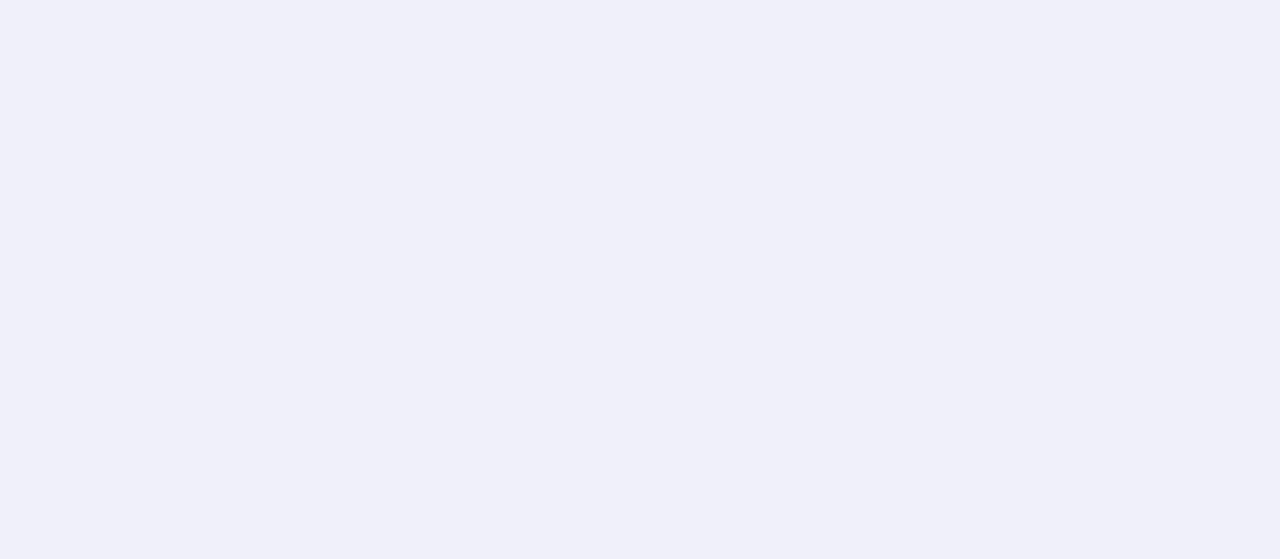 scroll, scrollTop: 0, scrollLeft: 0, axis: both 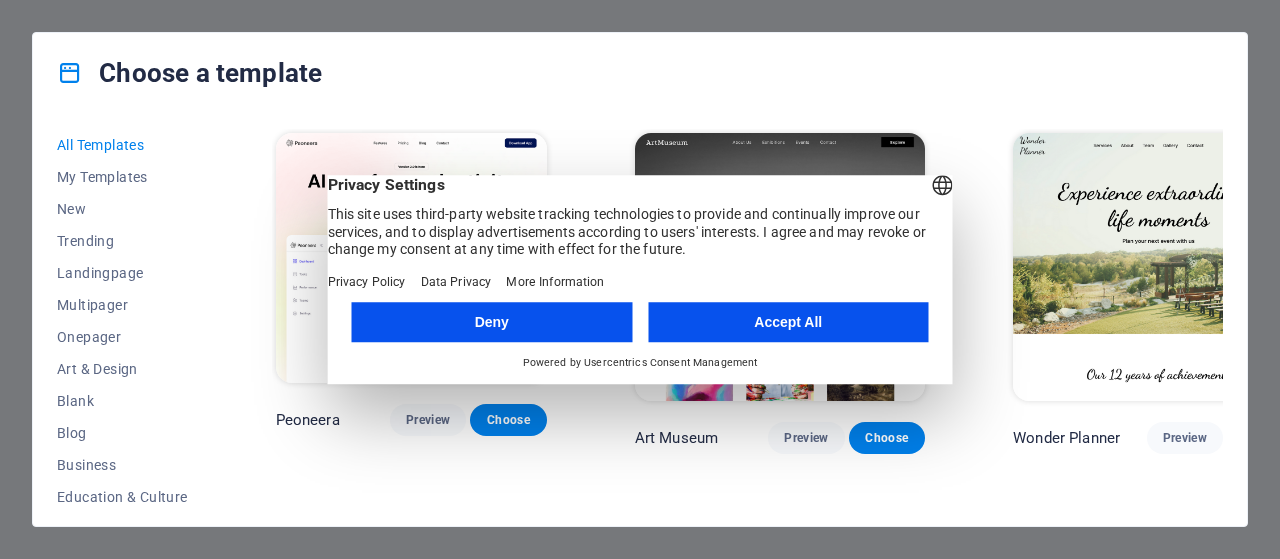 click on "Accept All" at bounding box center (788, 322) 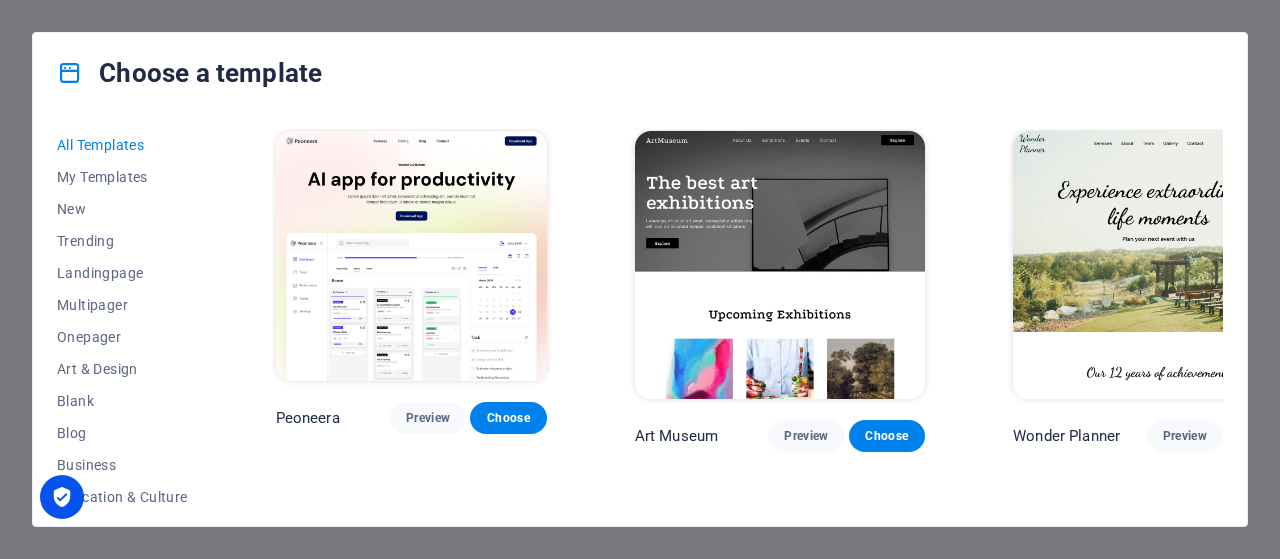 scroll, scrollTop: 0, scrollLeft: 0, axis: both 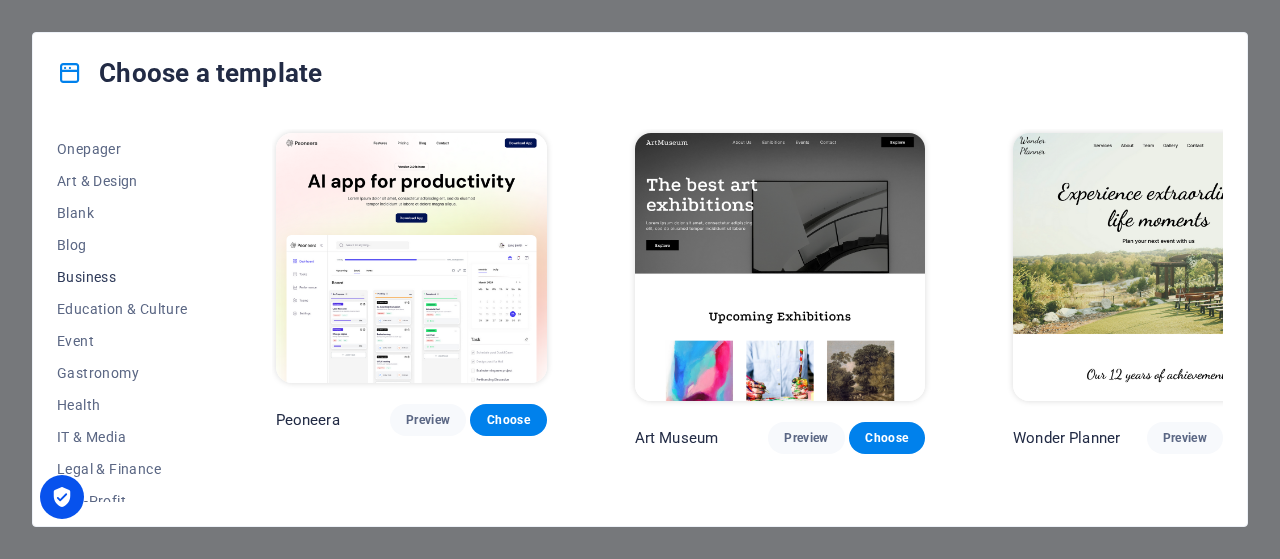 click on "Business" at bounding box center (122, 277) 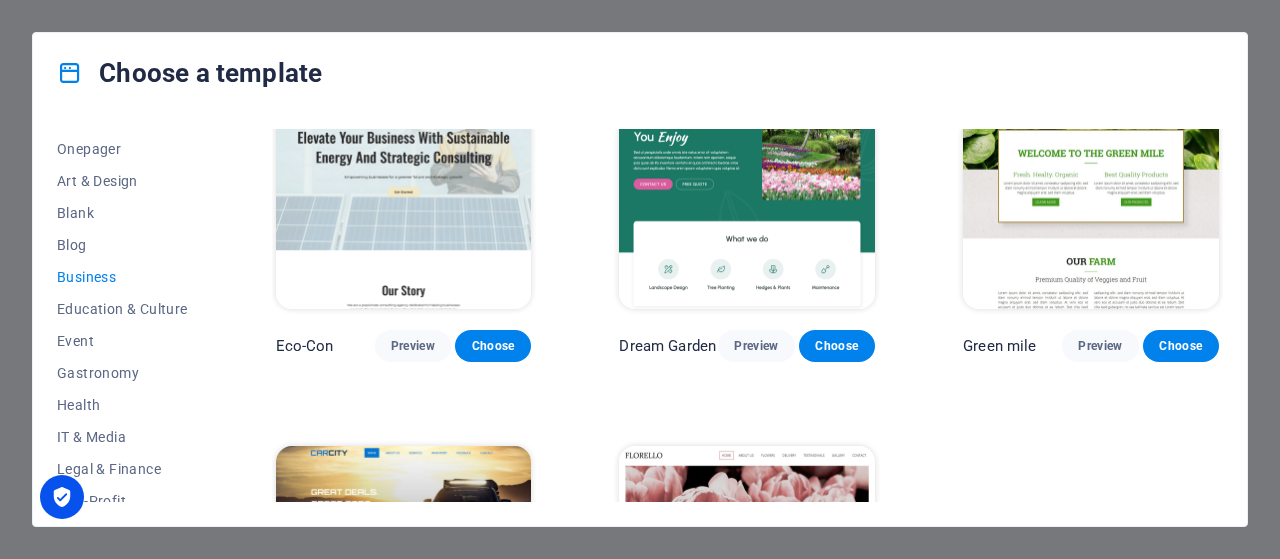 scroll, scrollTop: 0, scrollLeft: 0, axis: both 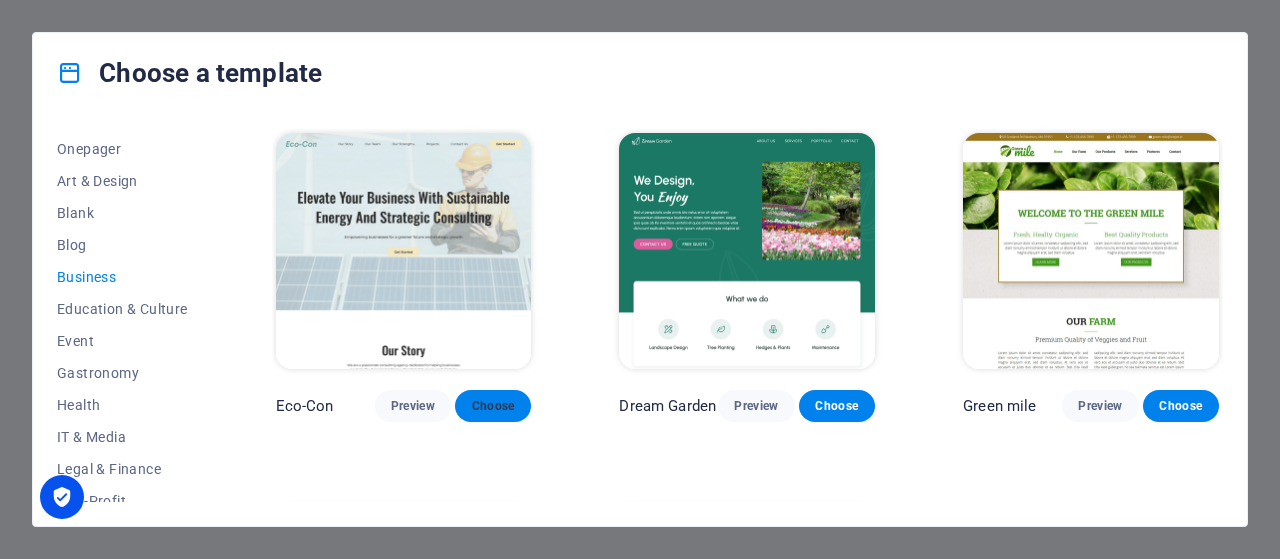 click on "Choose" at bounding box center [493, 406] 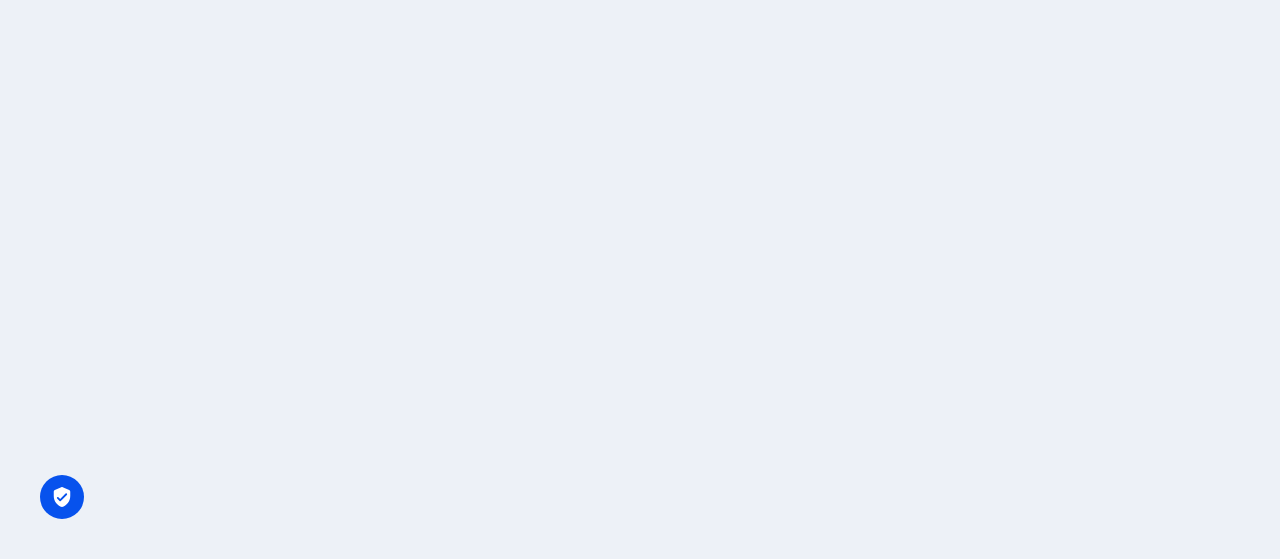 scroll, scrollTop: 0, scrollLeft: 0, axis: both 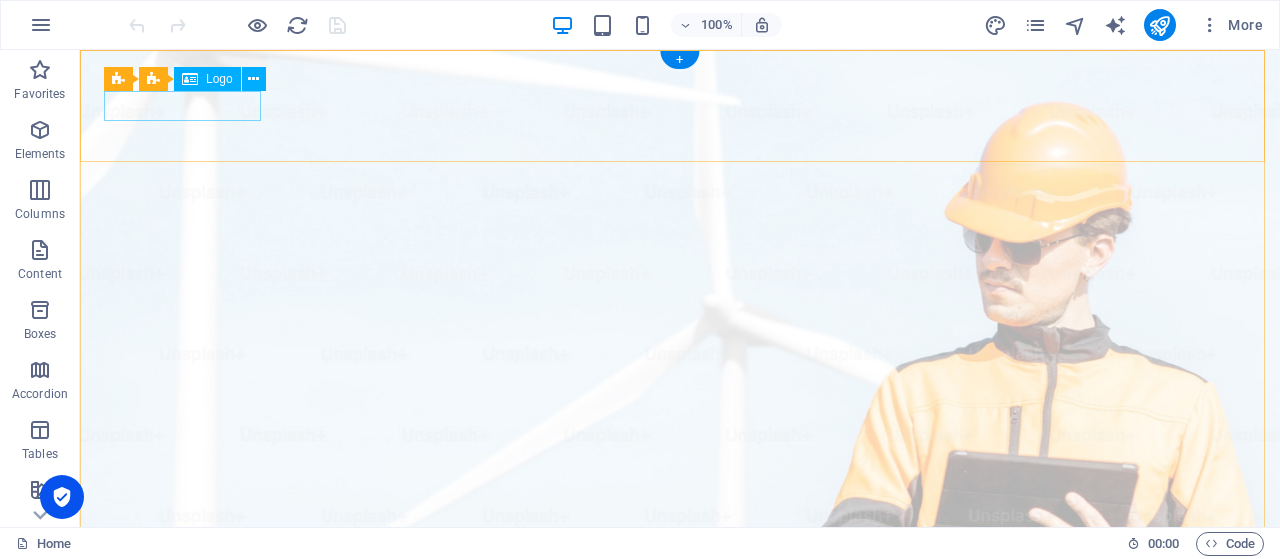 click at bounding box center [680, 997] 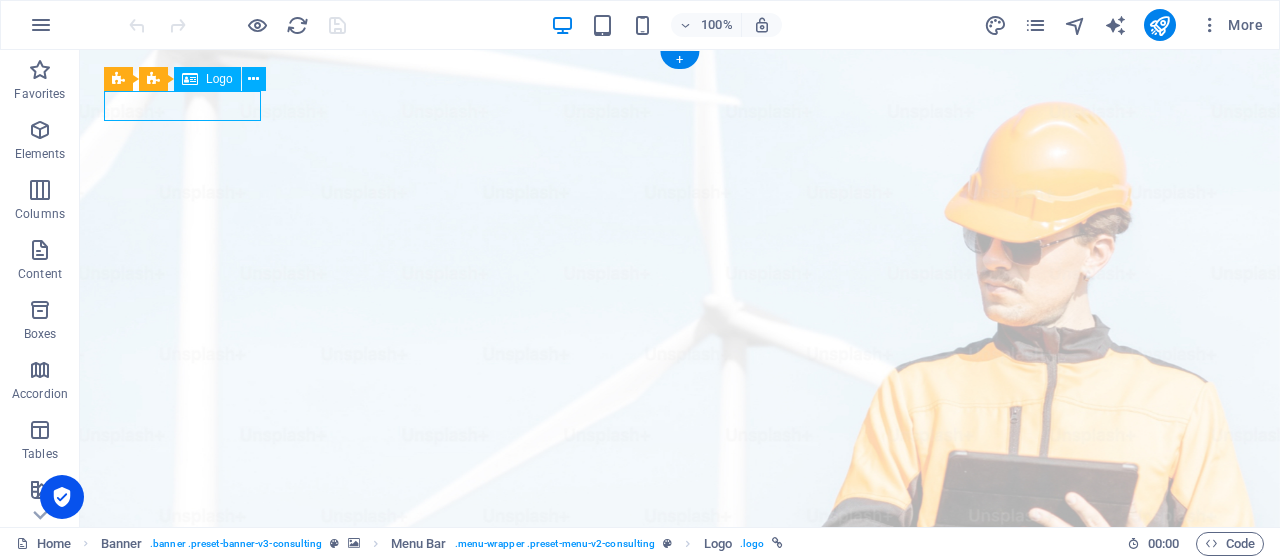 click at bounding box center (680, 997) 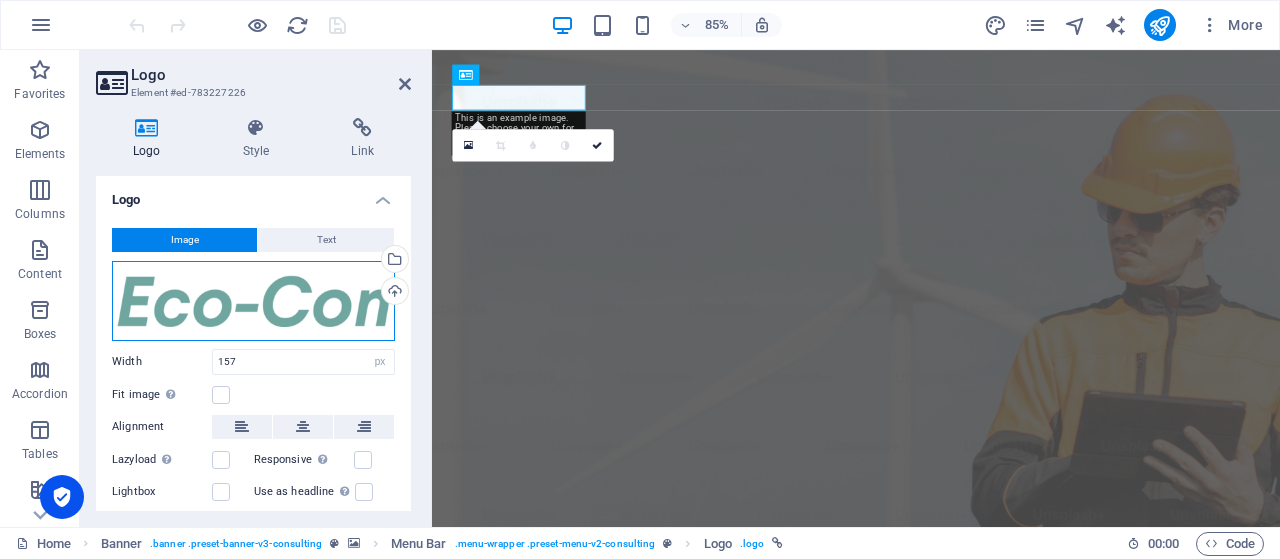 click on "Drag files here, click to choose files or select files from Files or our free stock photos & videos" at bounding box center (253, 301) 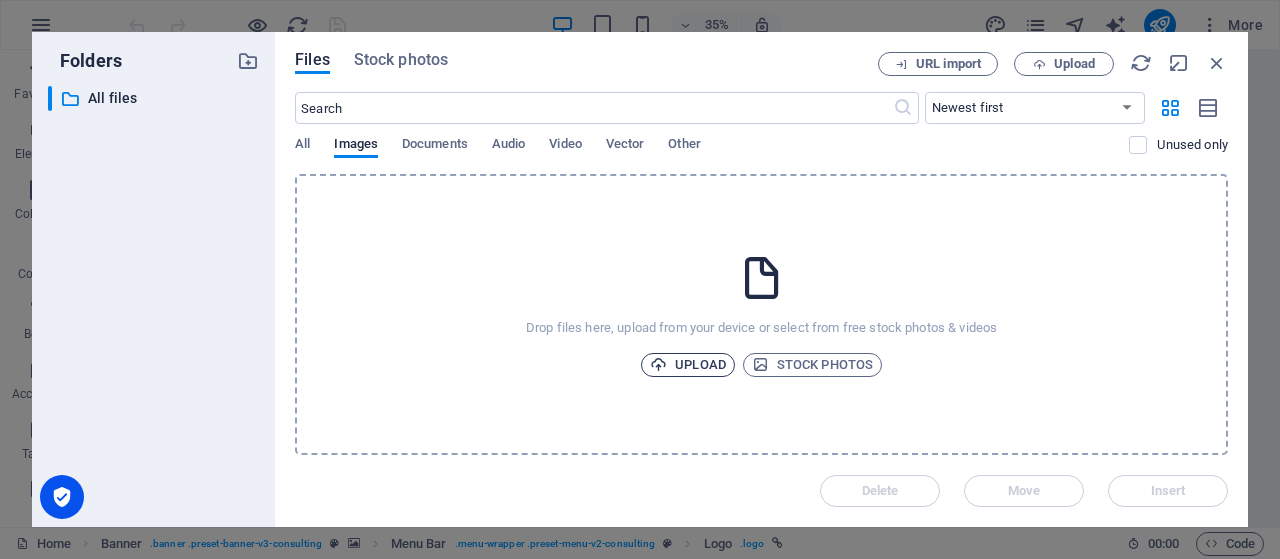 click on "Upload" at bounding box center (688, 365) 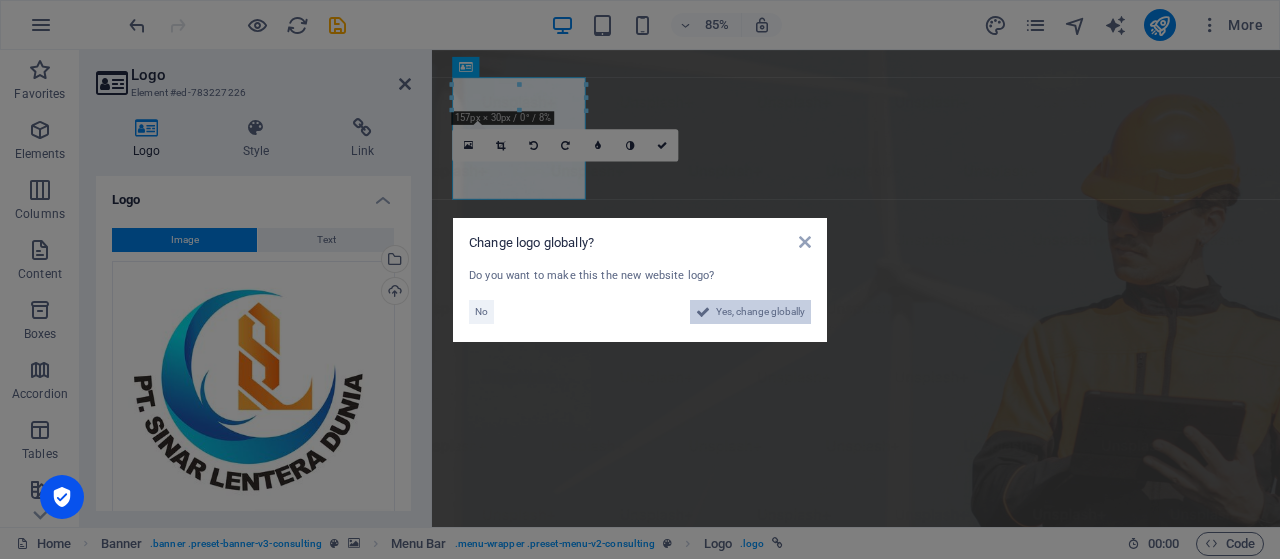 click on "Yes, change globally" at bounding box center [760, 312] 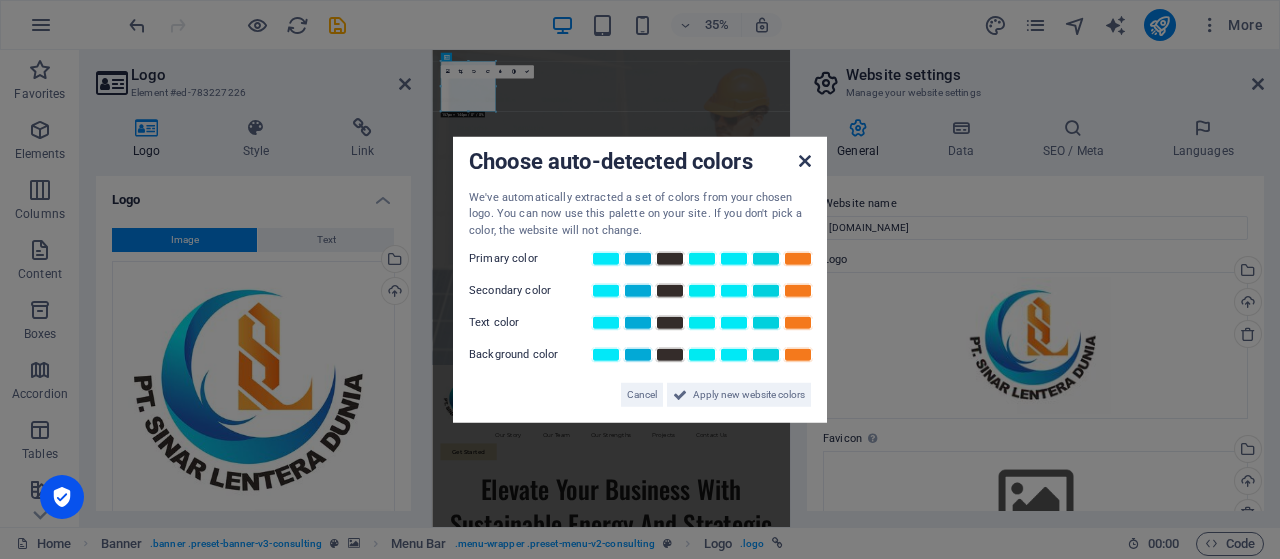 click at bounding box center (805, 160) 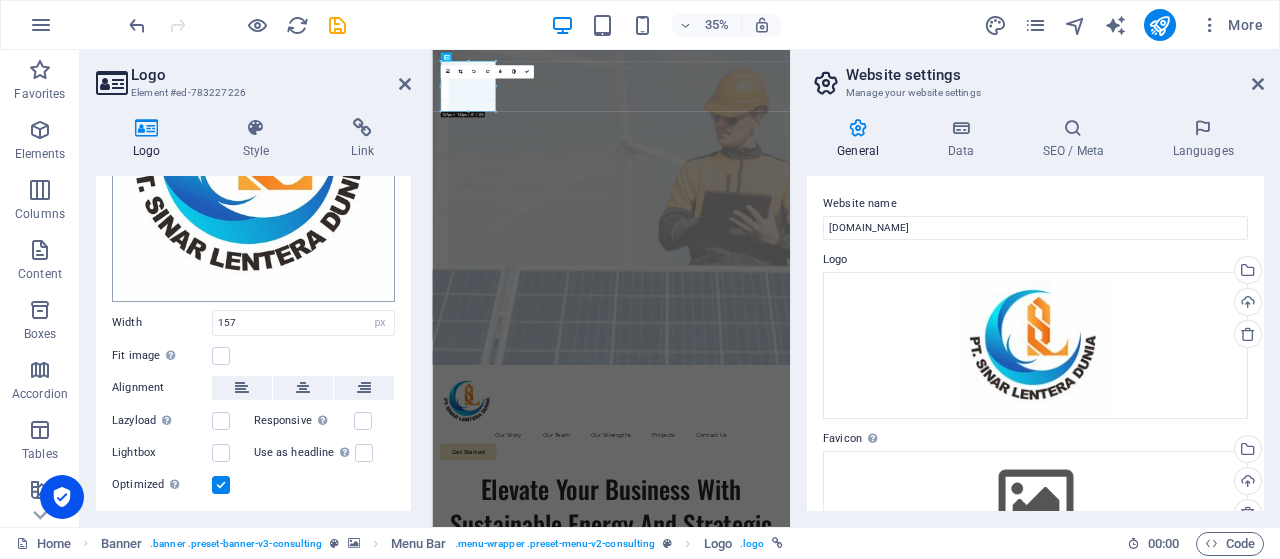 scroll, scrollTop: 220, scrollLeft: 0, axis: vertical 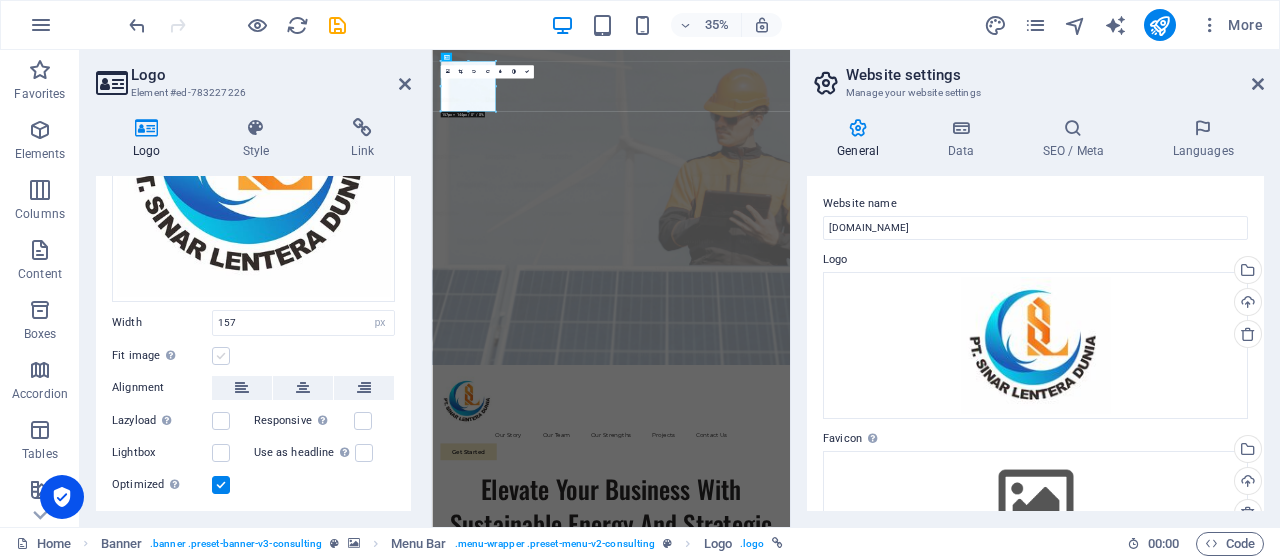click at bounding box center [221, 356] 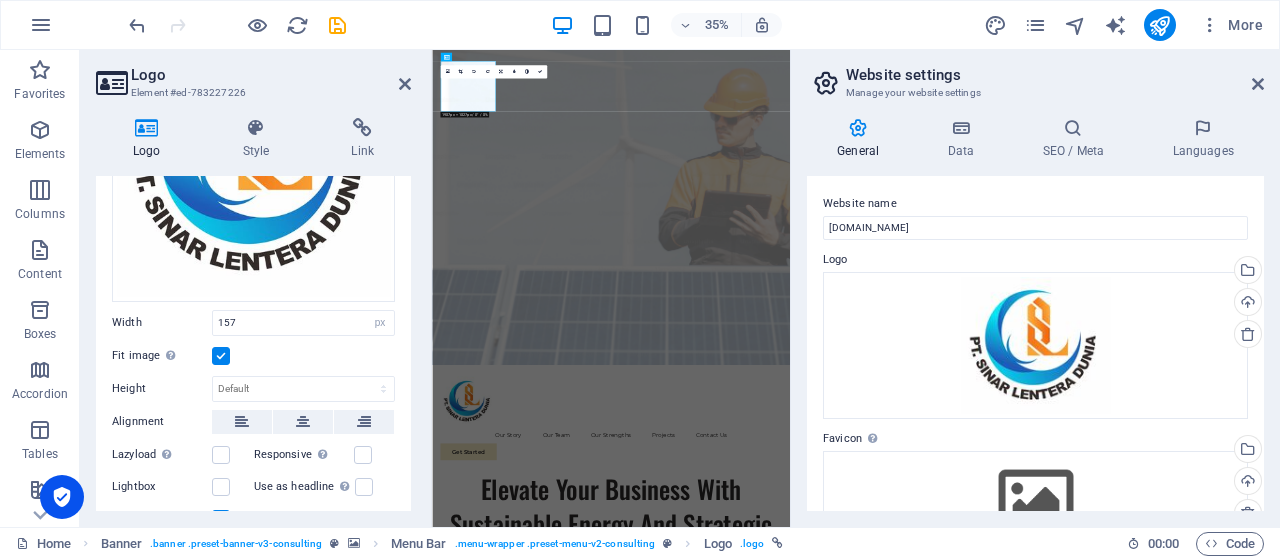 click at bounding box center [221, 356] 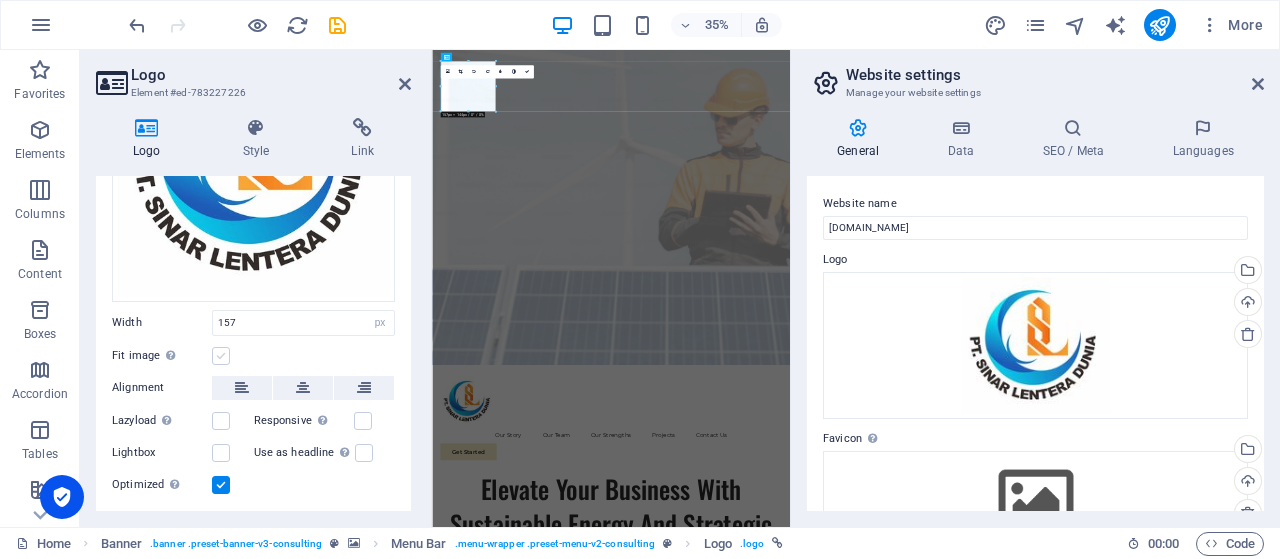 click at bounding box center [221, 356] 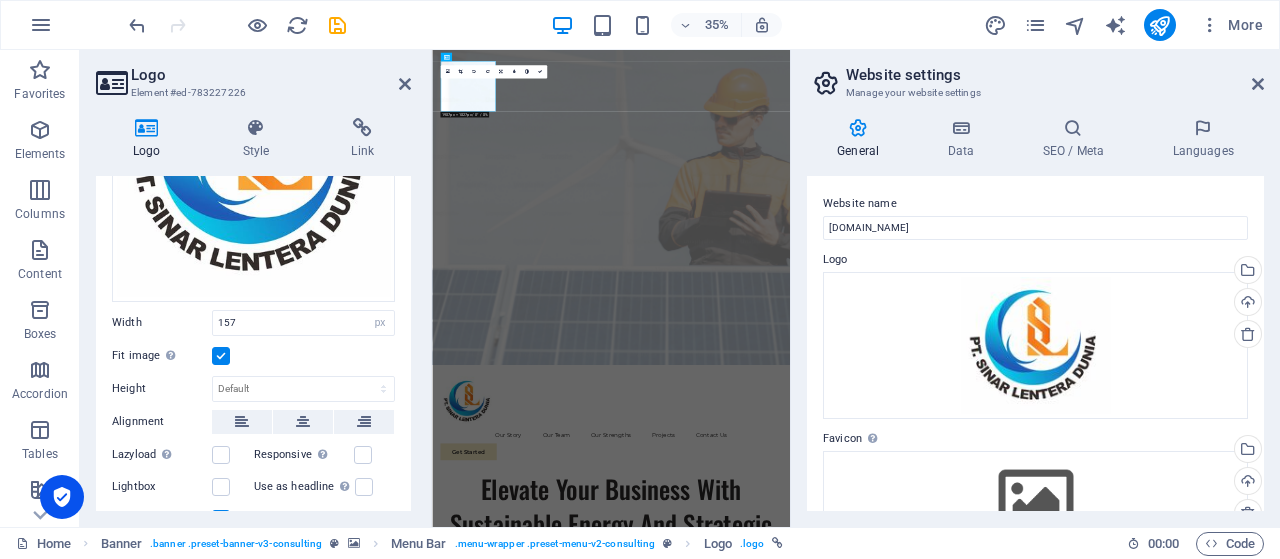 click at bounding box center (221, 356) 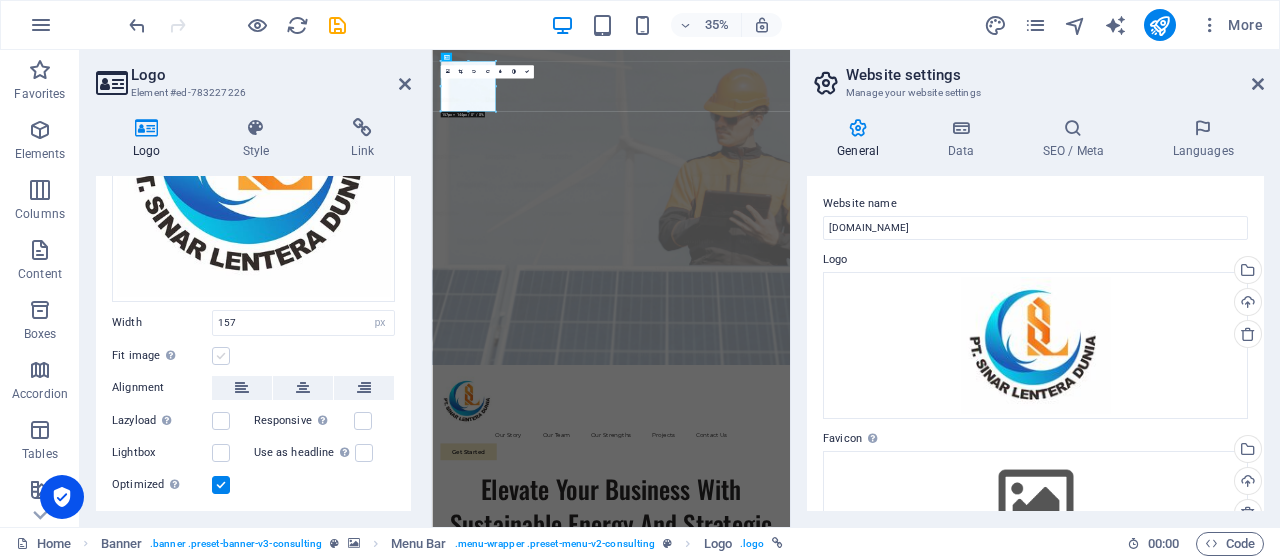 click at bounding box center (221, 356) 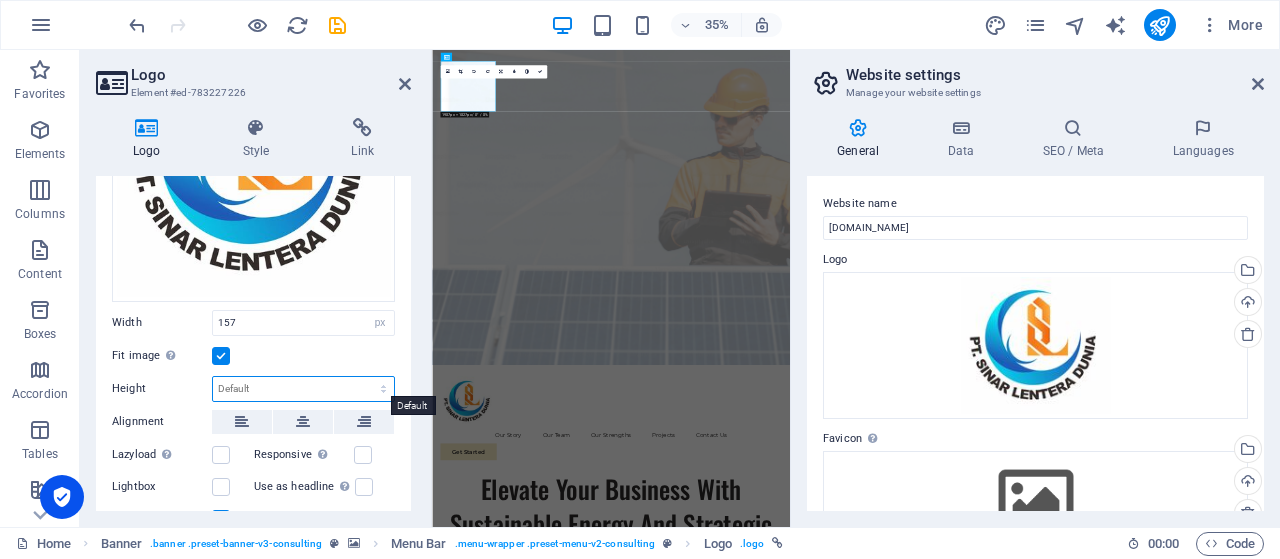click on "Default auto px" at bounding box center [303, 389] 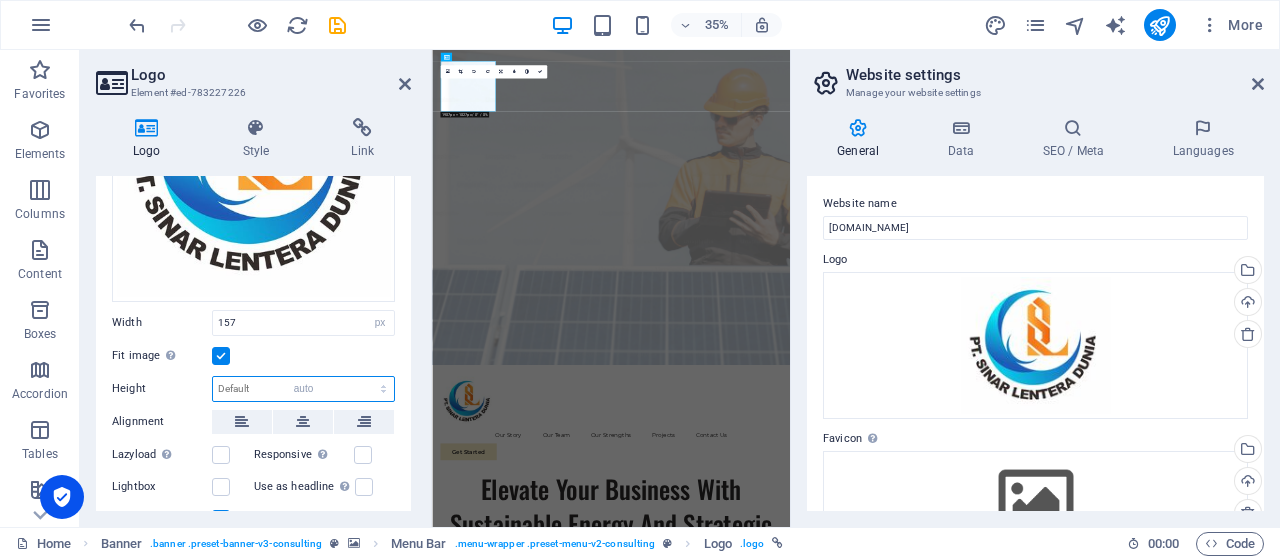 click on "Default auto px" at bounding box center [303, 389] 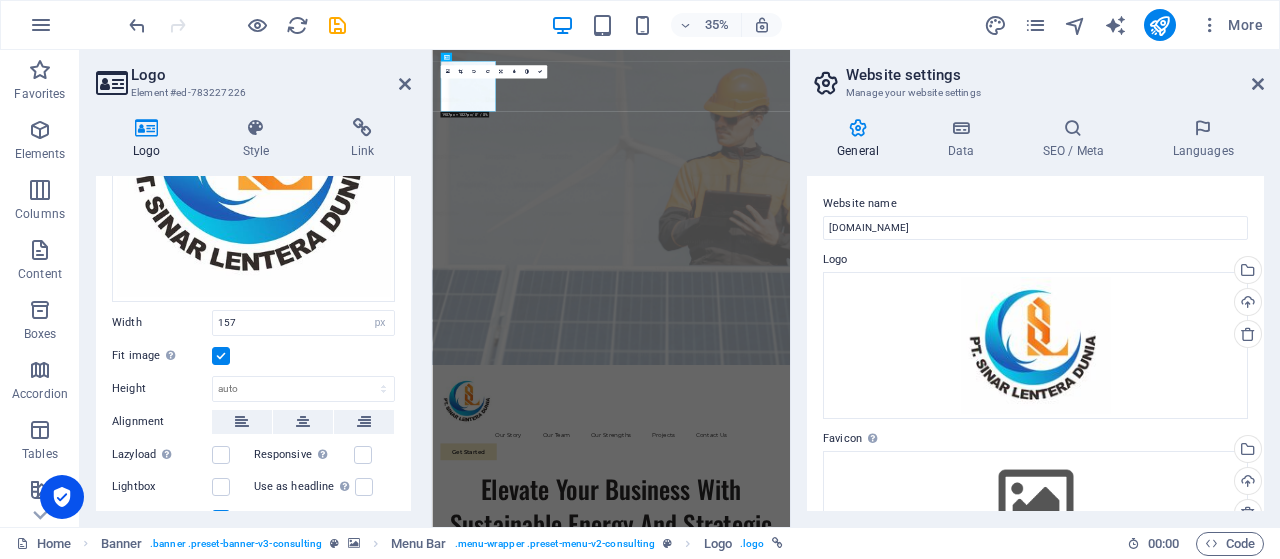 click on "Default auto px" at bounding box center (303, 389) 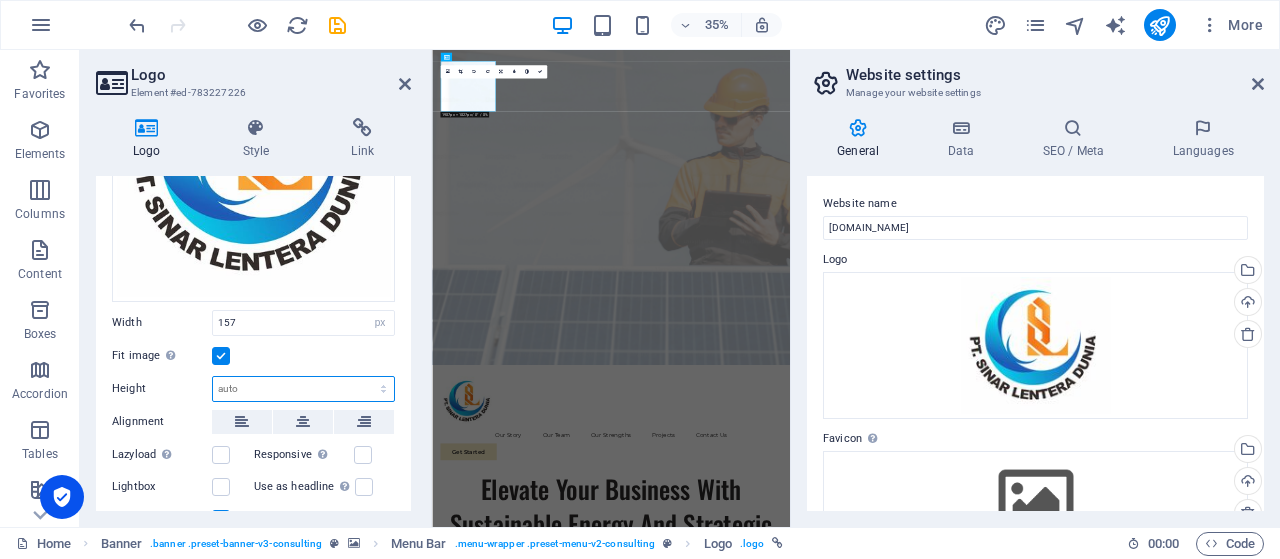 click on "Default auto px" at bounding box center [303, 389] 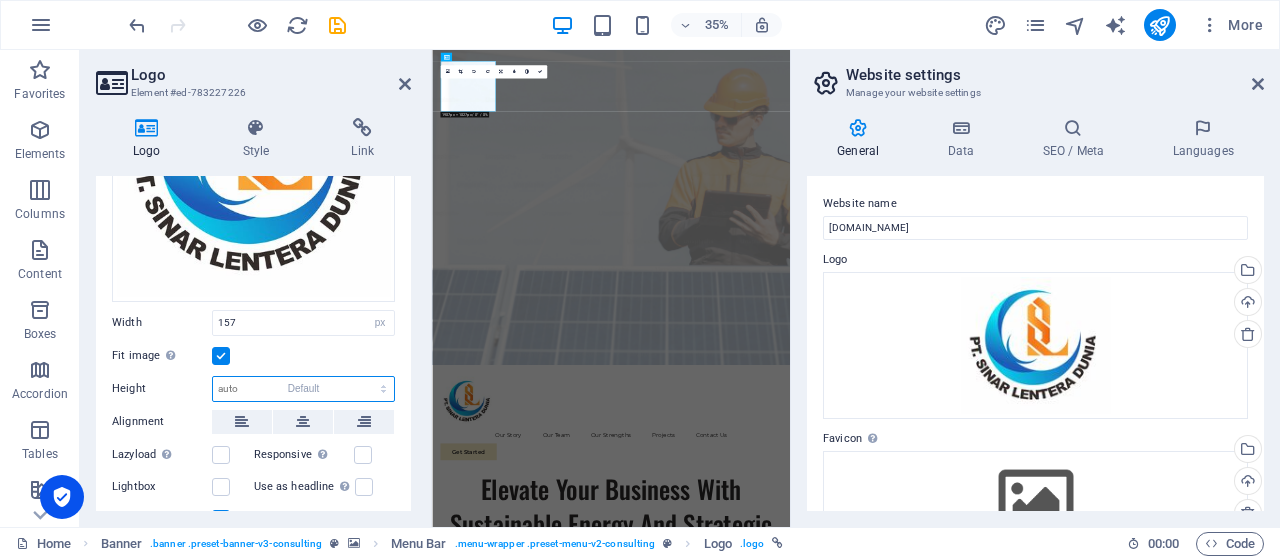 click on "Default auto px" at bounding box center [303, 389] 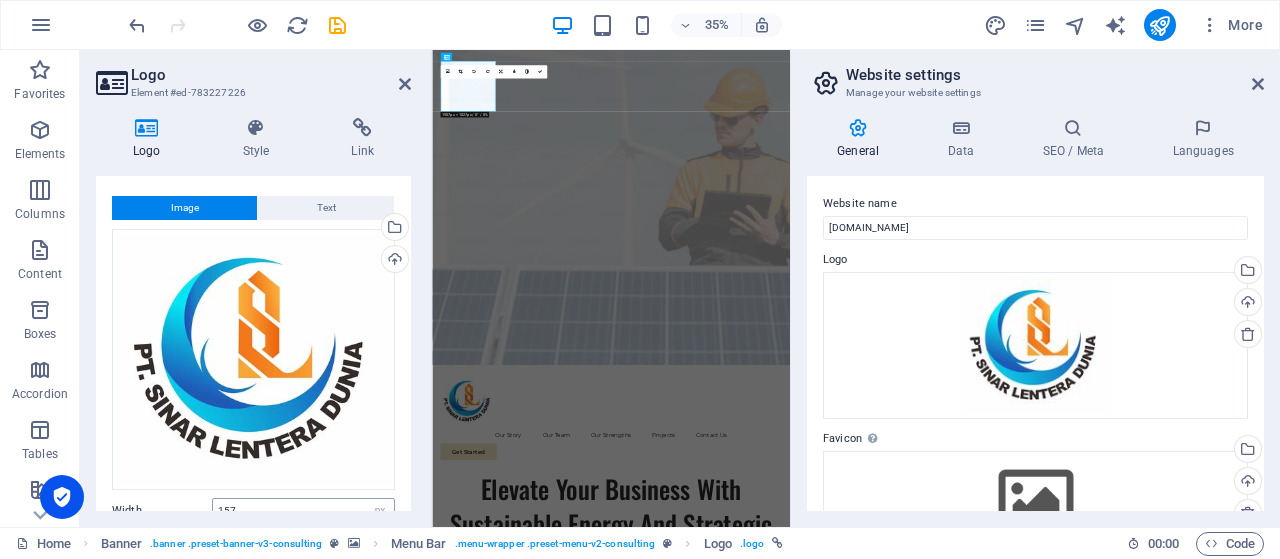 scroll, scrollTop: 0, scrollLeft: 0, axis: both 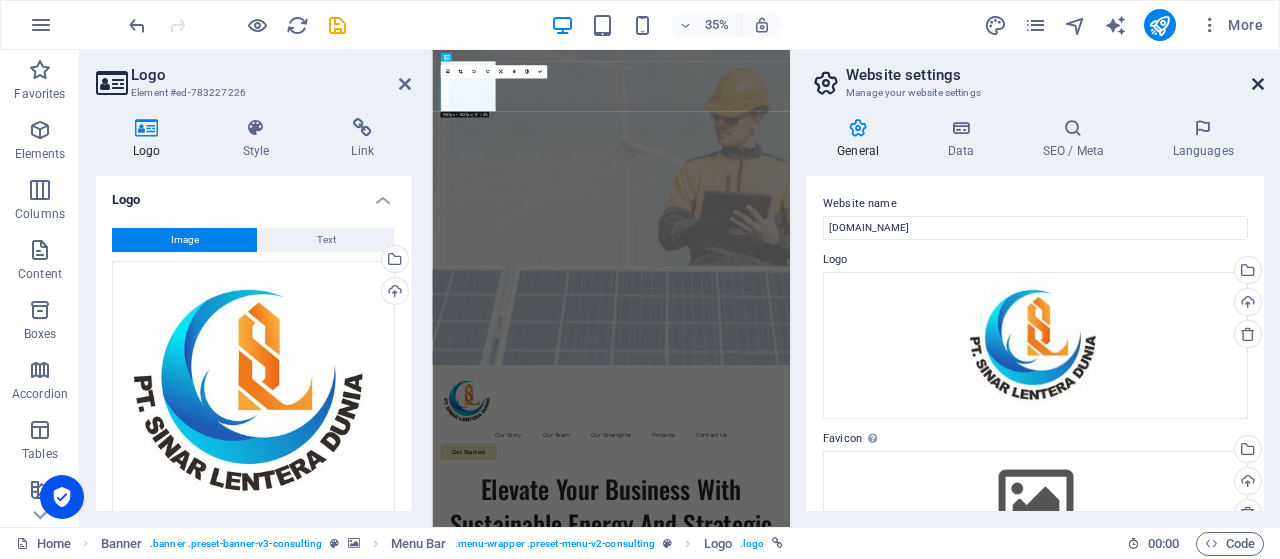click at bounding box center (1258, 84) 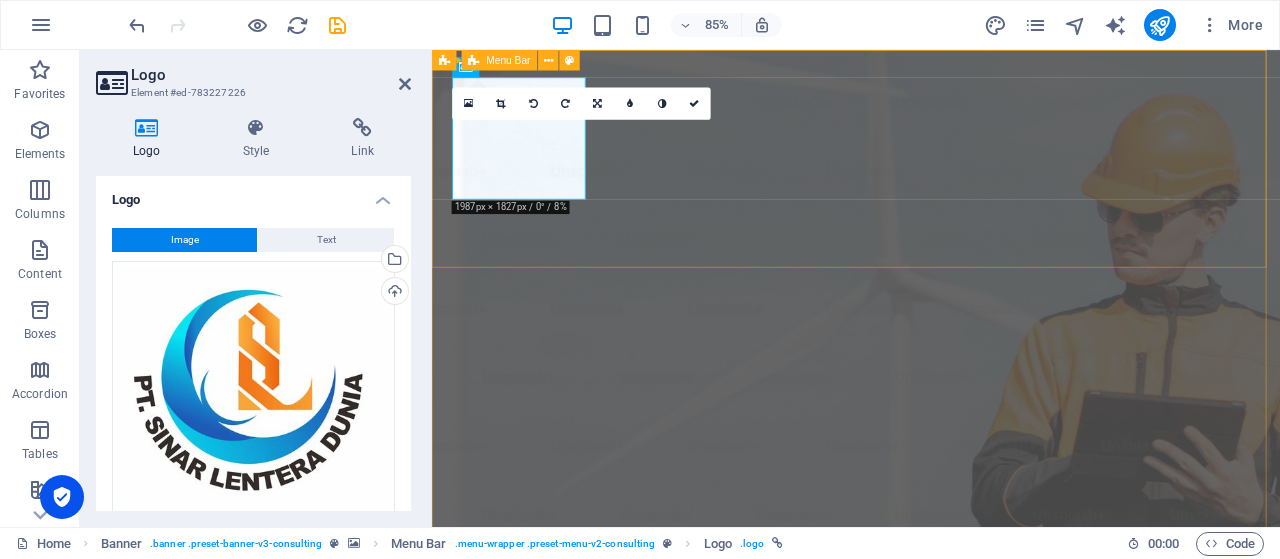 click on "Our Story Our Team Our Strengths Projects Contact Us Get Started" at bounding box center [931, 1102] 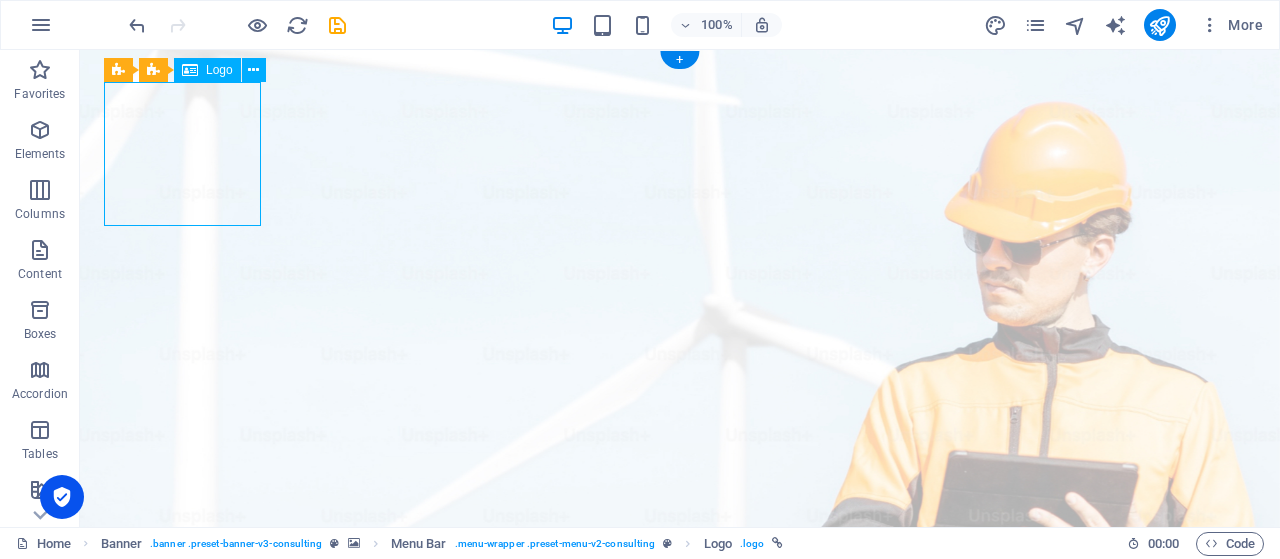 drag, startPoint x: 194, startPoint y: 155, endPoint x: 182, endPoint y: 194, distance: 40.804413 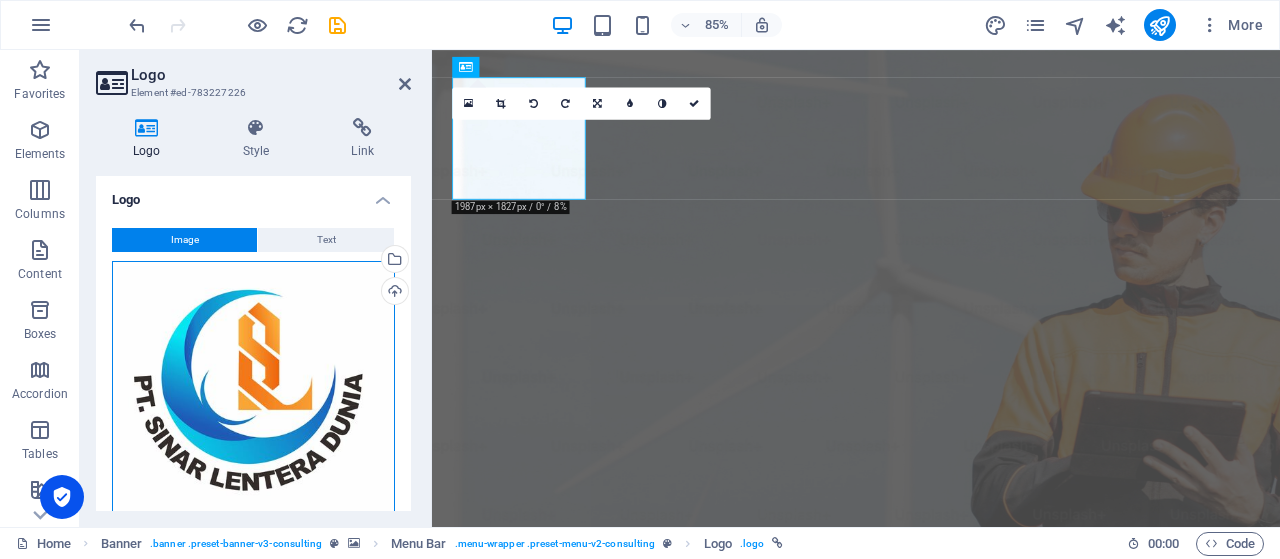 click on "Drag files here, click to choose files or select files from Files or our free stock photos & videos" at bounding box center (253, 391) 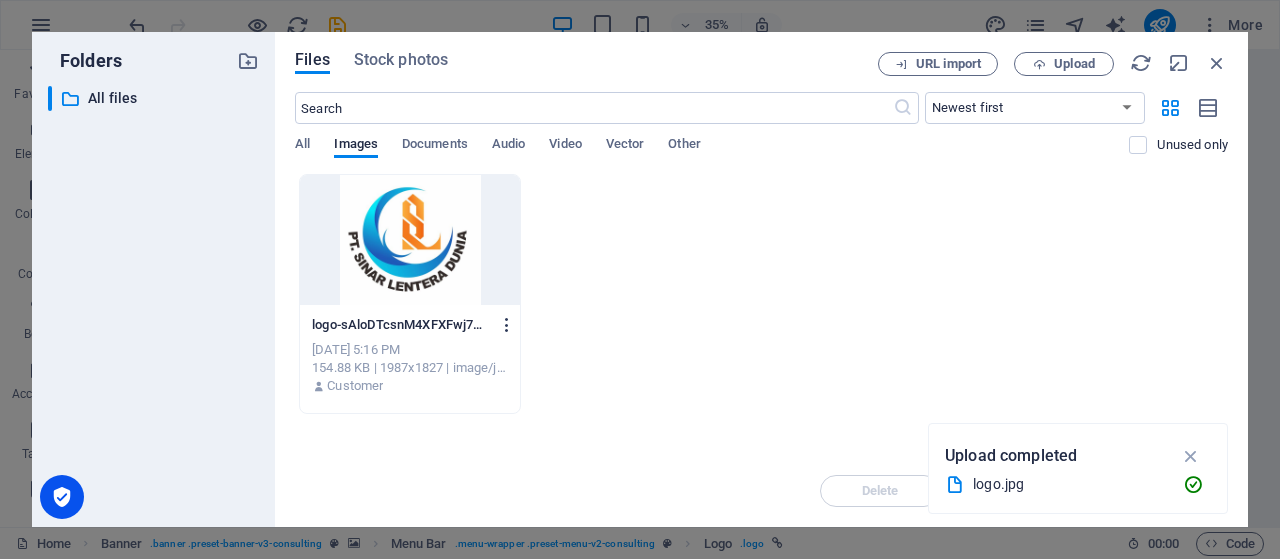 click at bounding box center [507, 325] 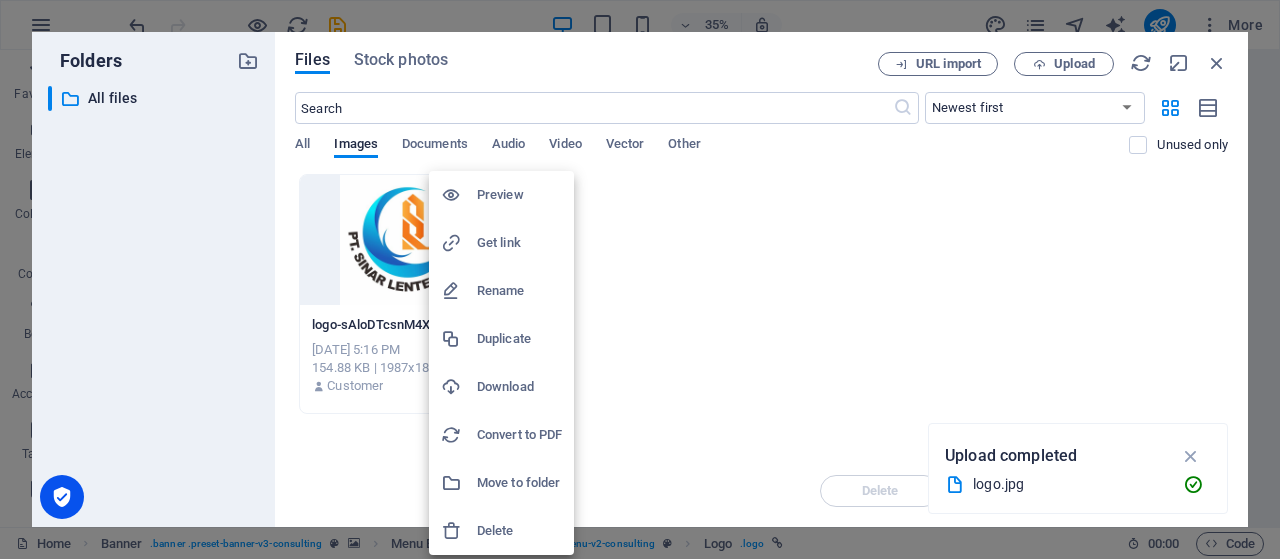 click at bounding box center (640, 279) 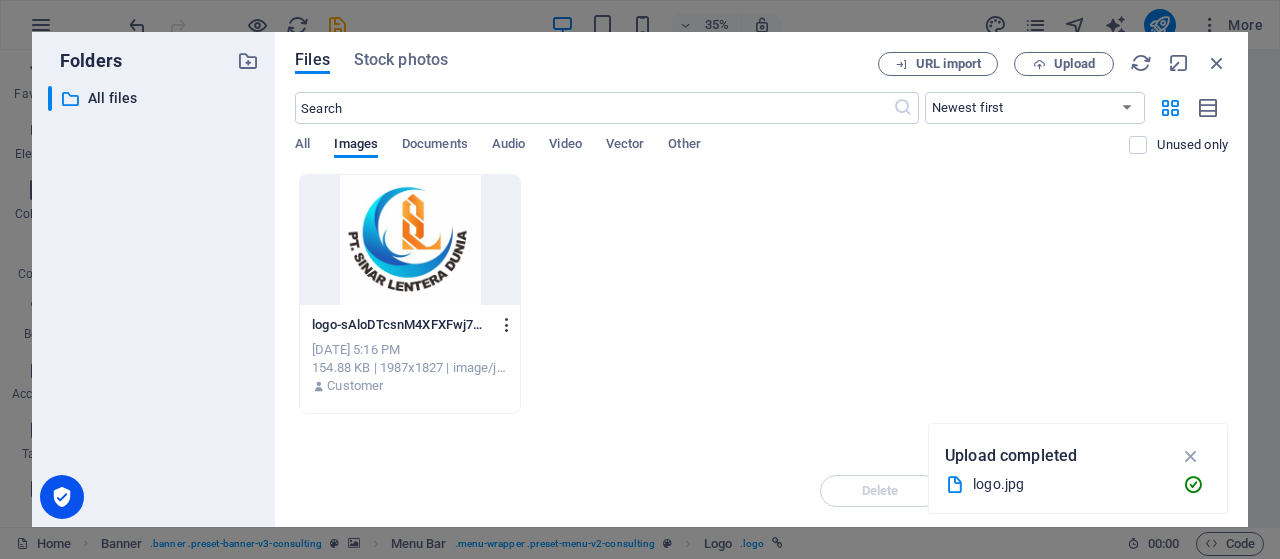 click at bounding box center (507, 325) 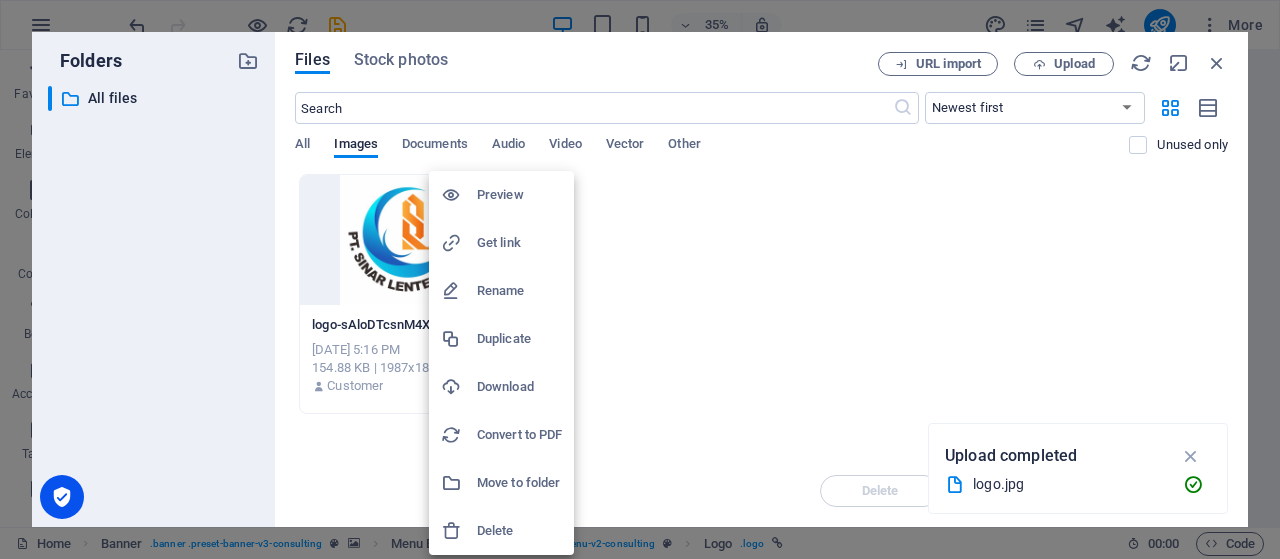 click on "Delete" at bounding box center [519, 531] 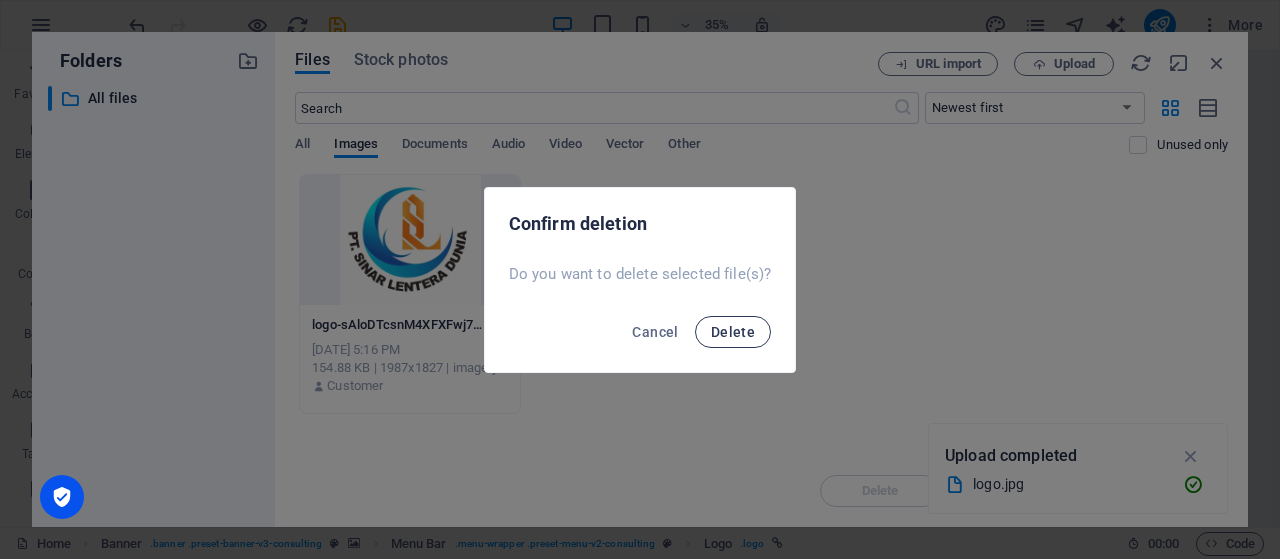 click on "Delete" at bounding box center (733, 332) 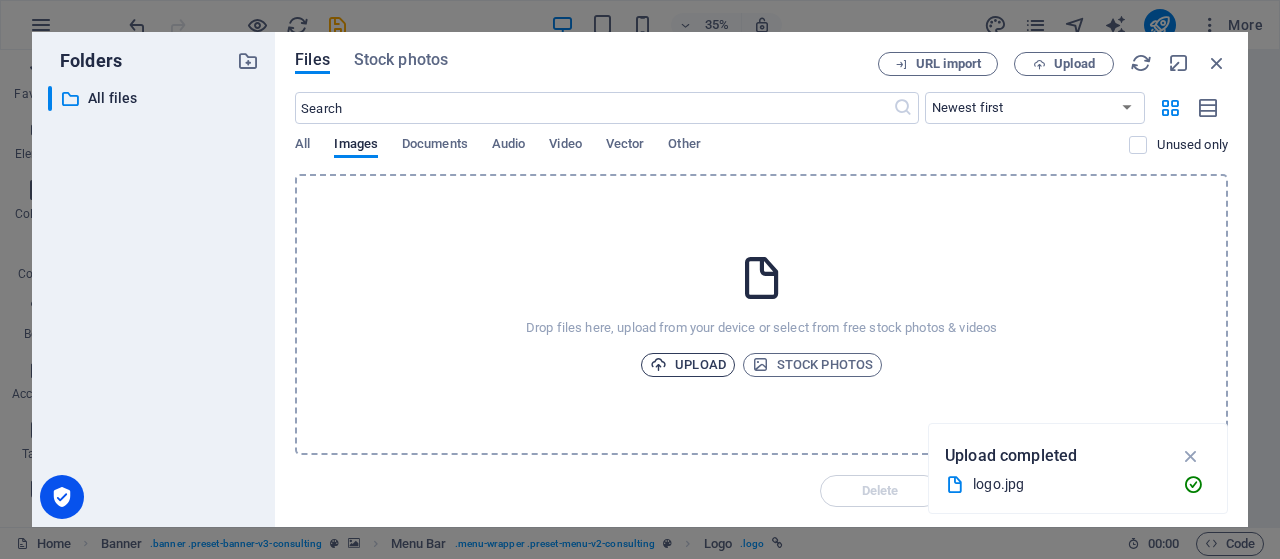 click on "Upload" at bounding box center [688, 365] 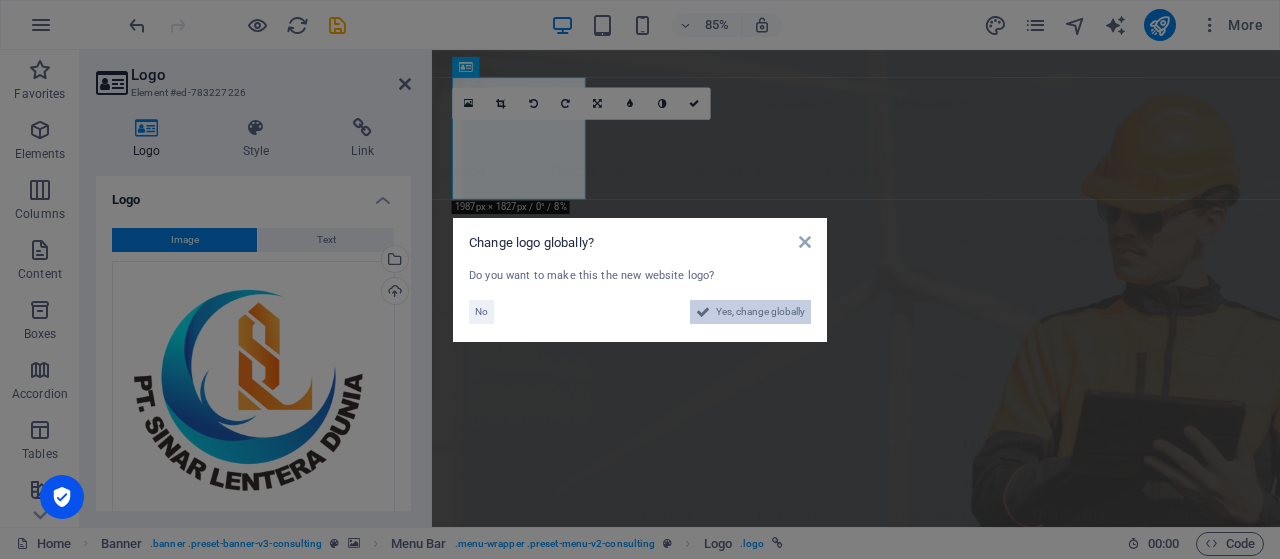 click on "Yes, change globally" at bounding box center (760, 312) 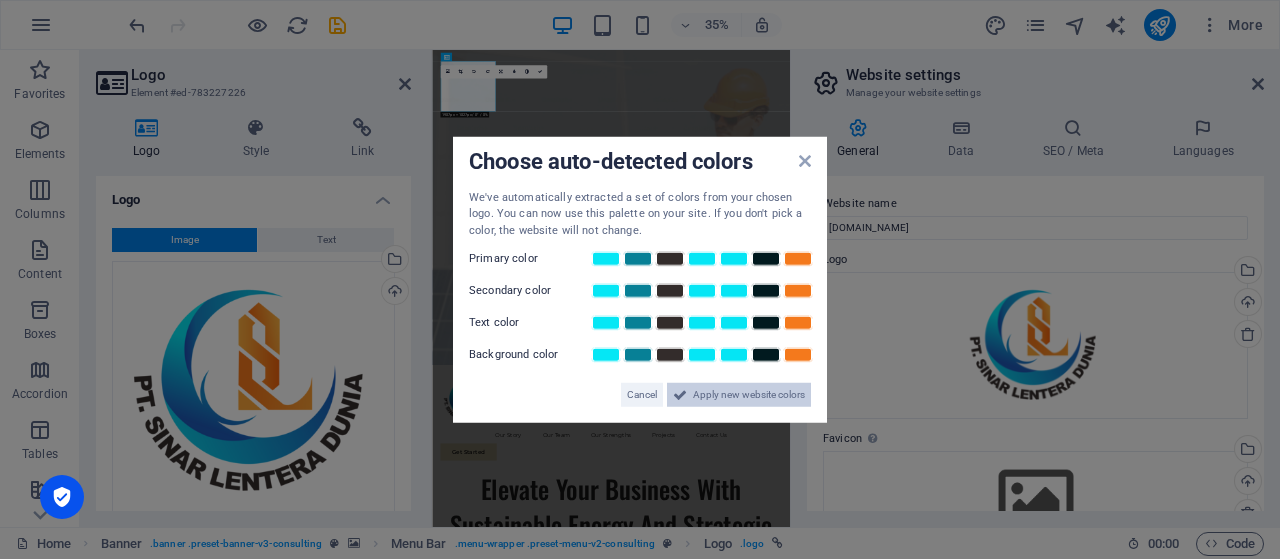 click on "Apply new website colors" at bounding box center (749, 395) 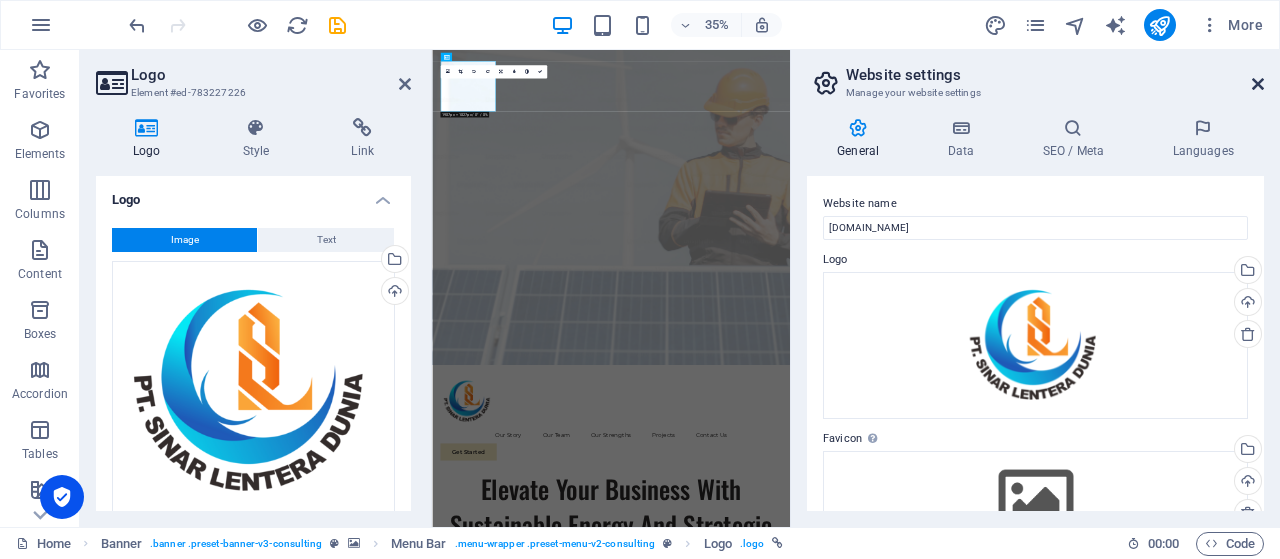 click at bounding box center (1258, 84) 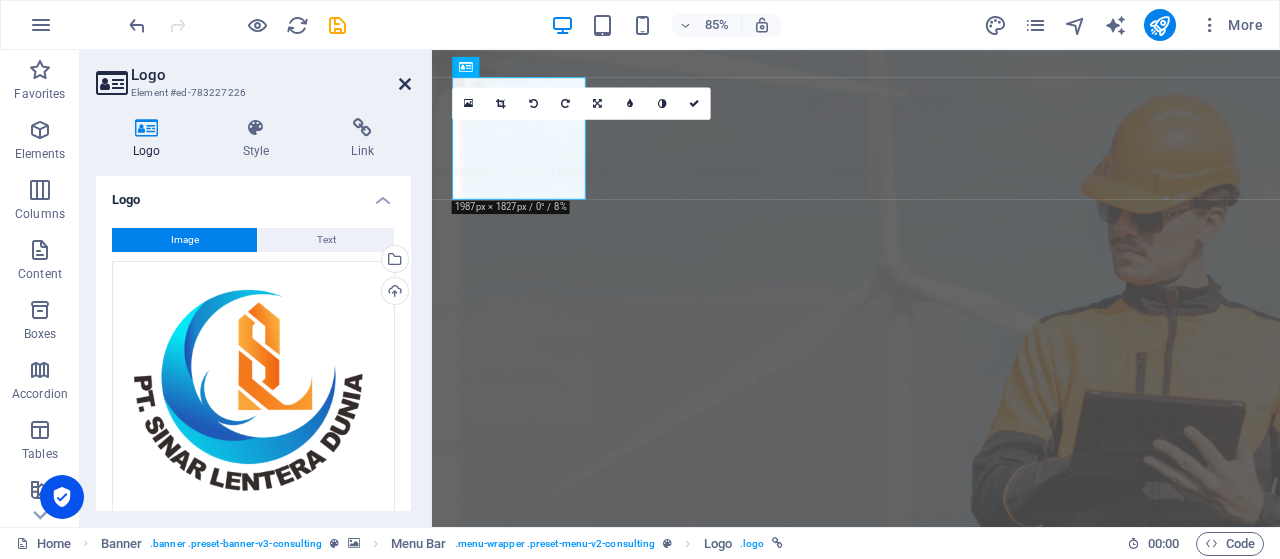 click at bounding box center (405, 84) 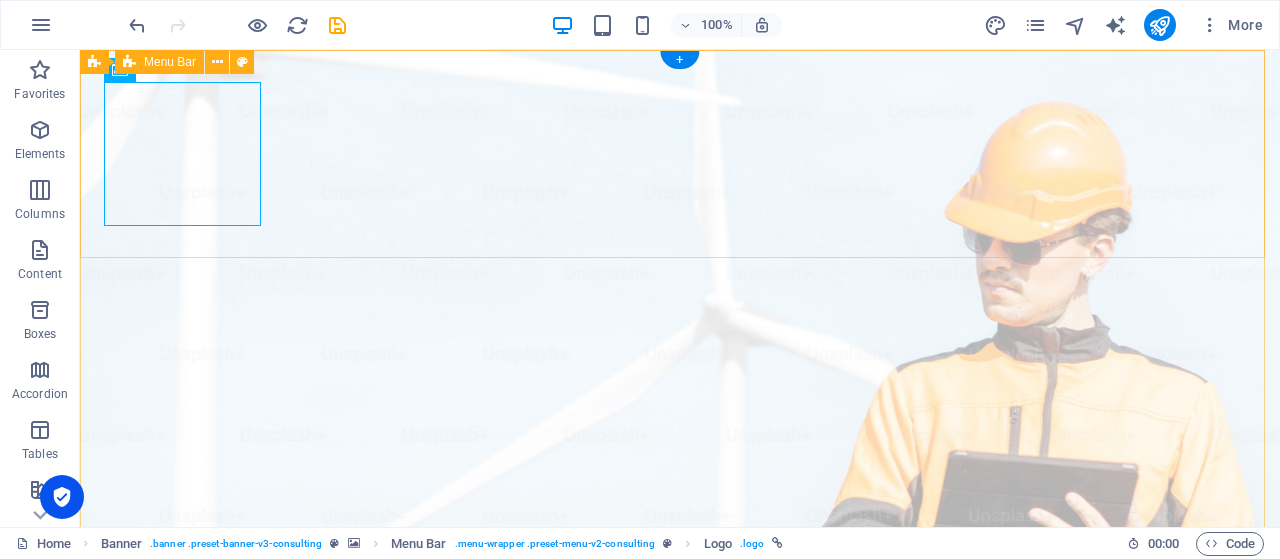 click on "Our Story Our Team Our Strengths Projects Contact Us Get Started" at bounding box center [680, 1102] 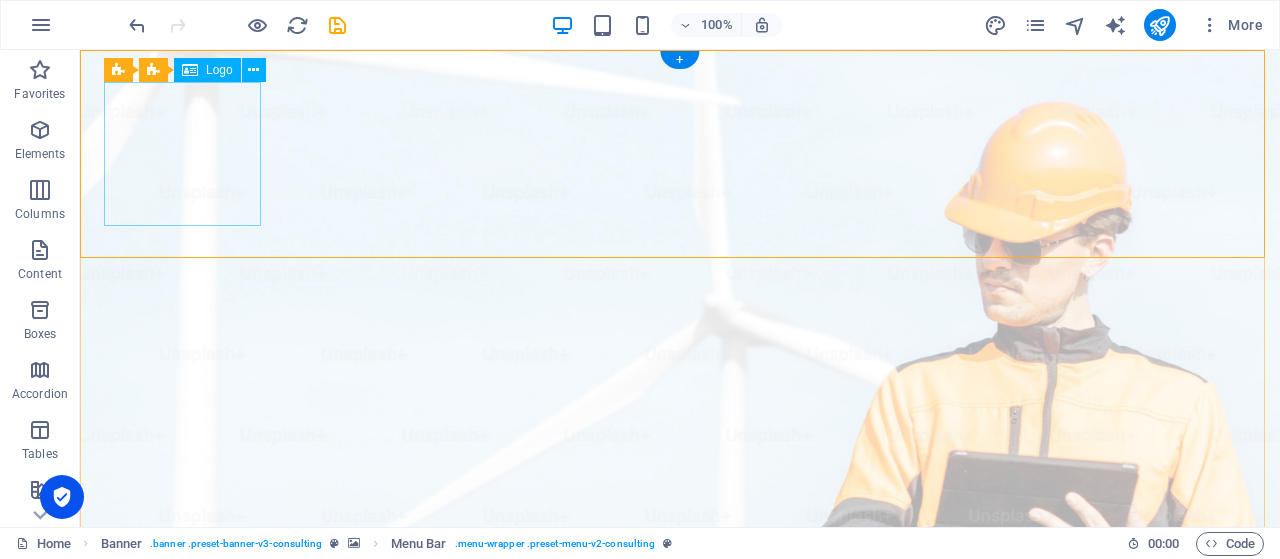 click at bounding box center [680, 1054] 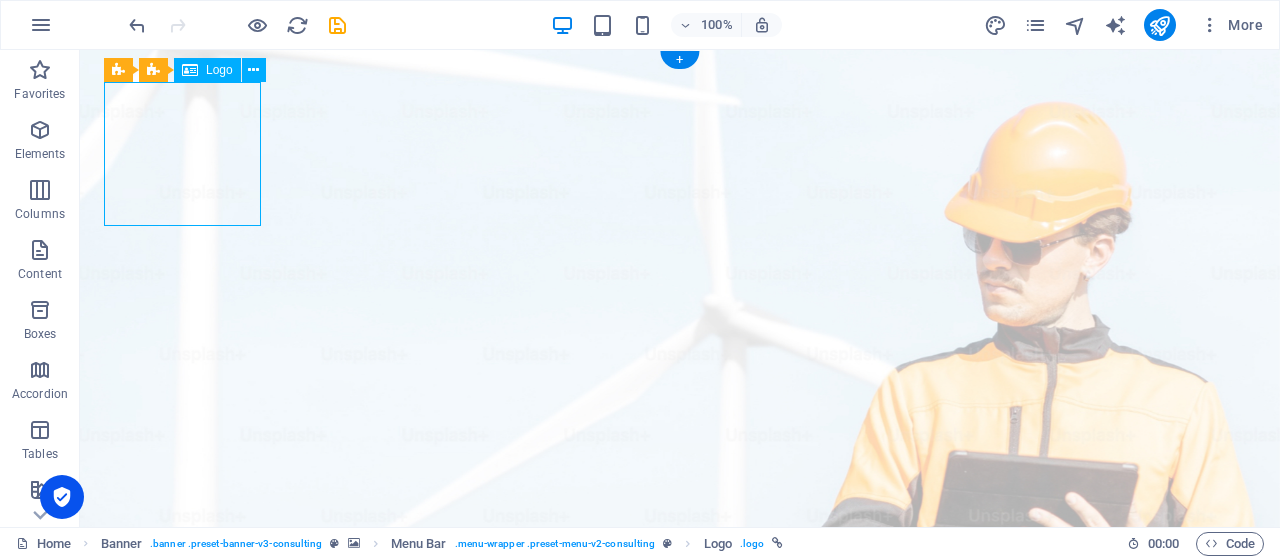 click at bounding box center [680, 1054] 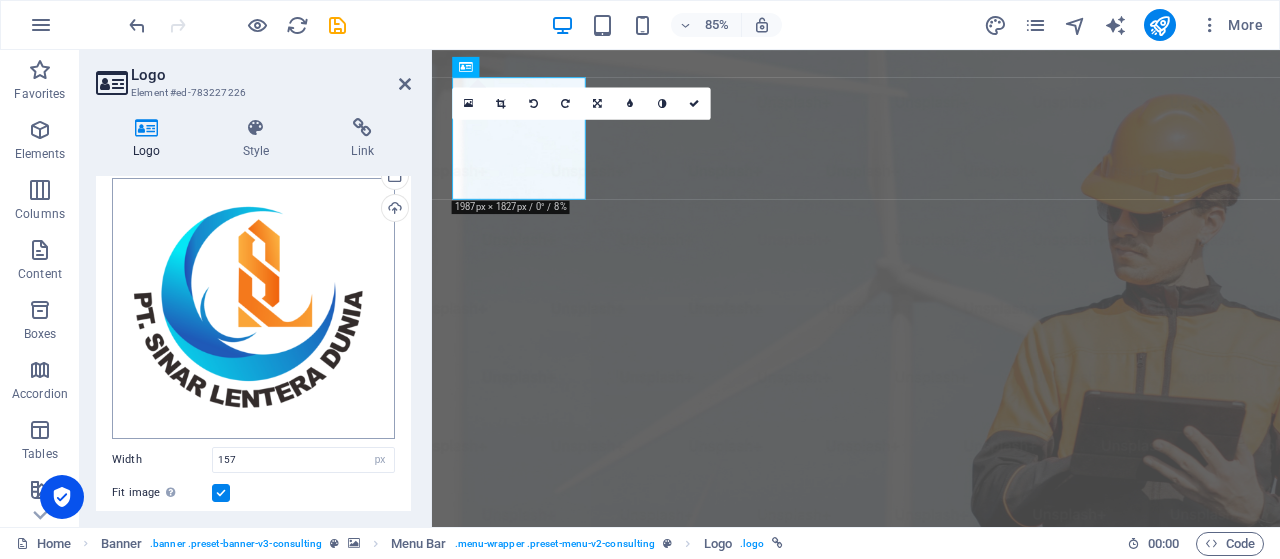 scroll, scrollTop: 139, scrollLeft: 0, axis: vertical 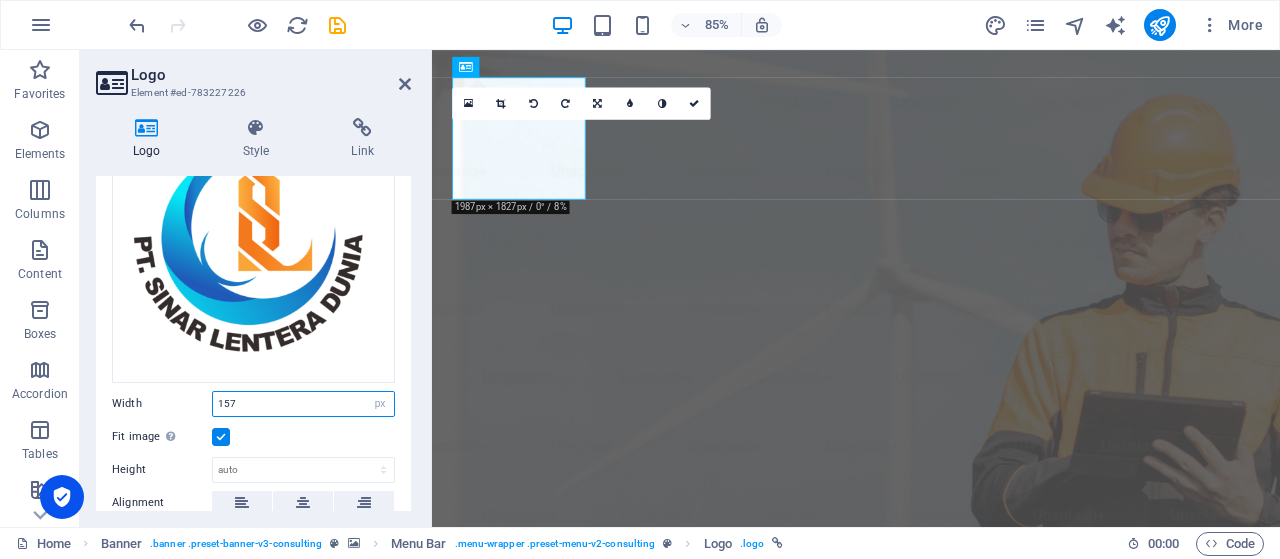click on "157" at bounding box center [303, 404] 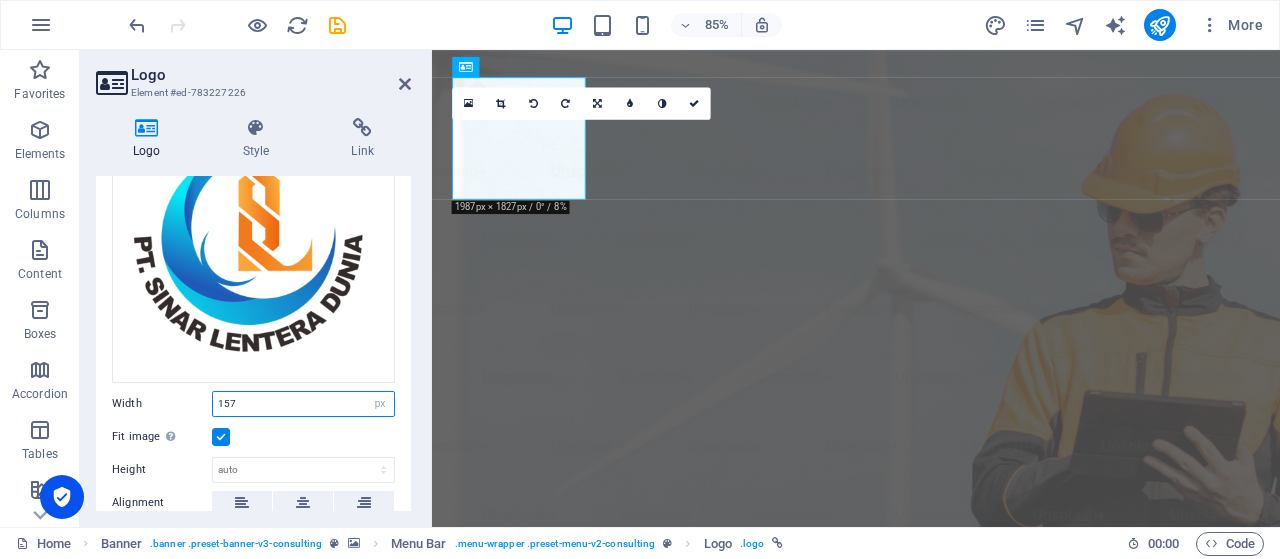 drag, startPoint x: 325, startPoint y: 405, endPoint x: 206, endPoint y: 405, distance: 119 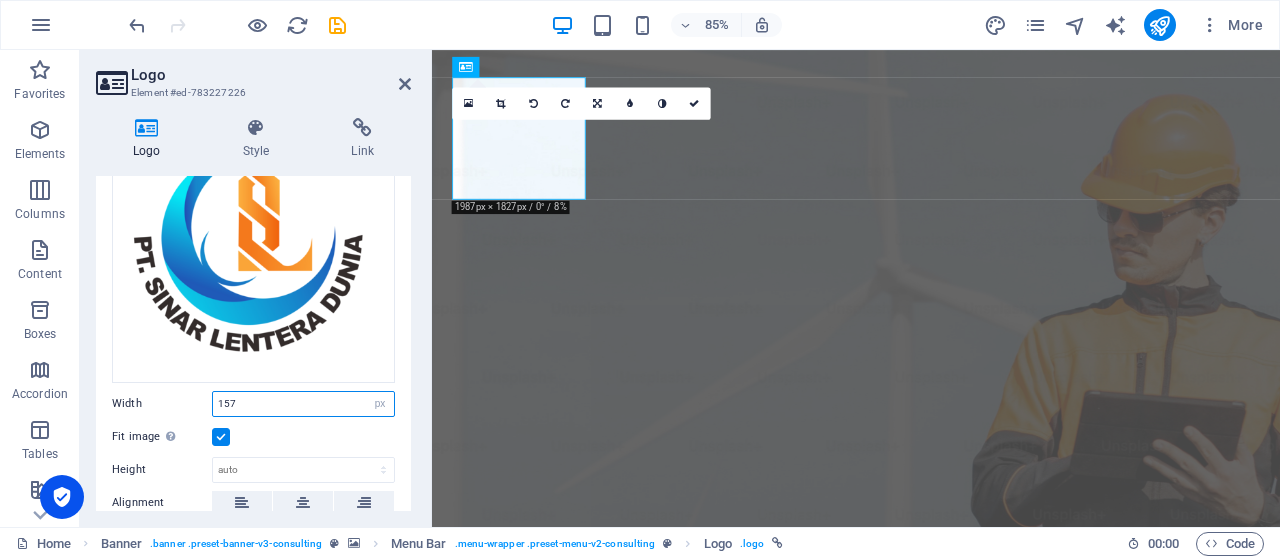 click on "Width 157 Default auto px rem % em vh vw" at bounding box center [253, 404] 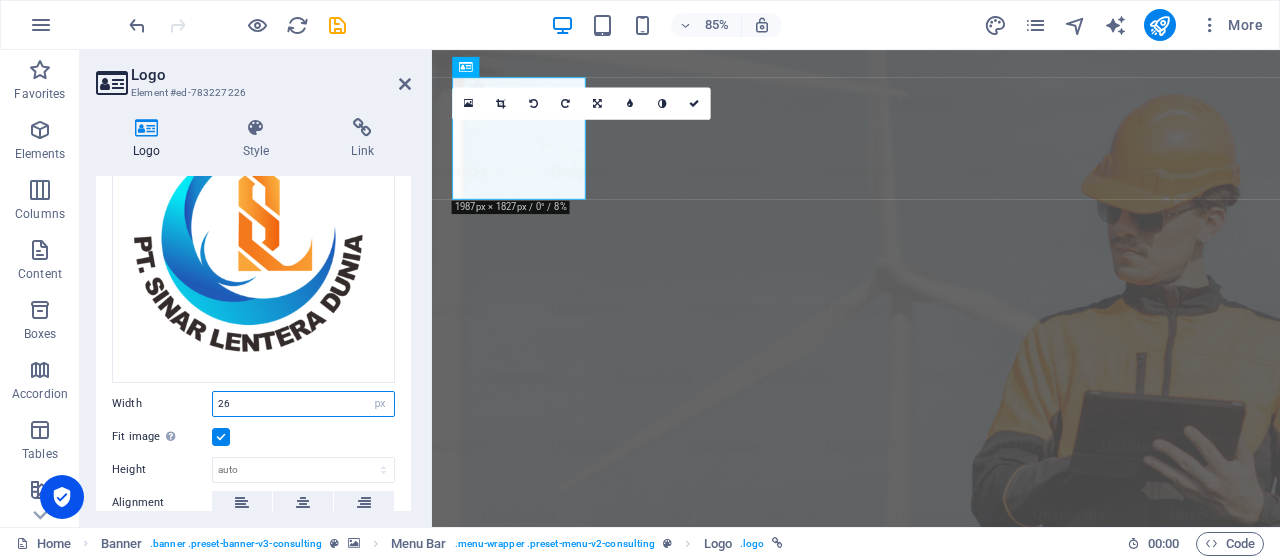 type on "2" 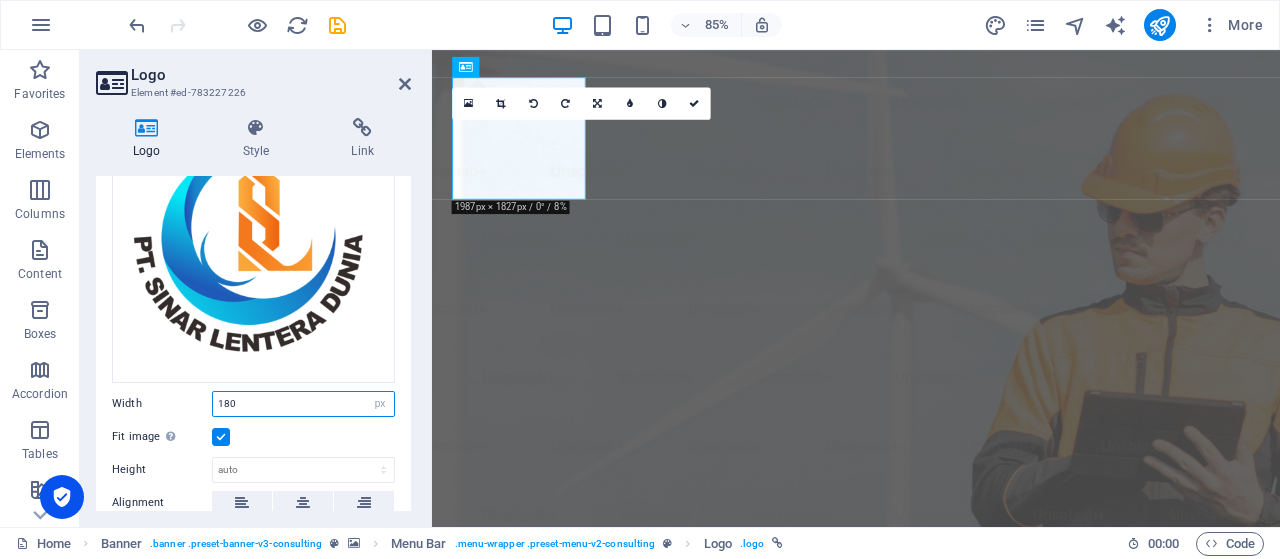 type on "180" 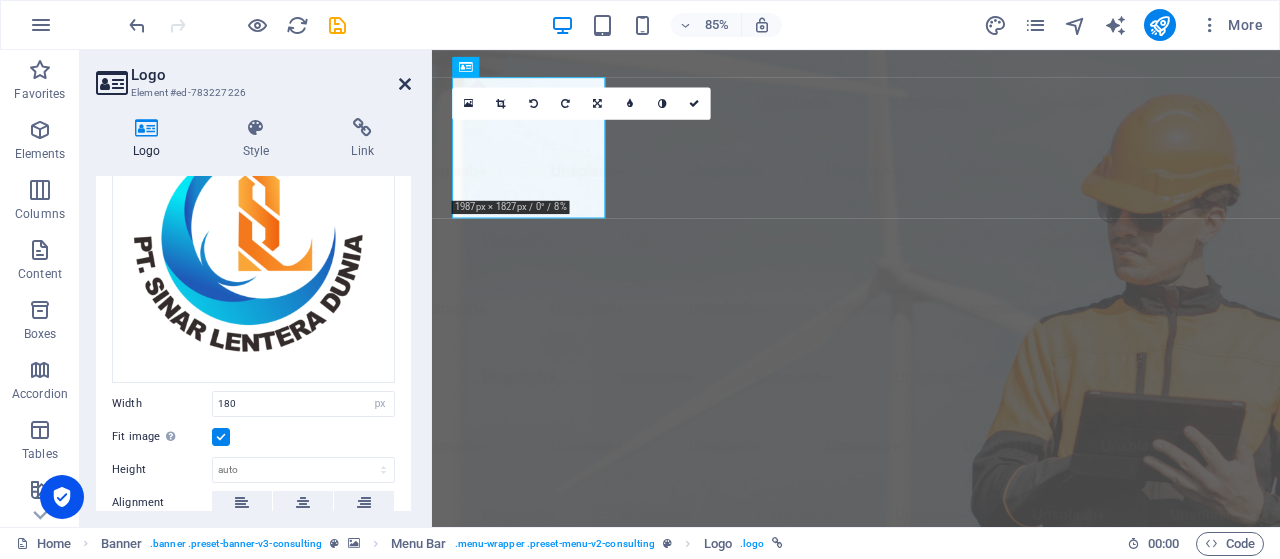 click at bounding box center (405, 84) 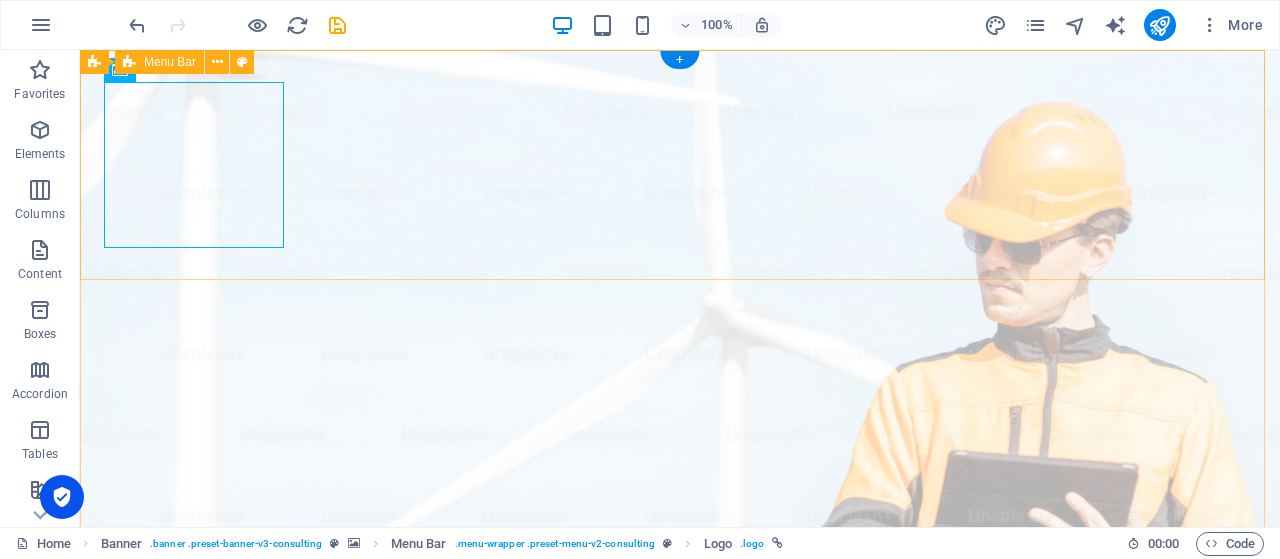 click on "Our Story Our Team Our Strengths Projects Contact Us Get Started" at bounding box center [680, 1113] 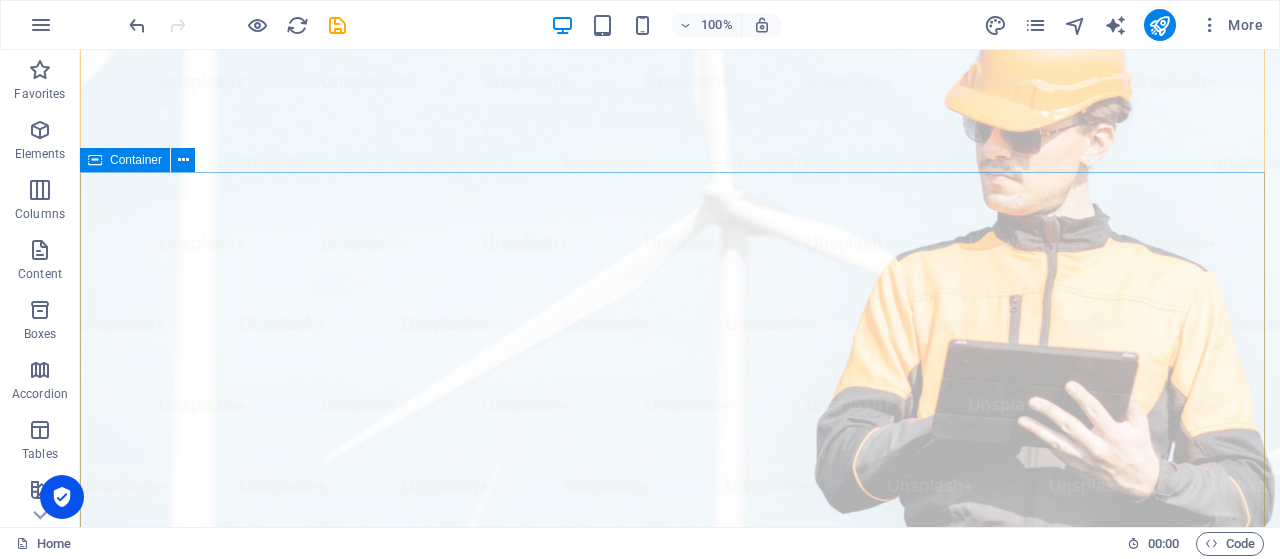 scroll, scrollTop: 116, scrollLeft: 0, axis: vertical 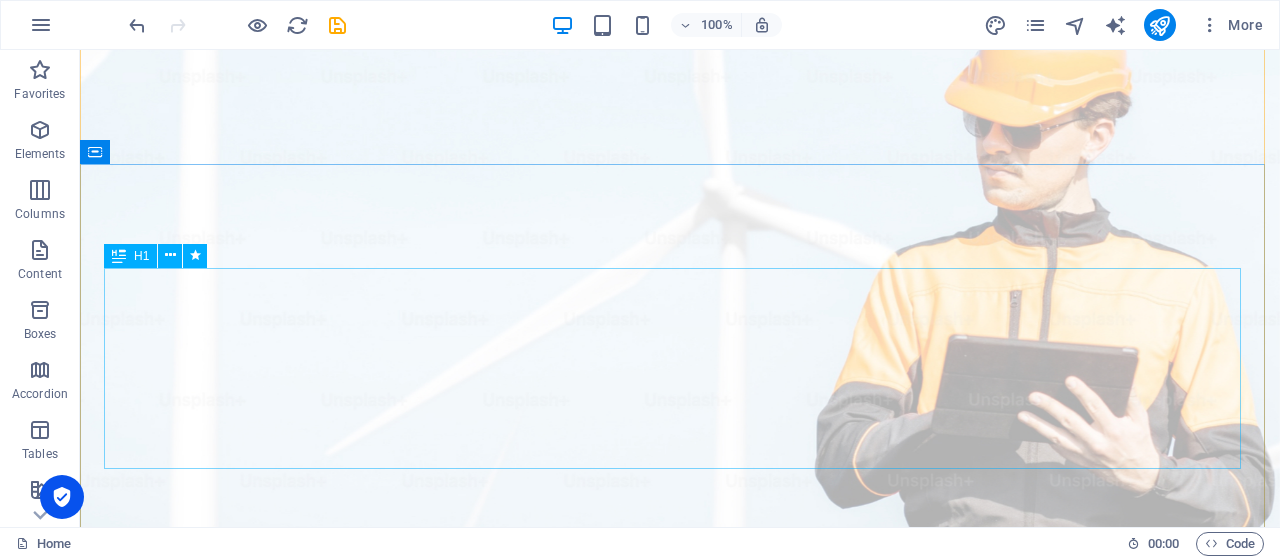 click on "Elevate Your Business With Sustainable Energy And Strategic Consulting" at bounding box center (680, 1261) 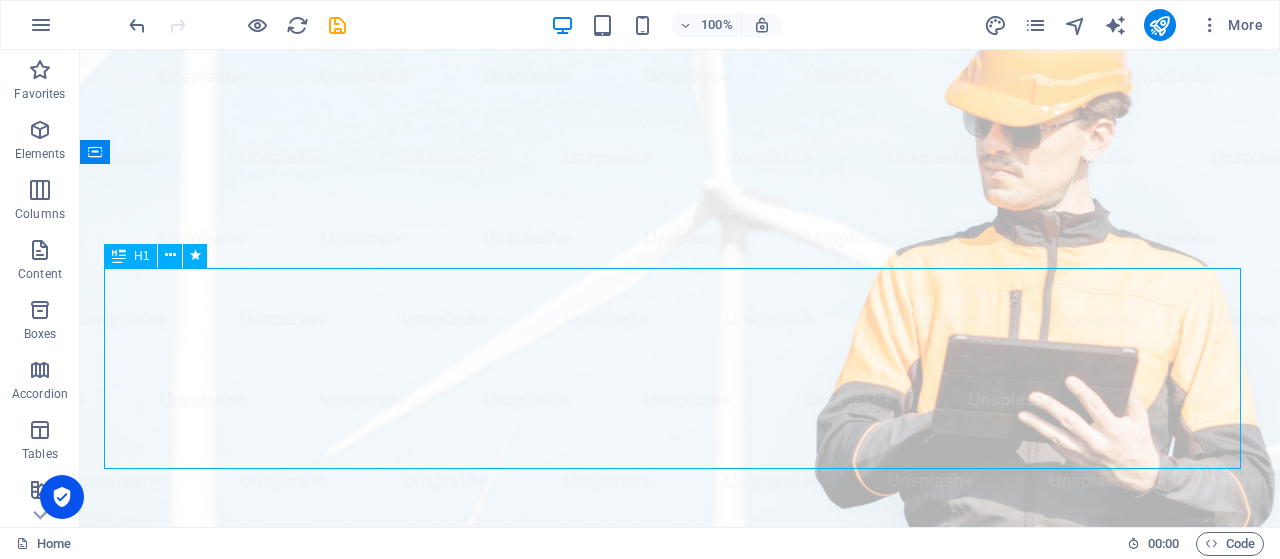 click on "Elevate Your Business With Sustainable Energy And Strategic Consulting" at bounding box center [680, 1261] 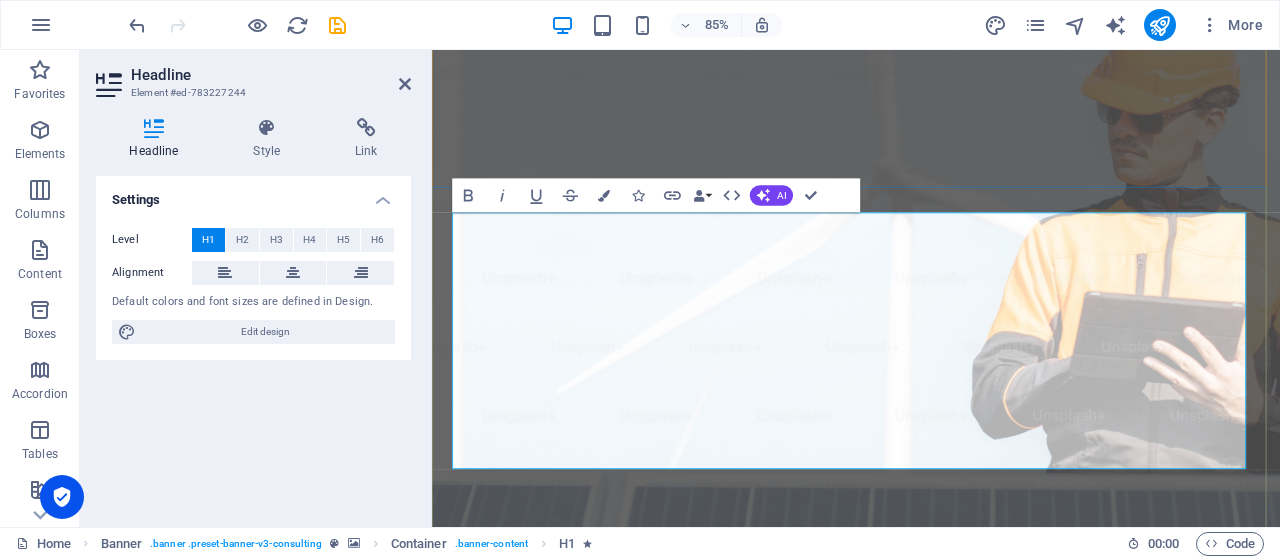 type 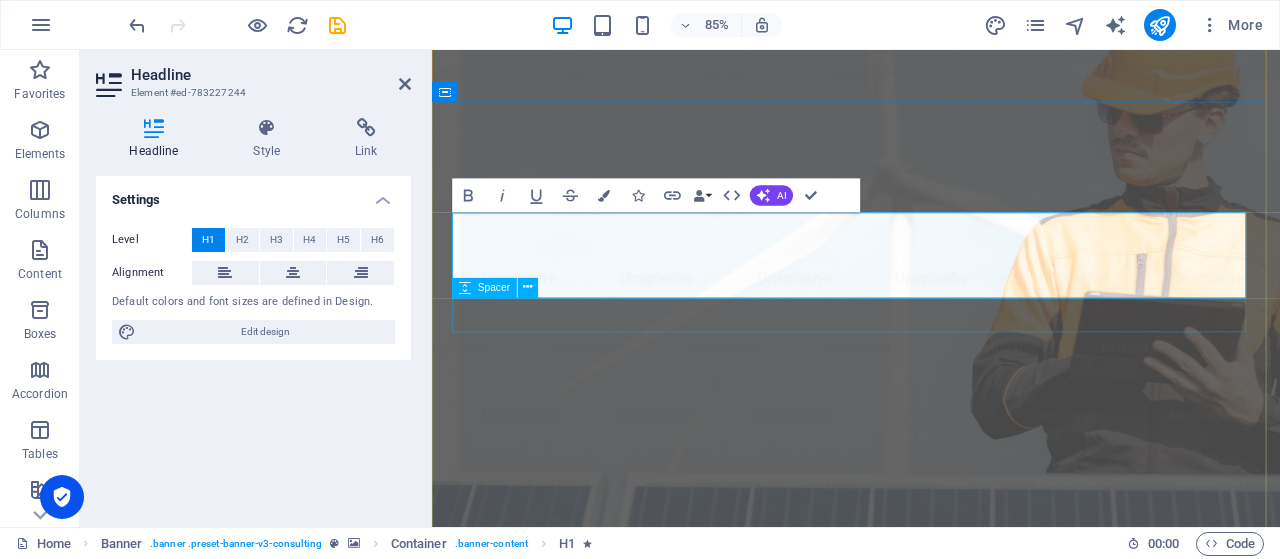 scroll, scrollTop: 216, scrollLeft: 0, axis: vertical 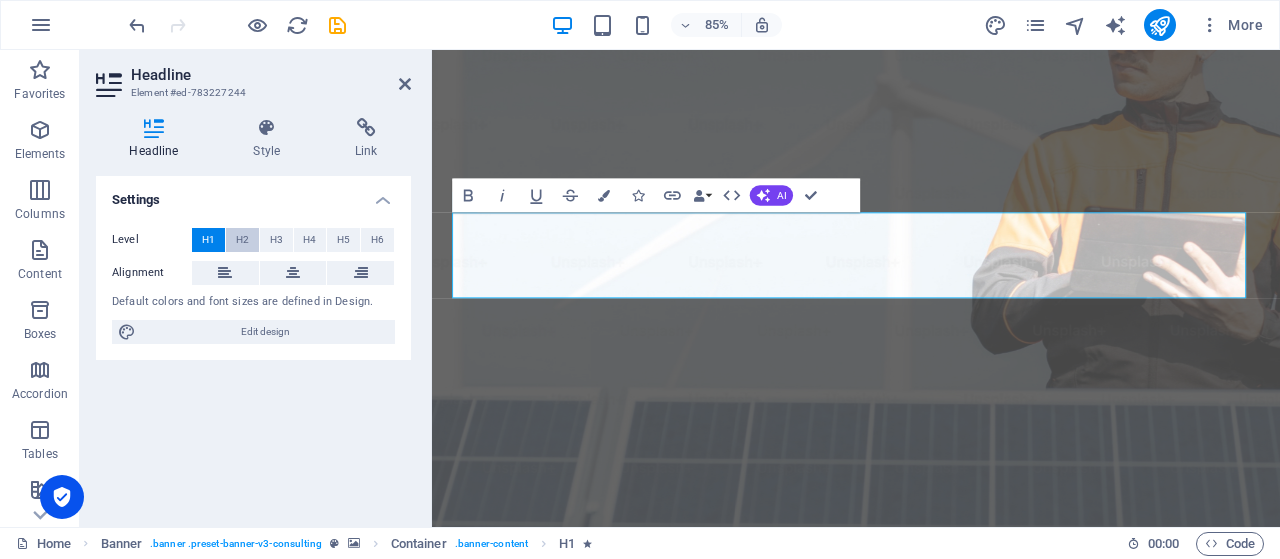 click on "H2" at bounding box center [242, 240] 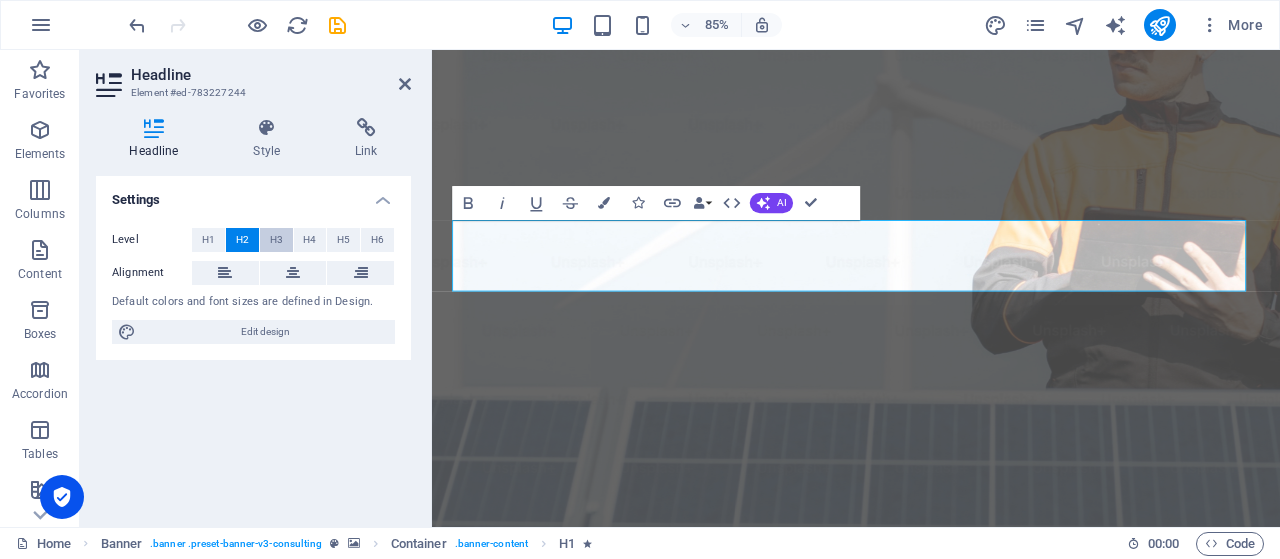 click on "H3" at bounding box center (276, 240) 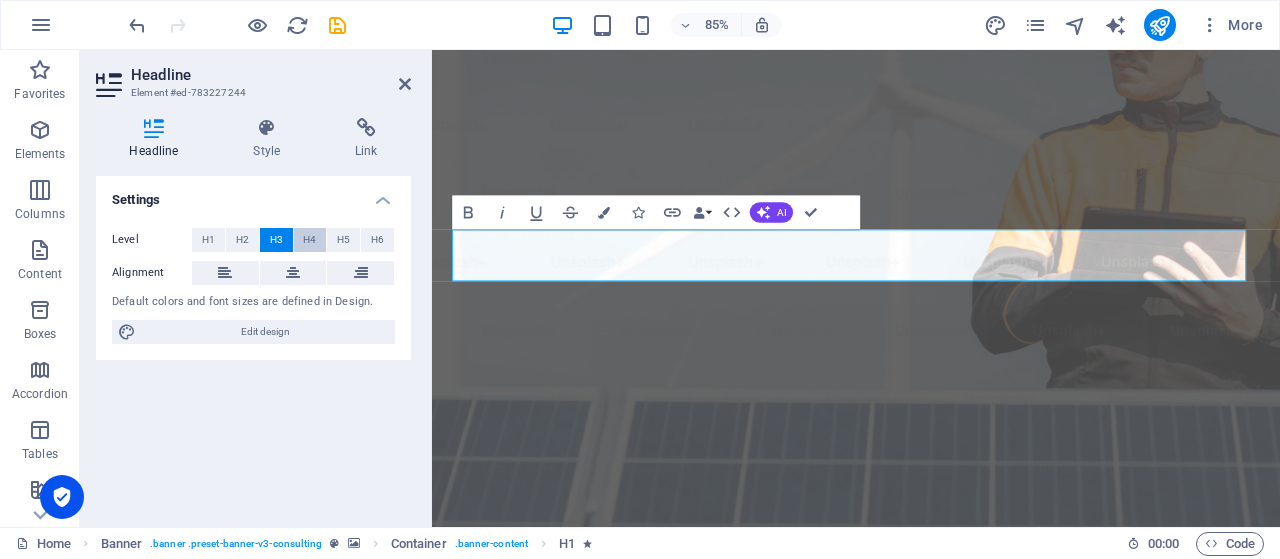 click on "H4" at bounding box center (309, 240) 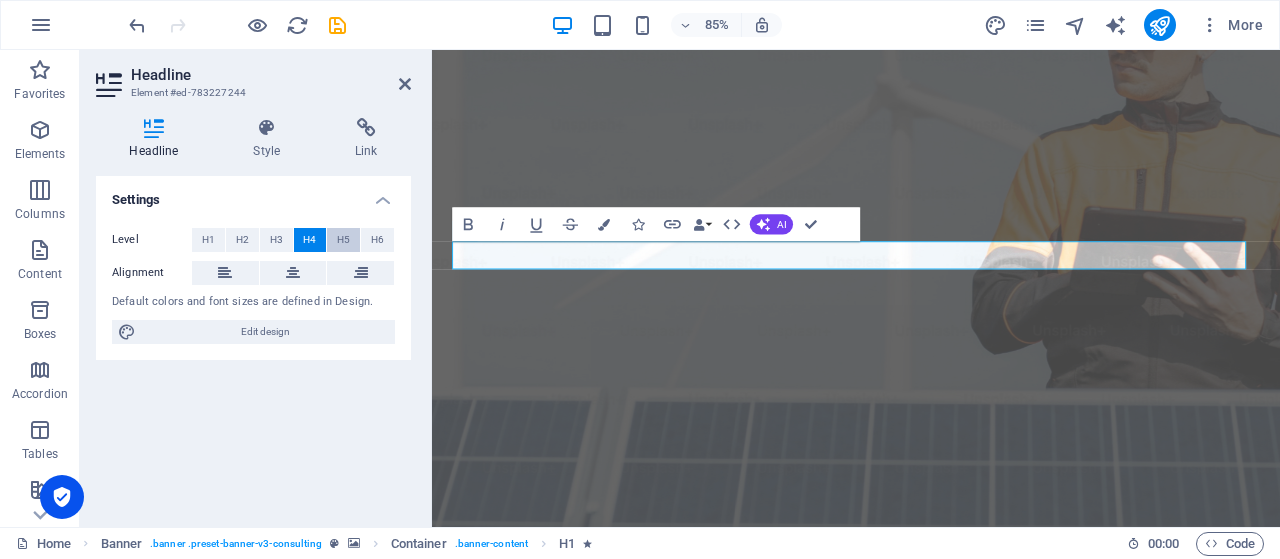 click on "H5" at bounding box center [343, 240] 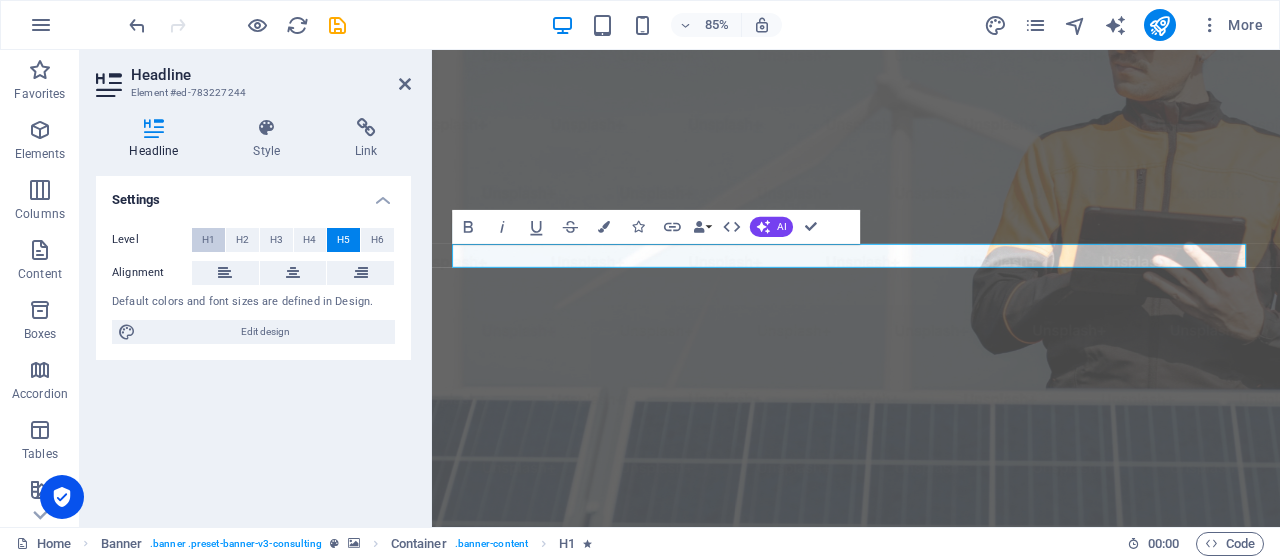 click on "H1" at bounding box center [208, 240] 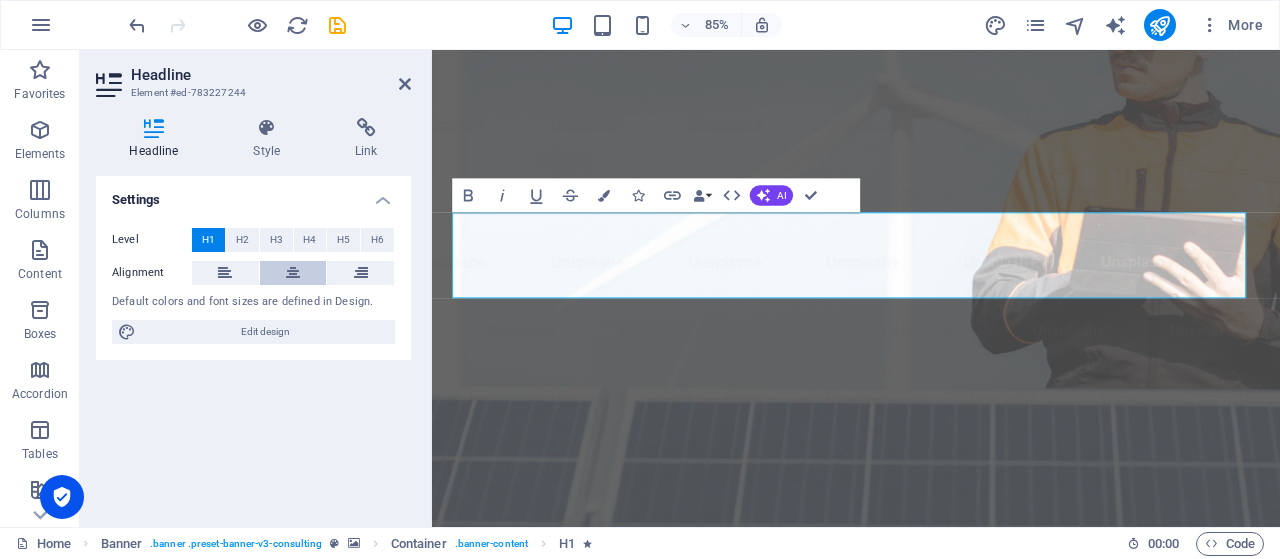 click at bounding box center [293, 273] 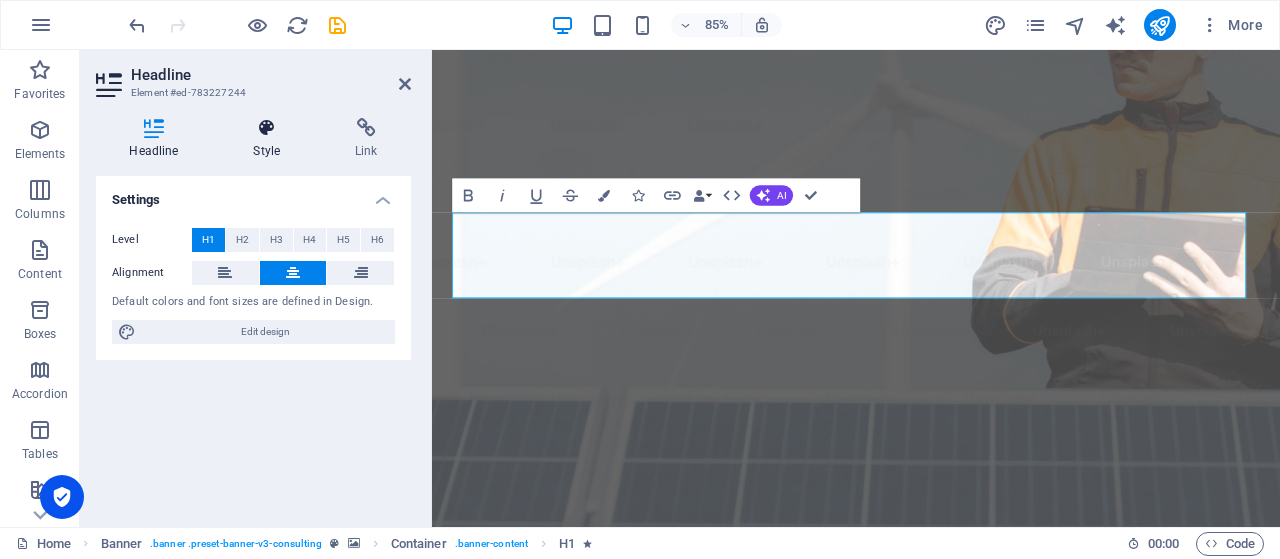 click at bounding box center (267, 128) 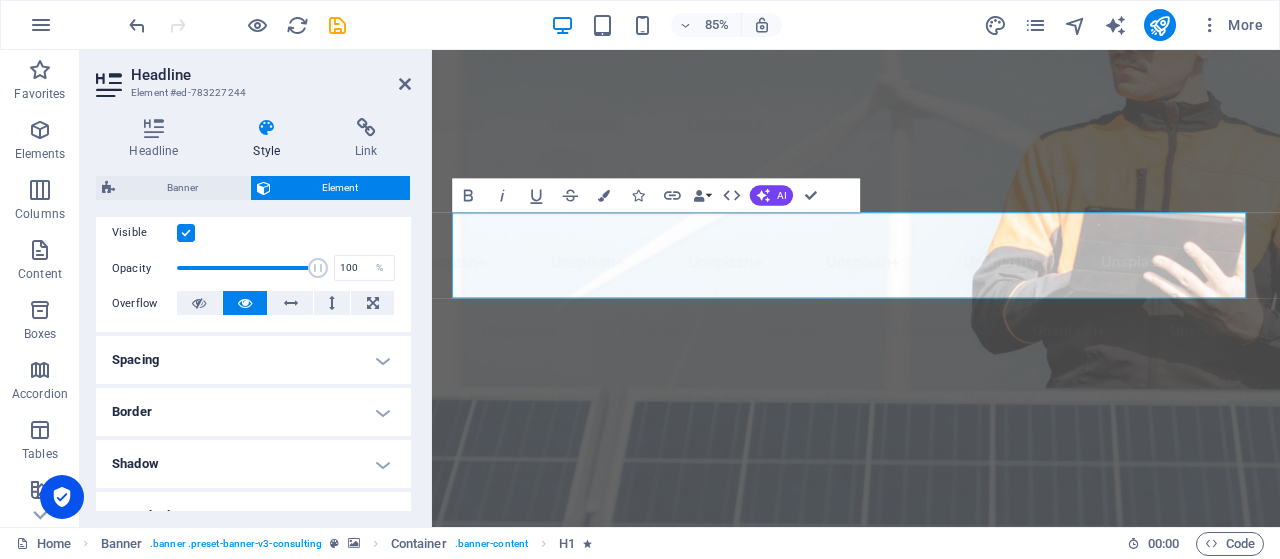 scroll, scrollTop: 255, scrollLeft: 0, axis: vertical 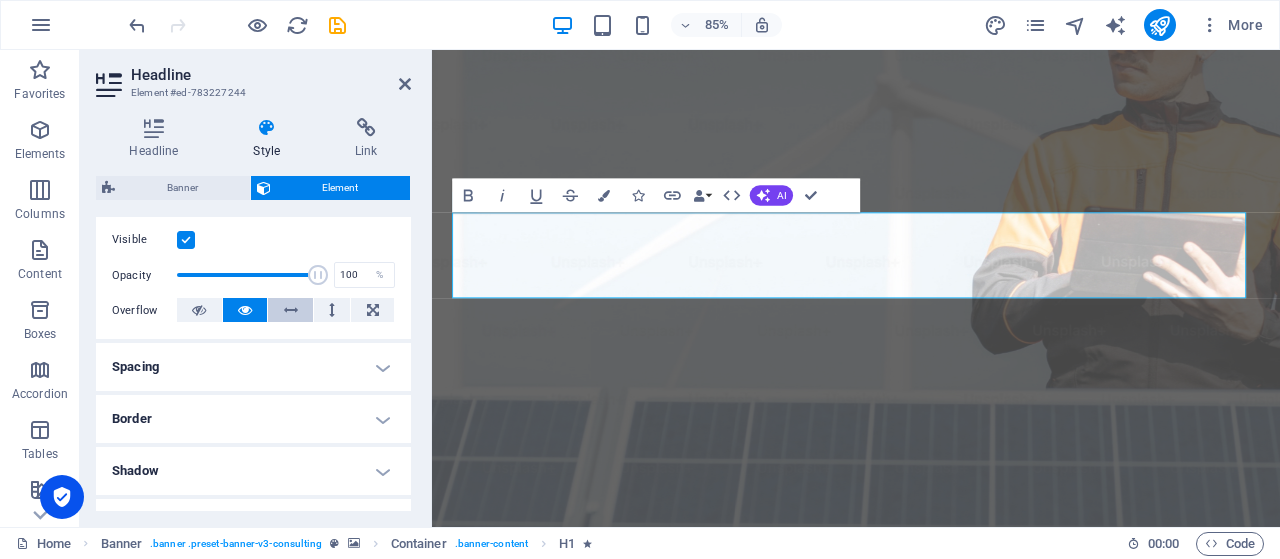 click at bounding box center (290, 310) 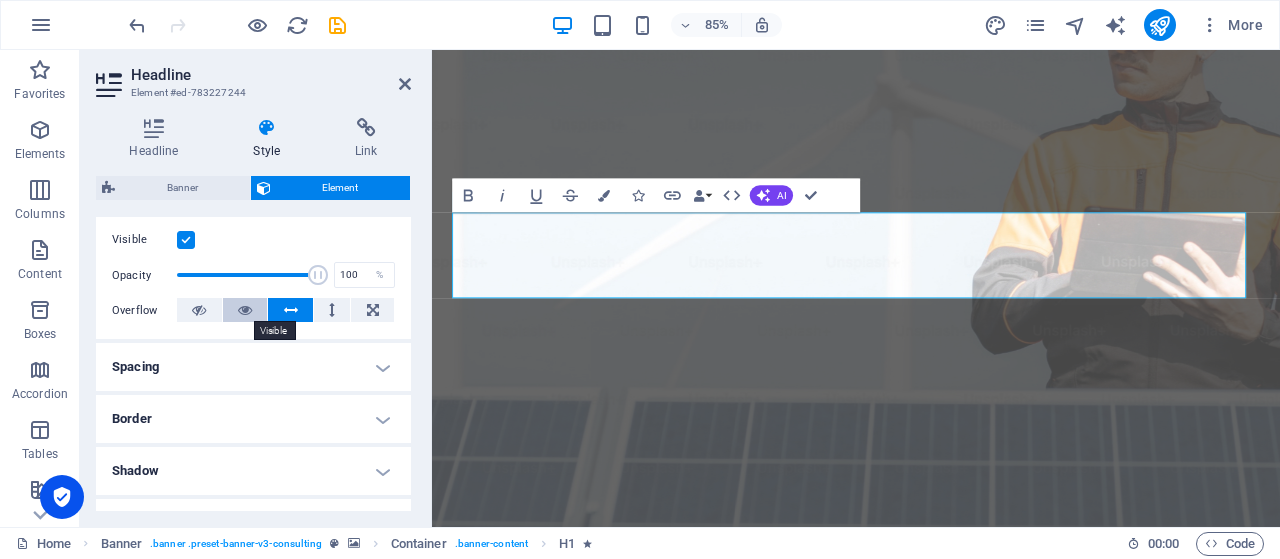 click at bounding box center (245, 310) 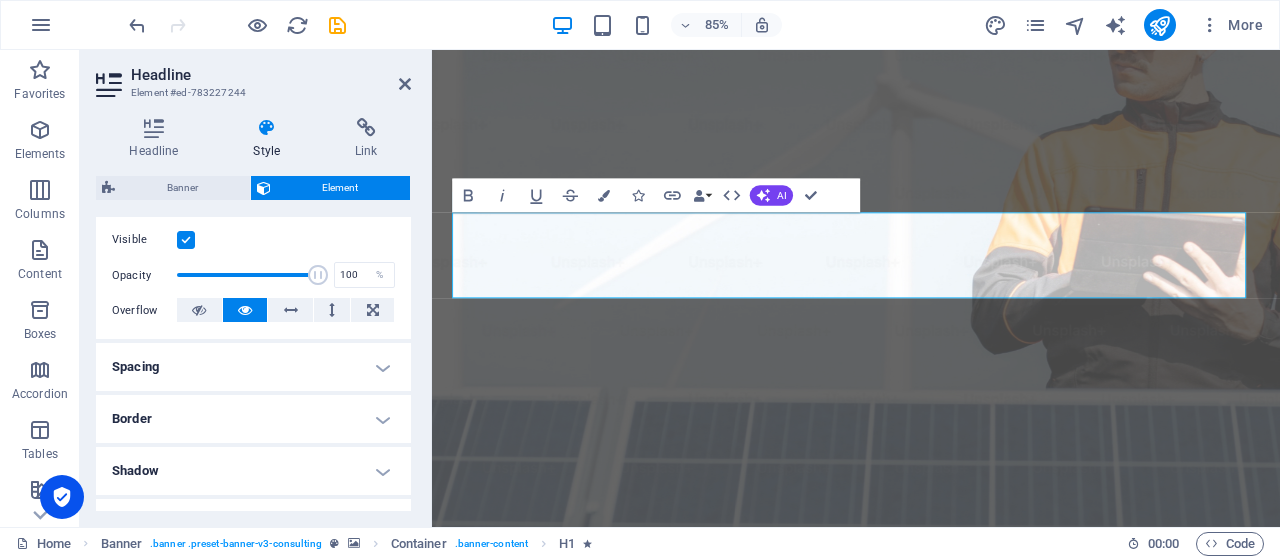 click on "Spacing" at bounding box center [253, 367] 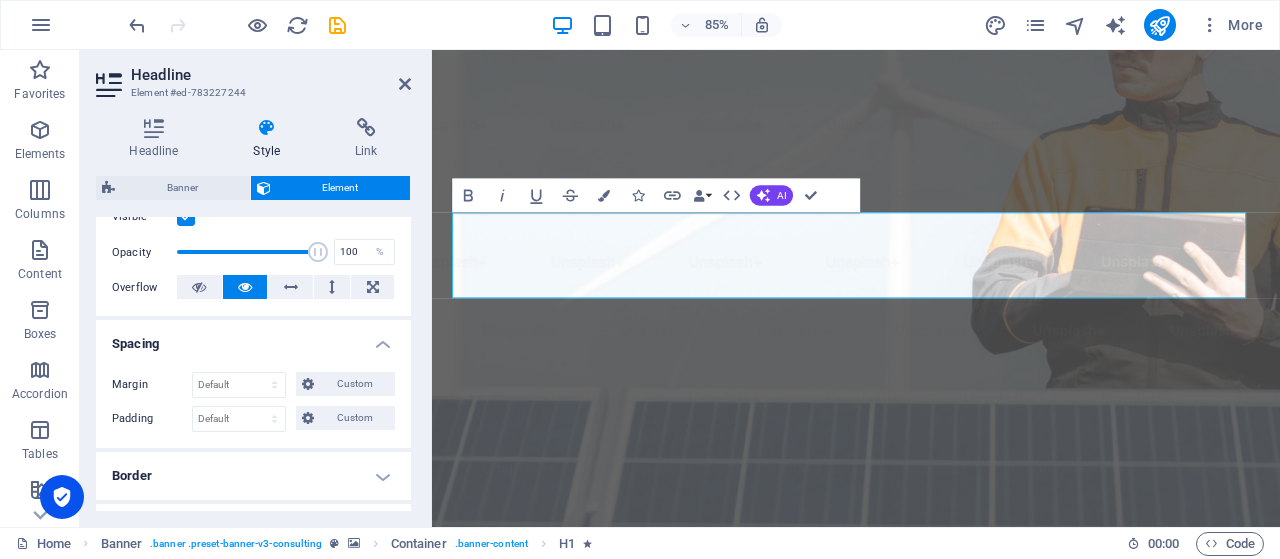 scroll, scrollTop: 279, scrollLeft: 0, axis: vertical 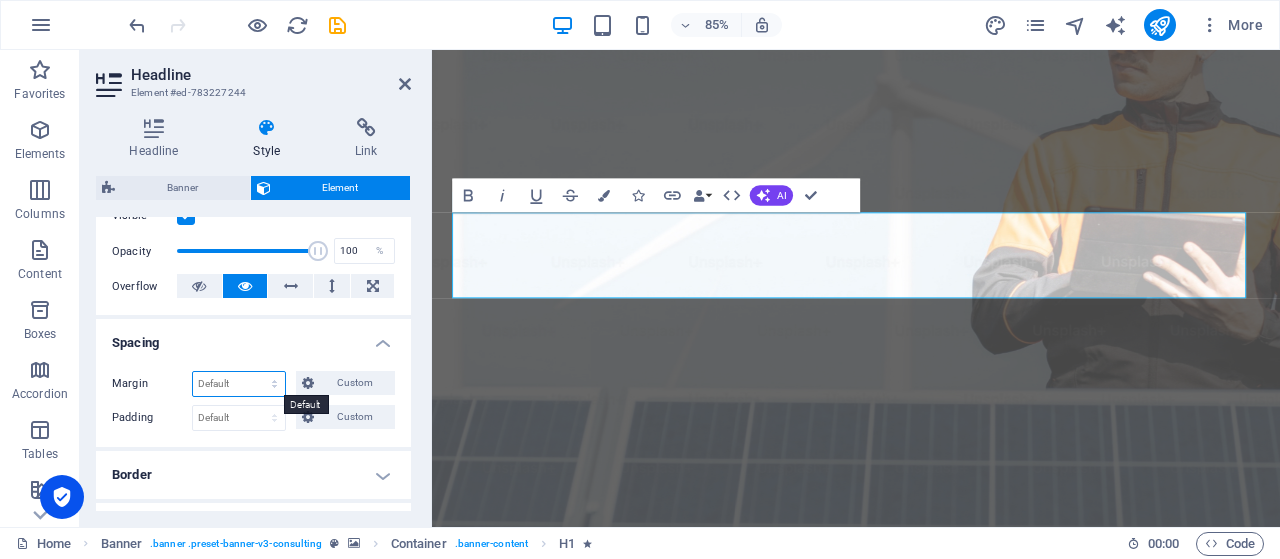 click on "Default auto px % rem vw vh Custom" at bounding box center [239, 384] 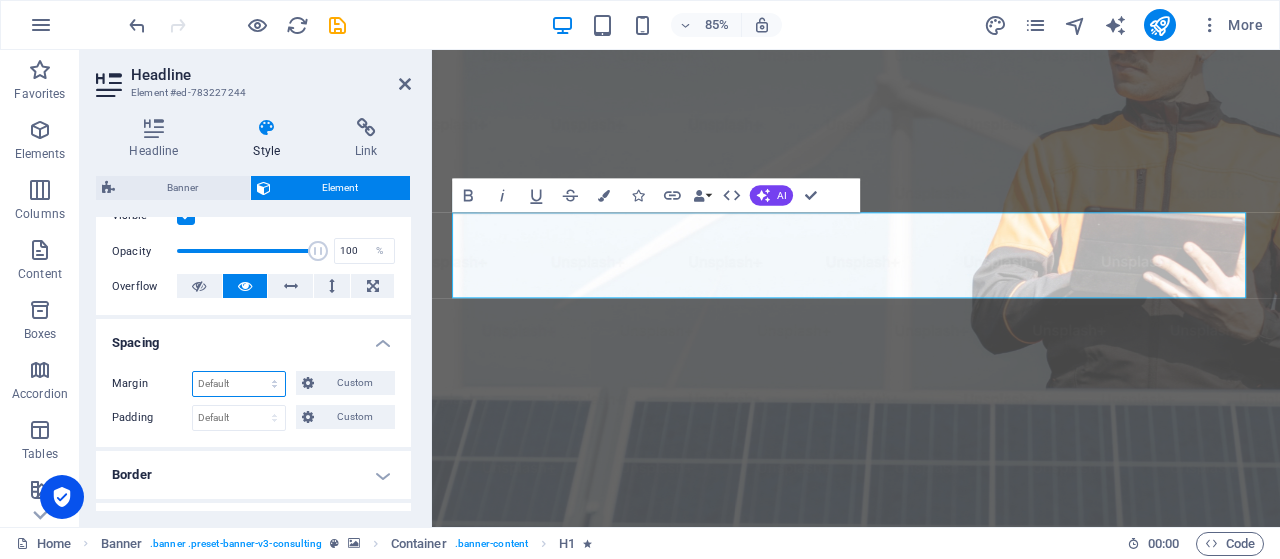 select on "rem" 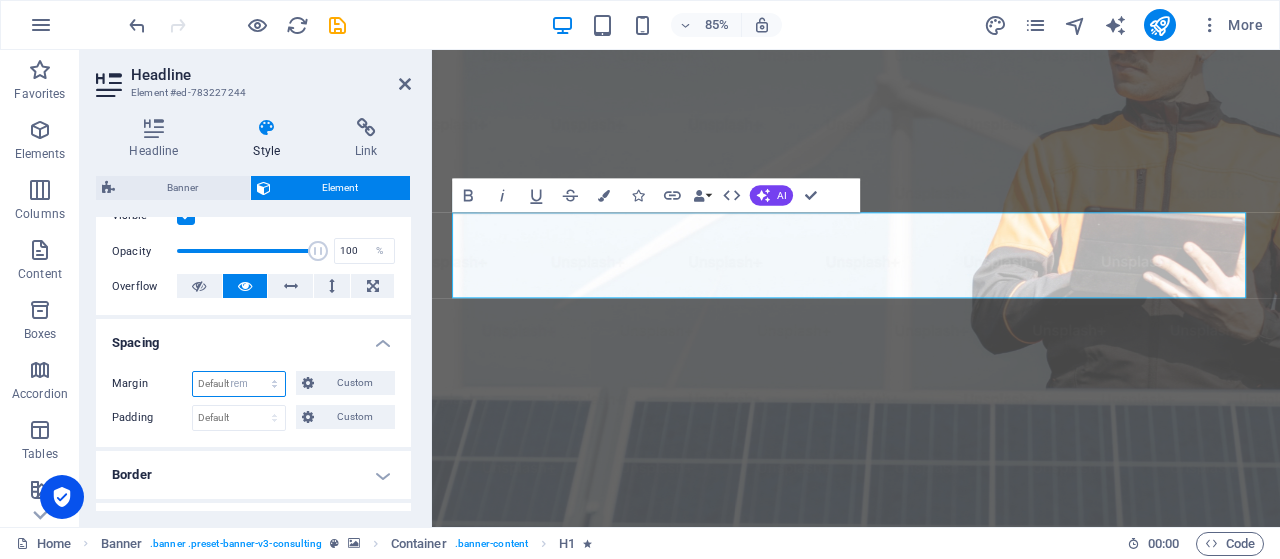 click on "Default auto px % rem vw vh Custom" at bounding box center [239, 384] 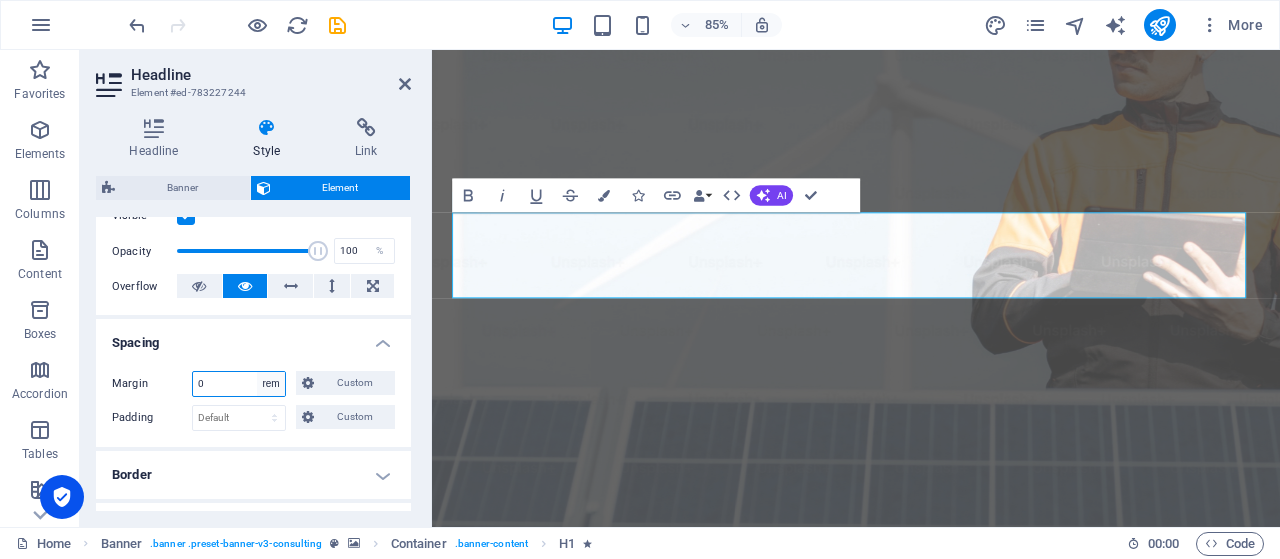 click on "Default auto px % rem vw vh Custom" at bounding box center [271, 384] 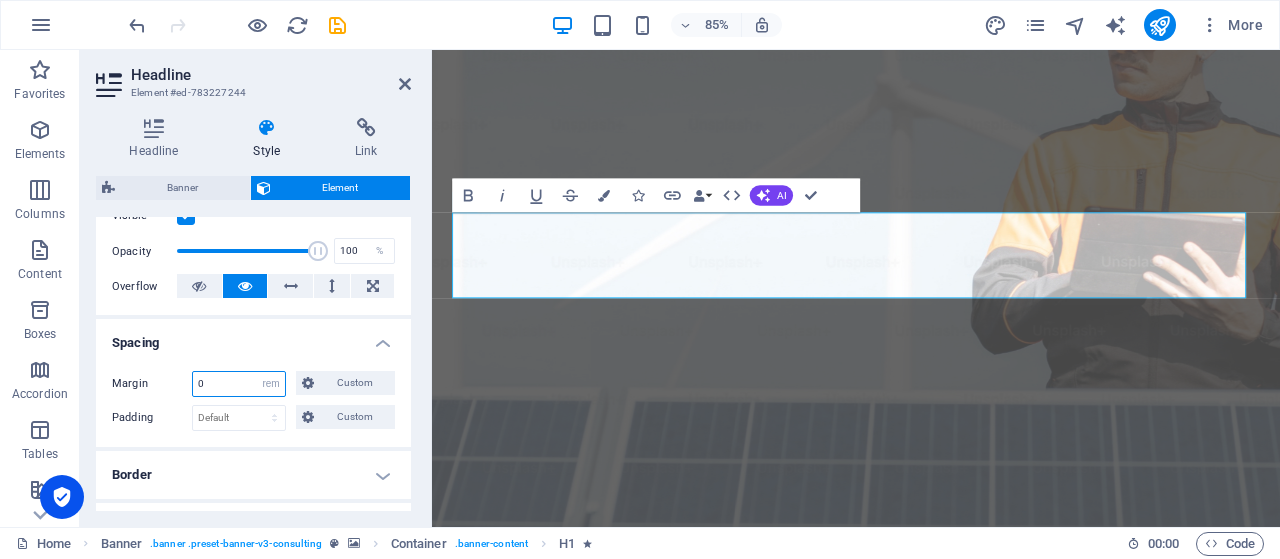 select on "default" 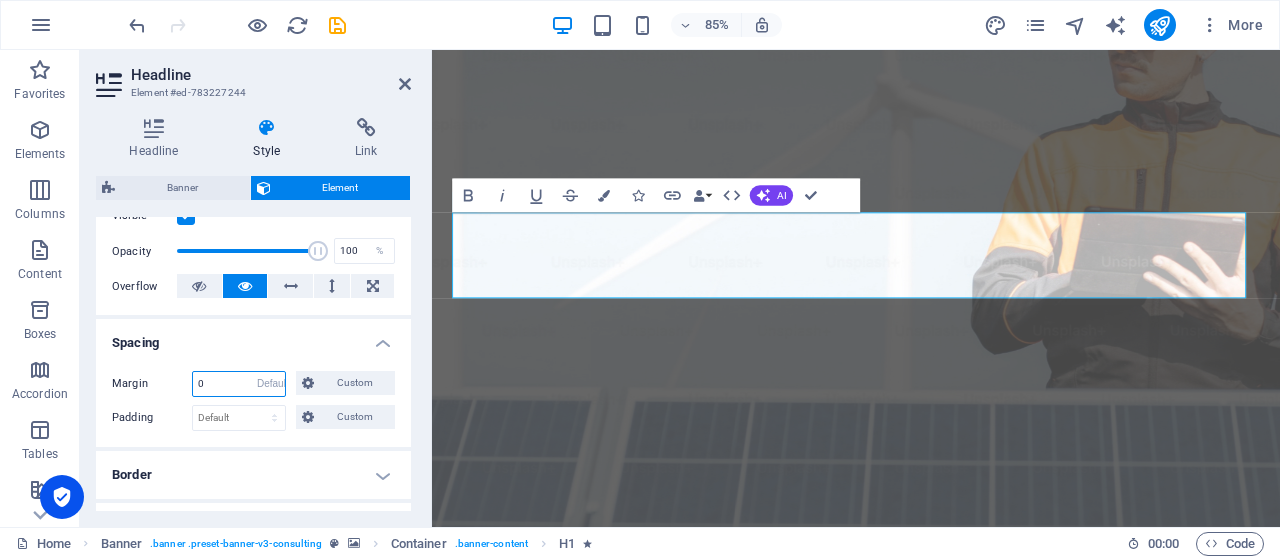 click on "Default auto px % rem vw vh Custom" at bounding box center (271, 384) 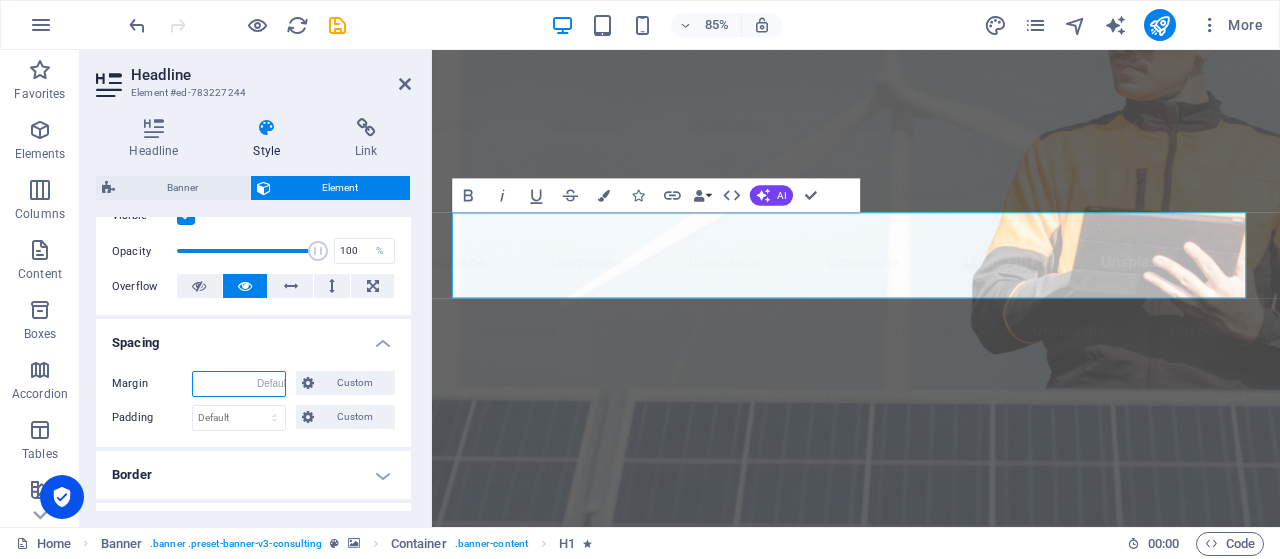 select on "DISABLED_OPTION_VALUE" 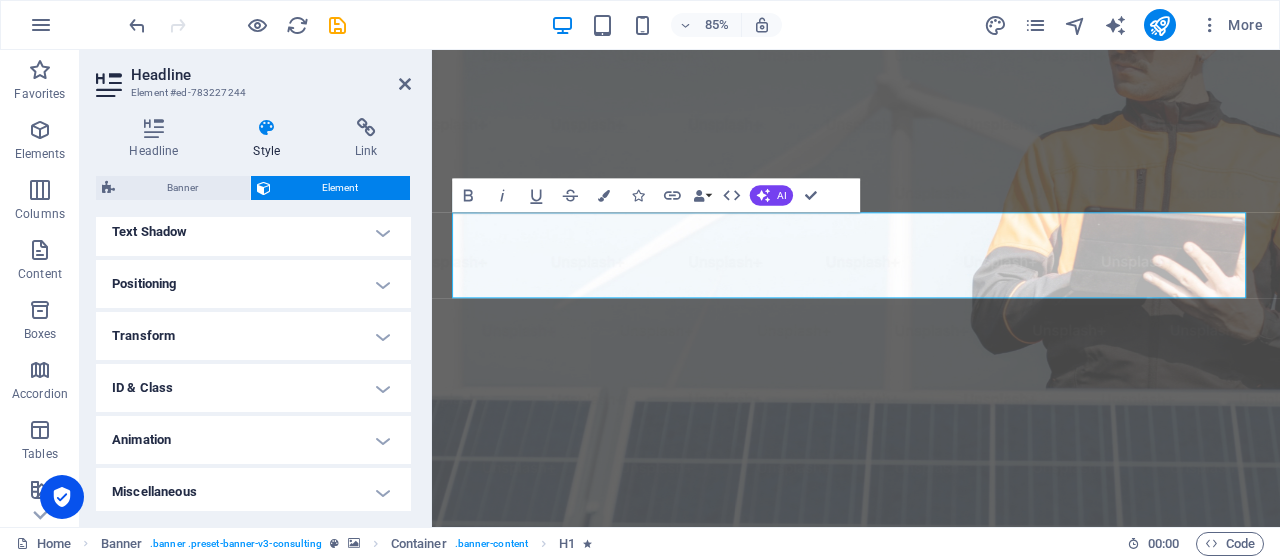 scroll, scrollTop: 628, scrollLeft: 0, axis: vertical 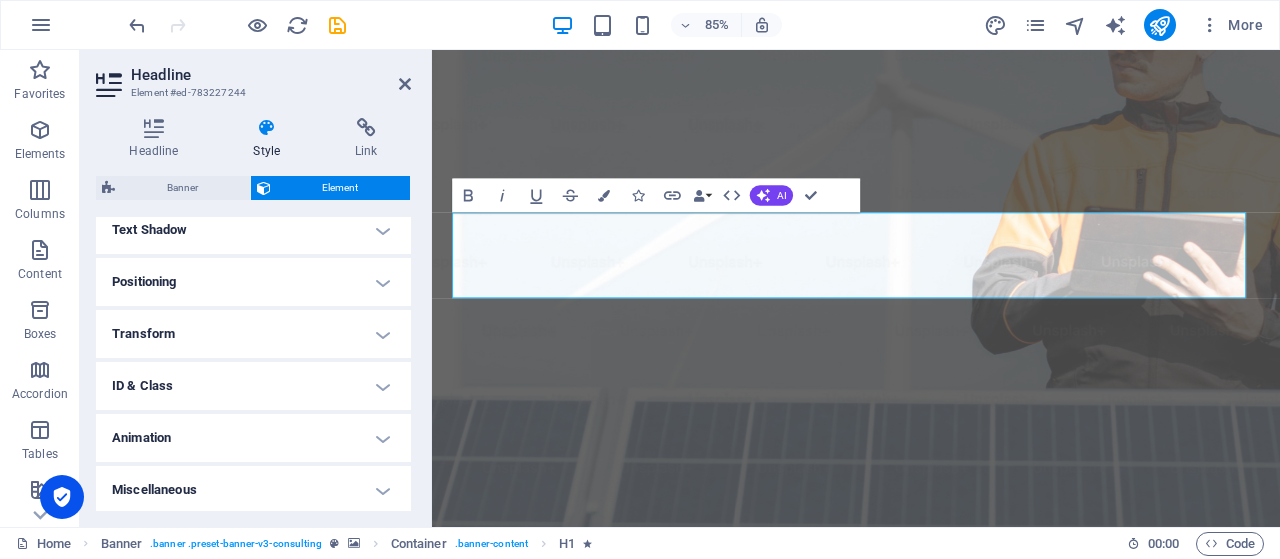click on "Animation" at bounding box center [253, 438] 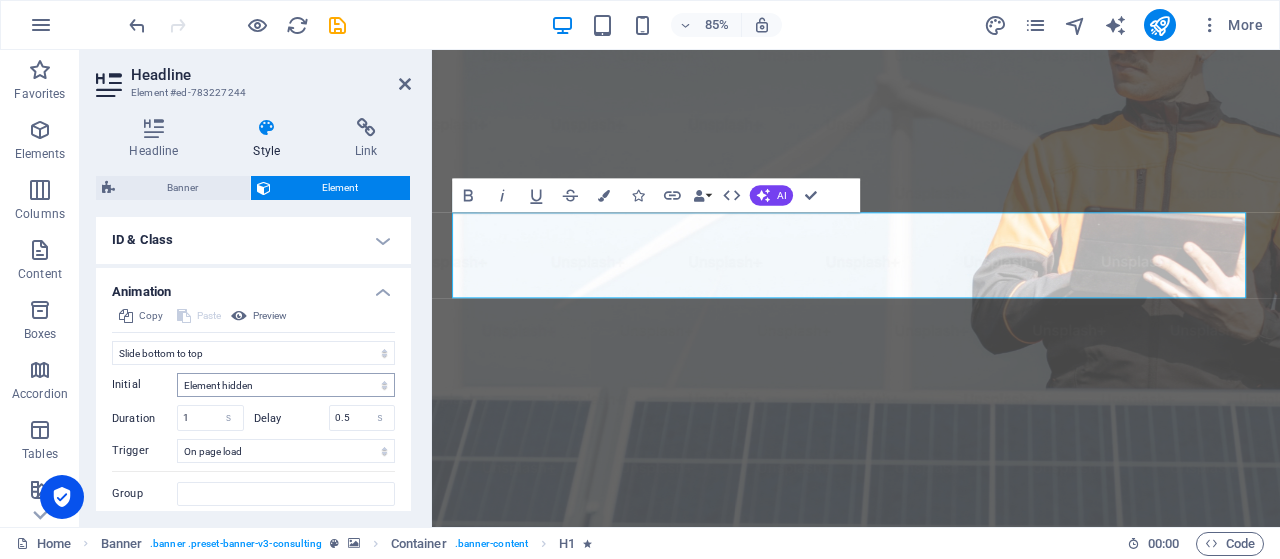 scroll, scrollTop: 792, scrollLeft: 0, axis: vertical 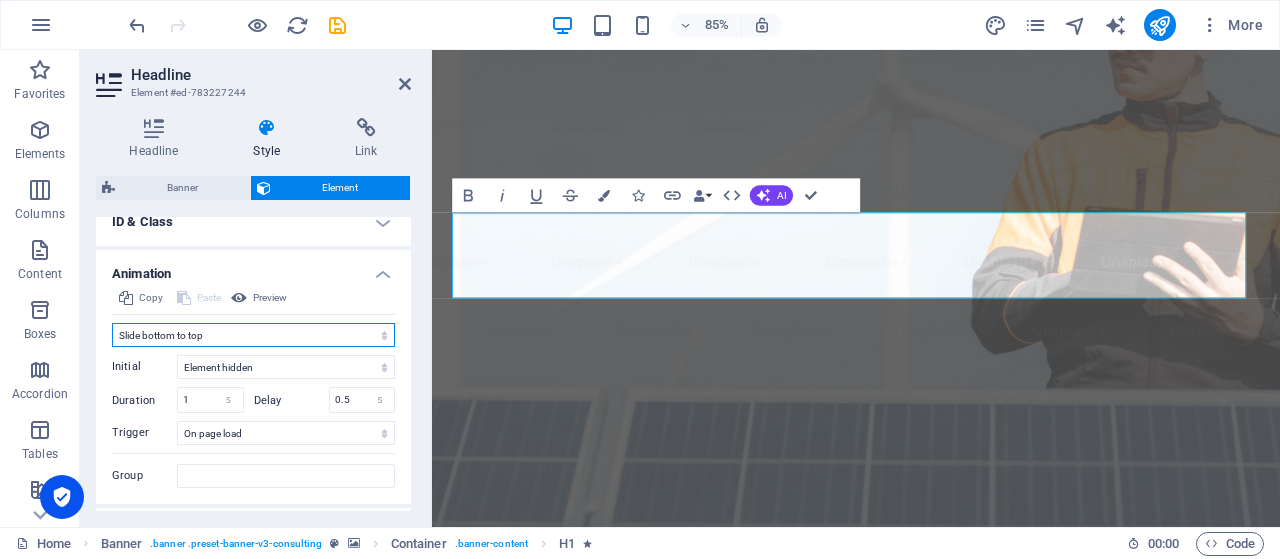 click on "Don't animate Show / Hide Slide up/down Zoom in/out Slide left to right Slide right to left Slide top to bottom Slide bottom to top Pulse Blink Open as overlay" at bounding box center (253, 335) 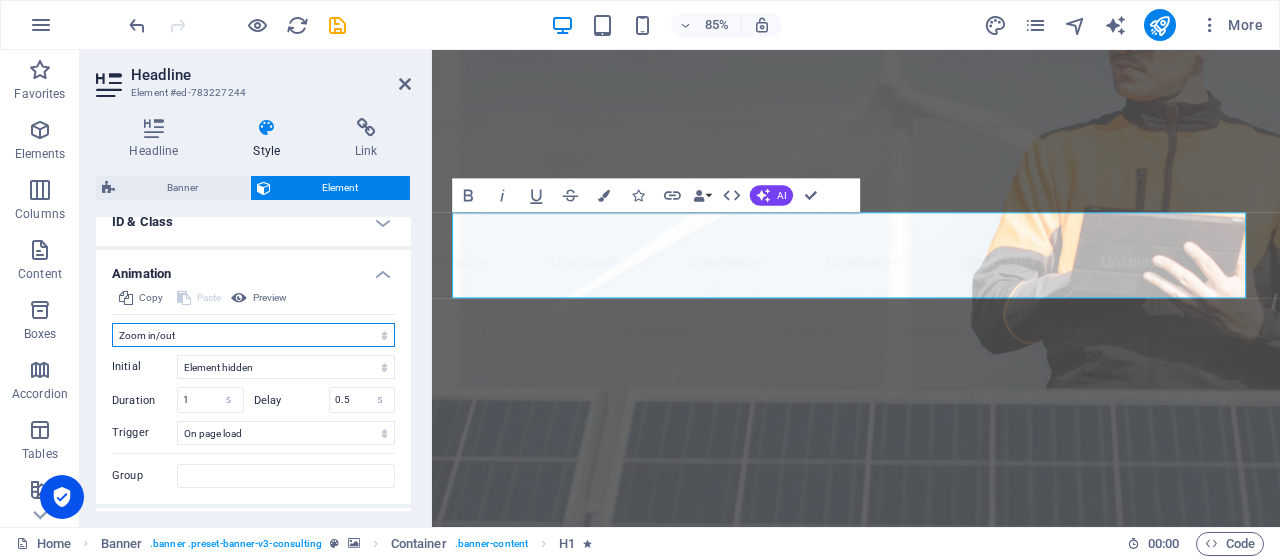click on "Don't animate Show / Hide Slide up/down Zoom in/out Slide left to right Slide right to left Slide top to bottom Slide bottom to top Pulse Blink Open as overlay" at bounding box center (253, 335) 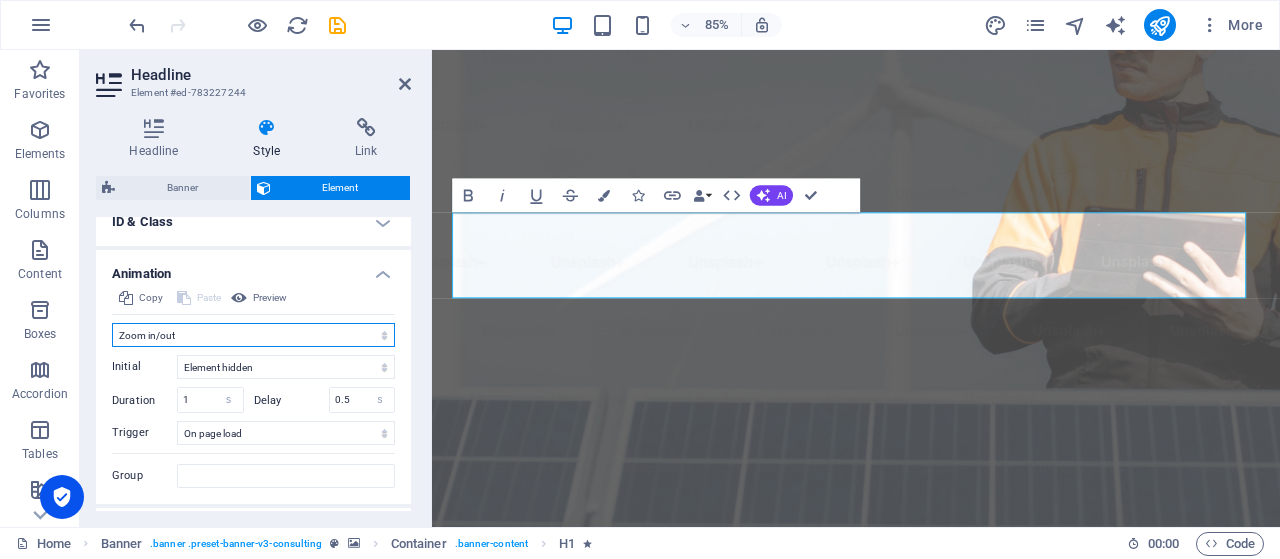 click on "Don't animate Show / Hide Slide up/down Zoom in/out Slide left to right Slide right to left Slide top to bottom Slide bottom to top Pulse Blink Open as overlay" at bounding box center (253, 335) 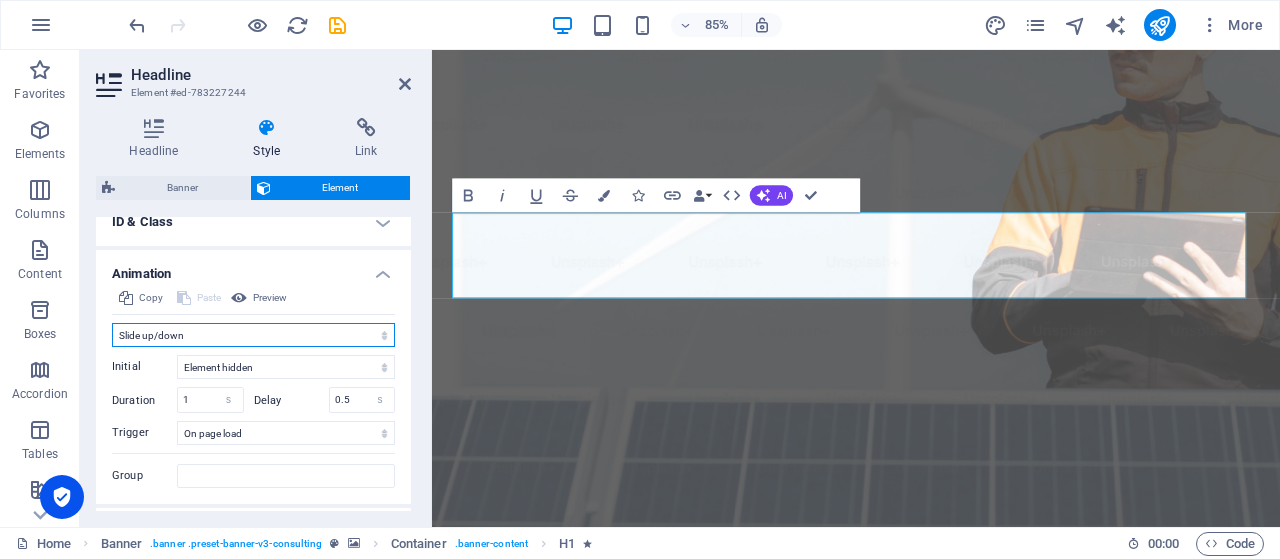 click on "Don't animate Show / Hide Slide up/down Zoom in/out Slide left to right Slide right to left Slide top to bottom Slide bottom to top Pulse Blink Open as overlay" at bounding box center [253, 335] 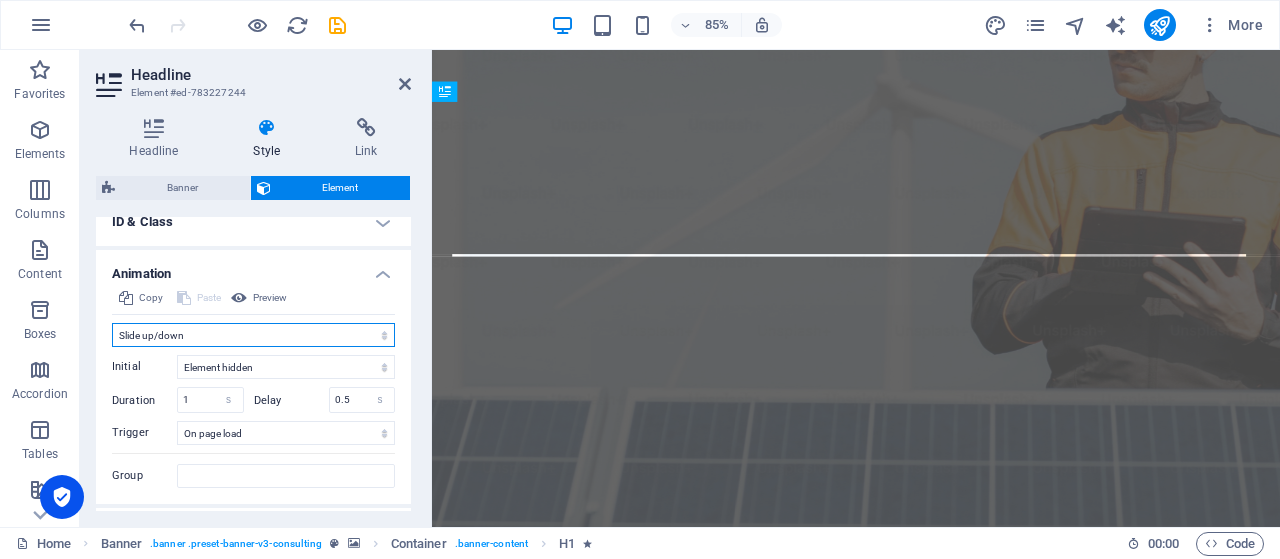 click on "Don't animate Show / Hide Slide up/down Zoom in/out Slide left to right Slide right to left Slide top to bottom Slide bottom to top Pulse Blink Open as overlay" at bounding box center [253, 335] 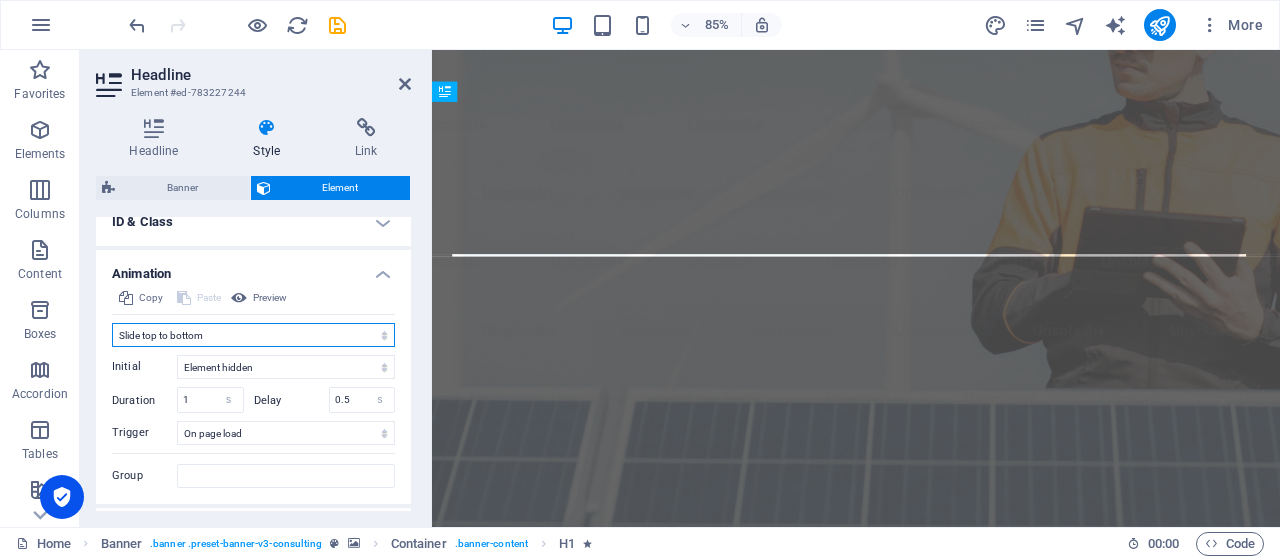 click on "Don't animate Show / Hide Slide up/down Zoom in/out Slide left to right Slide right to left Slide top to bottom Slide bottom to top Pulse Blink Open as overlay" at bounding box center [253, 335] 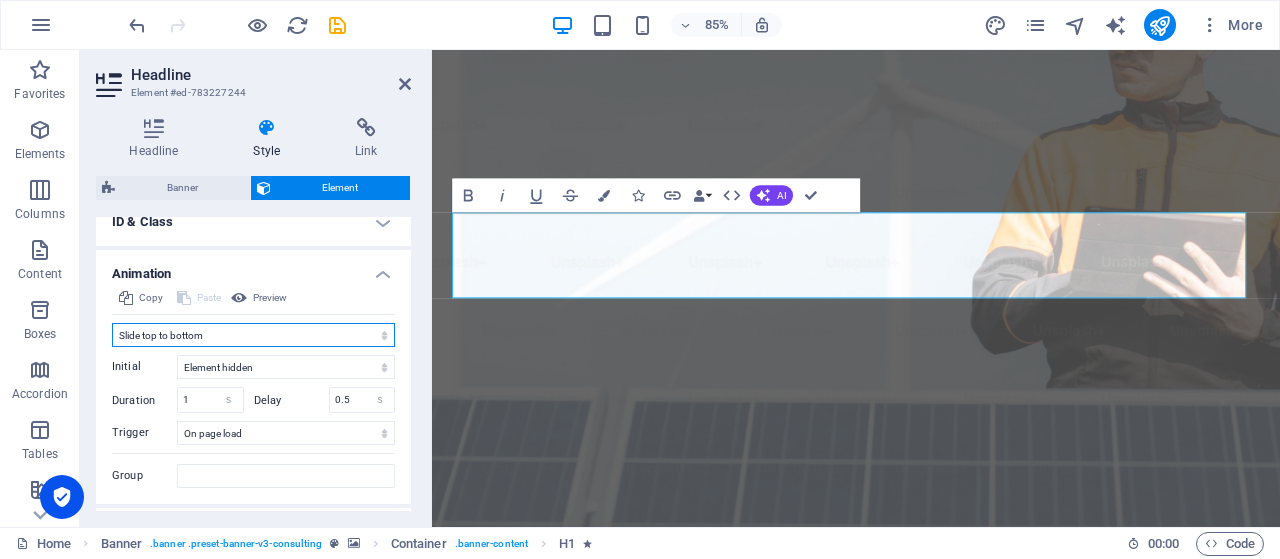 click on "Don't animate Show / Hide Slide up/down Zoom in/out Slide left to right Slide right to left Slide top to bottom Slide bottom to top Pulse Blink Open as overlay" at bounding box center (253, 335) 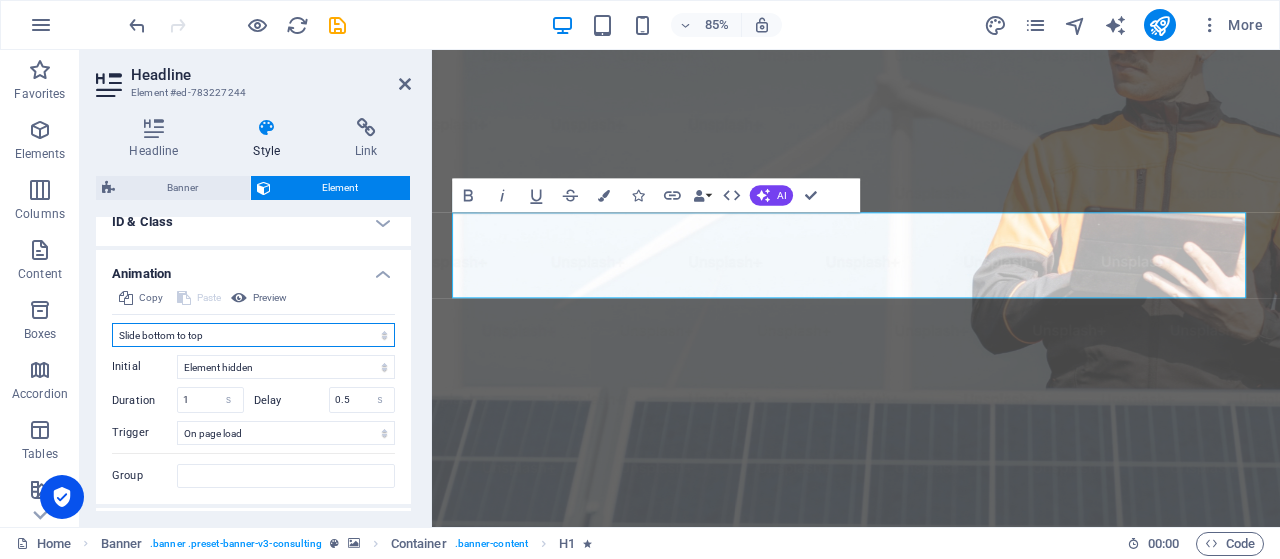 click on "Don't animate Show / Hide Slide up/down Zoom in/out Slide left to right Slide right to left Slide top to bottom Slide bottom to top Pulse Blink Open as overlay" at bounding box center (253, 335) 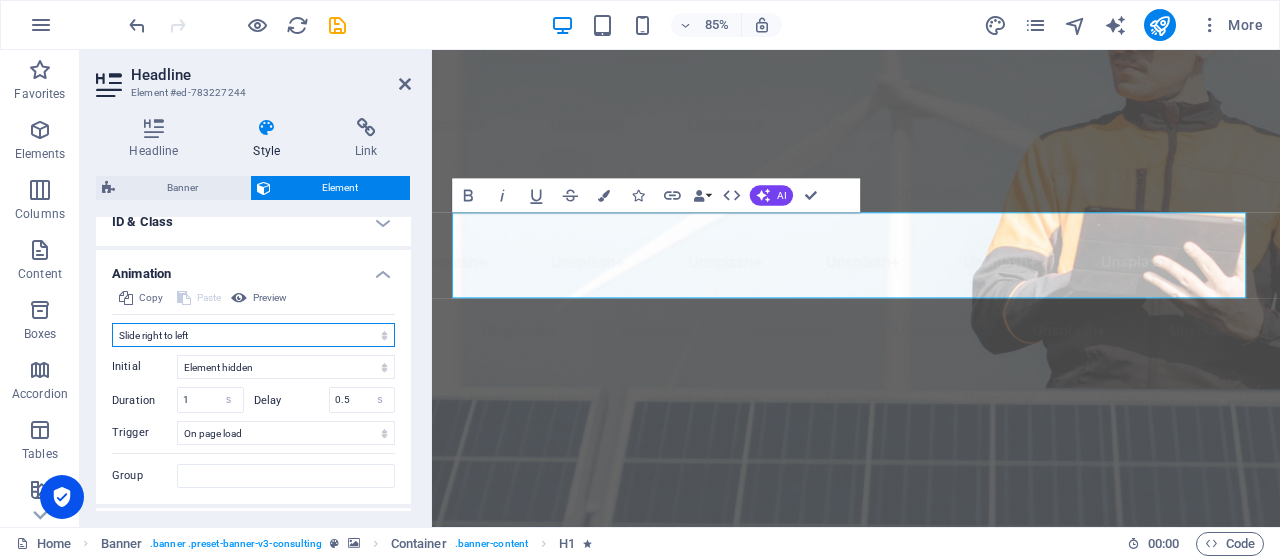 click on "Don't animate Show / Hide Slide up/down Zoom in/out Slide left to right Slide right to left Slide top to bottom Slide bottom to top Pulse Blink Open as overlay" at bounding box center [253, 335] 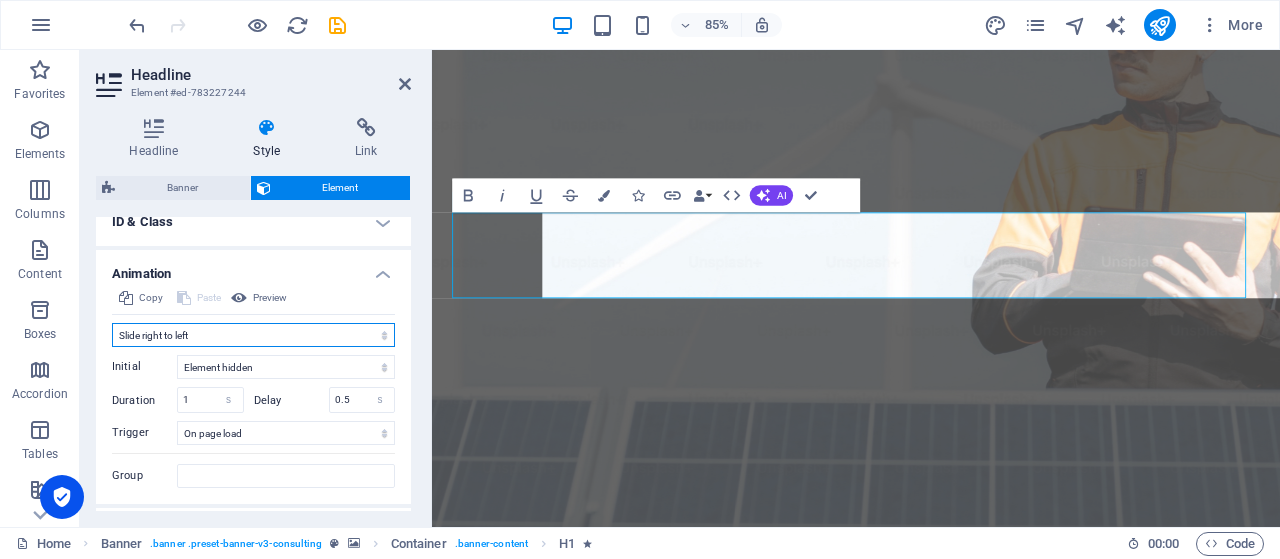 click on "Don't animate Show / Hide Slide up/down Zoom in/out Slide left to right Slide right to left Slide top to bottom Slide bottom to top Pulse Blink Open as overlay" at bounding box center [253, 335] 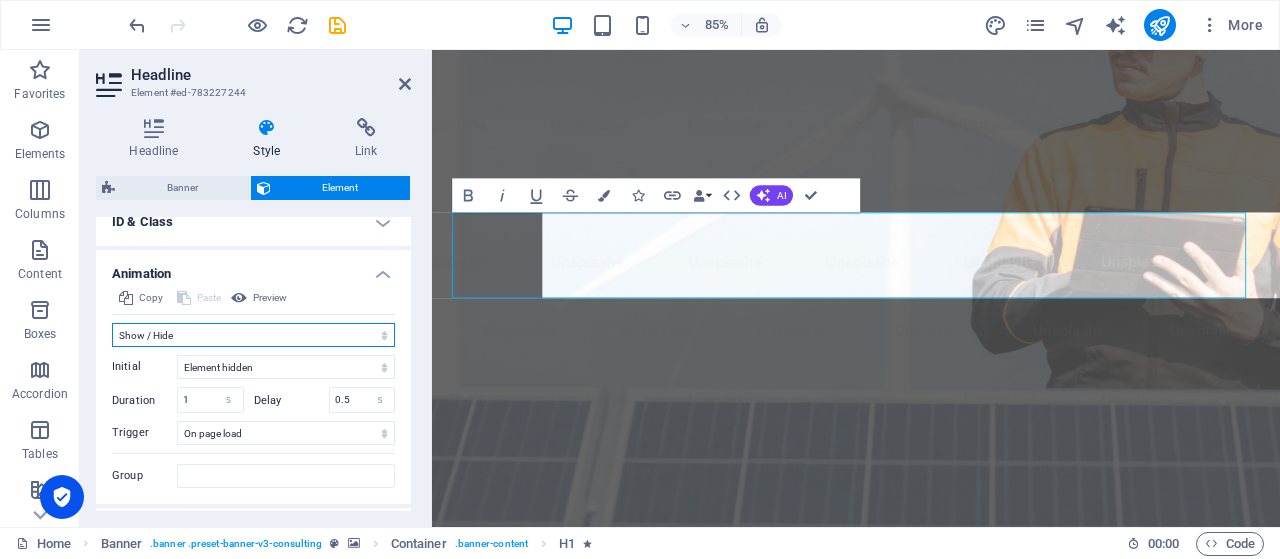 click on "Don't animate Show / Hide Slide up/down Zoom in/out Slide left to right Slide right to left Slide top to bottom Slide bottom to top Pulse Blink Open as overlay" at bounding box center [253, 335] 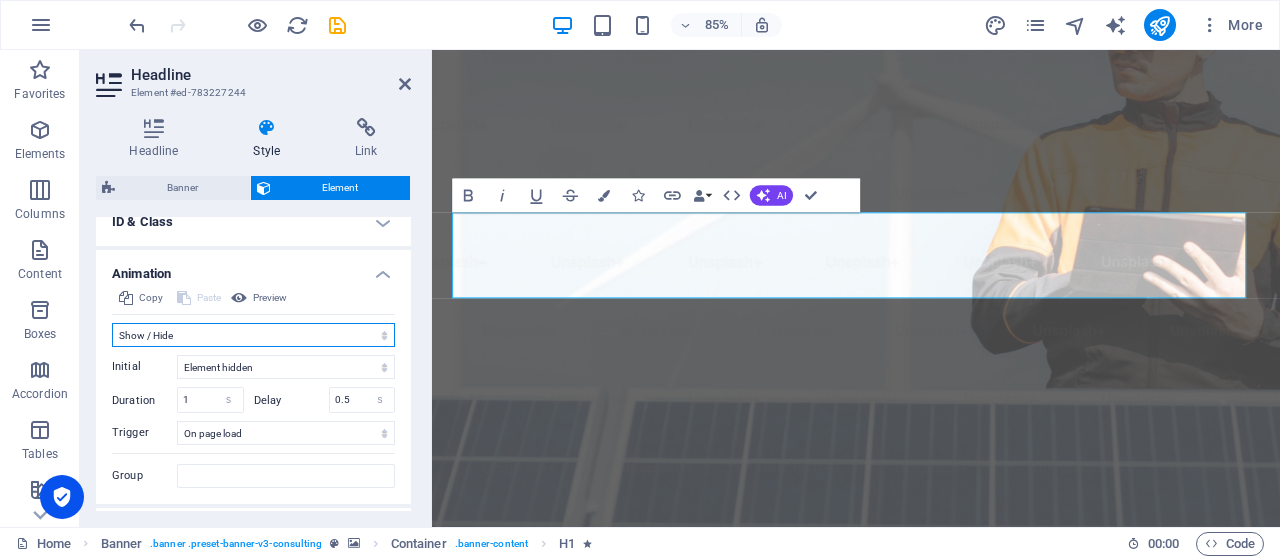 click on "Don't animate Show / Hide Slide up/down Zoom in/out Slide left to right Slide right to left Slide top to bottom Slide bottom to top Pulse Blink Open as overlay" at bounding box center (253, 335) 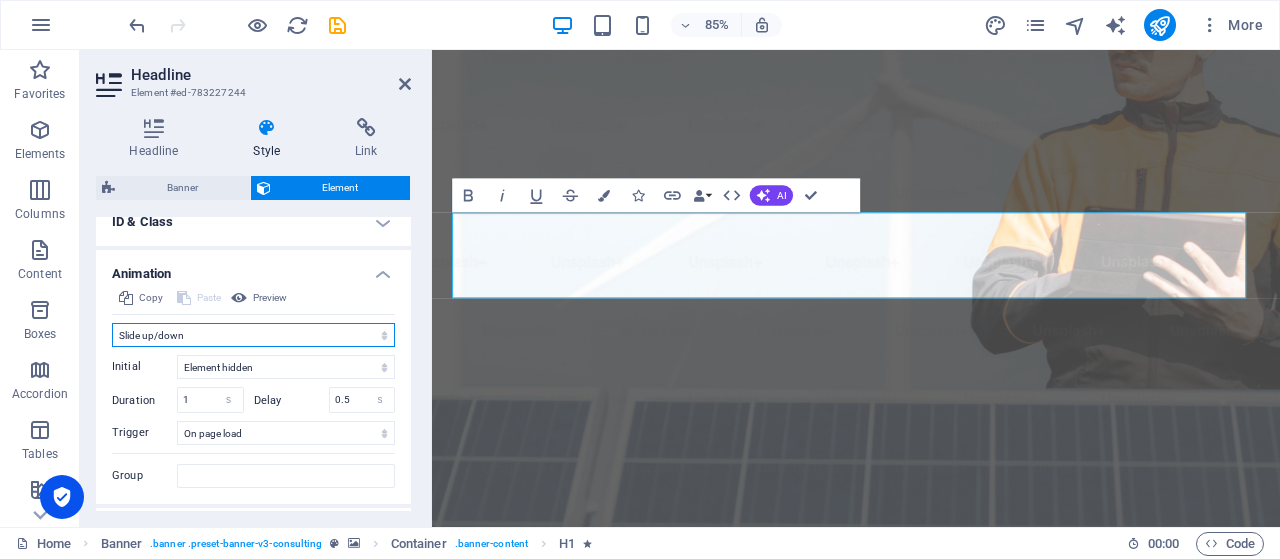 click on "Don't animate Show / Hide Slide up/down Zoom in/out Slide left to right Slide right to left Slide top to bottom Slide bottom to top Pulse Blink Open as overlay" at bounding box center (253, 335) 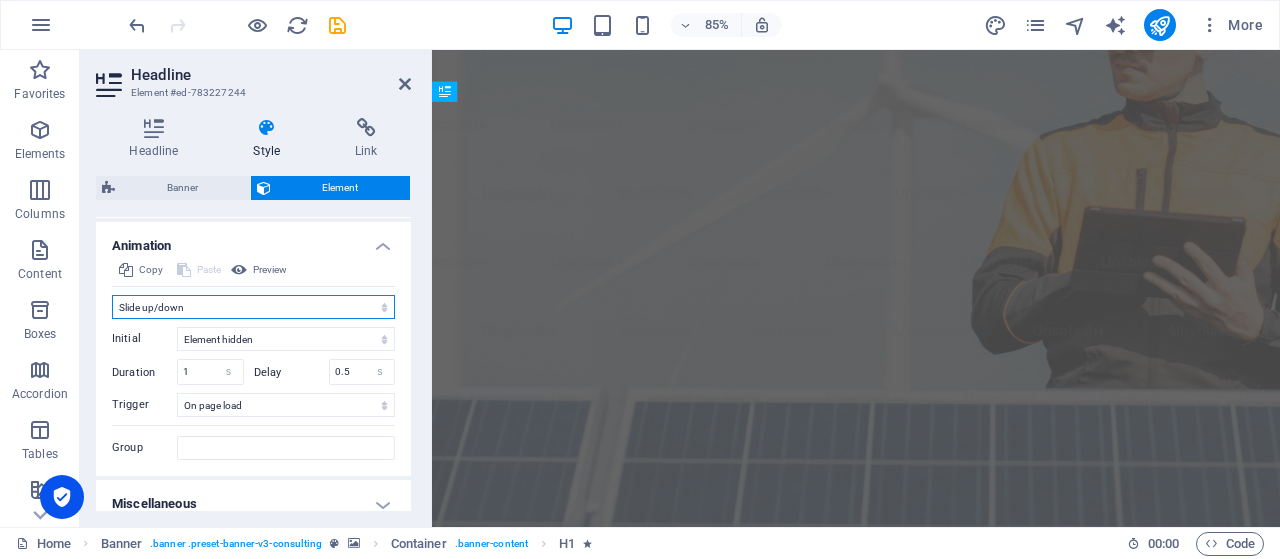 scroll, scrollTop: 834, scrollLeft: 0, axis: vertical 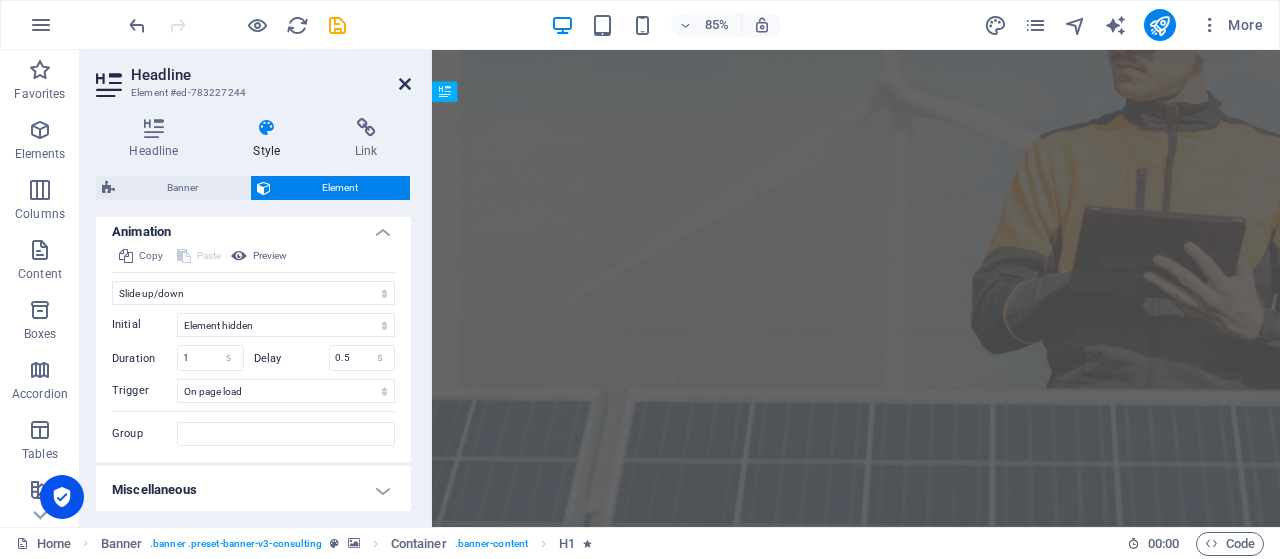 click at bounding box center [405, 84] 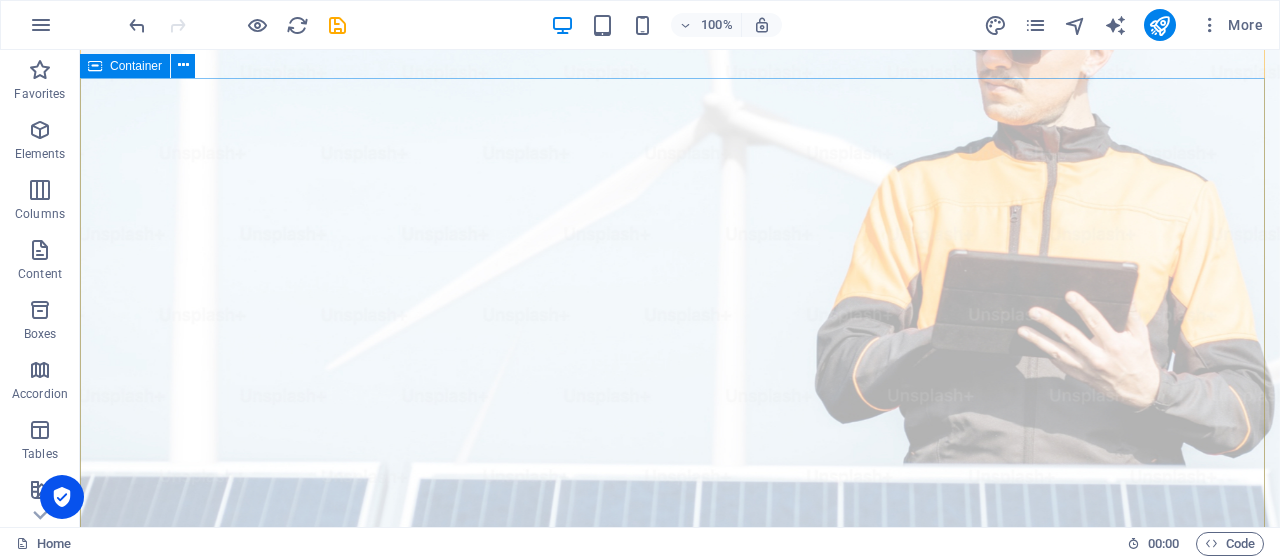 scroll, scrollTop: 202, scrollLeft: 0, axis: vertical 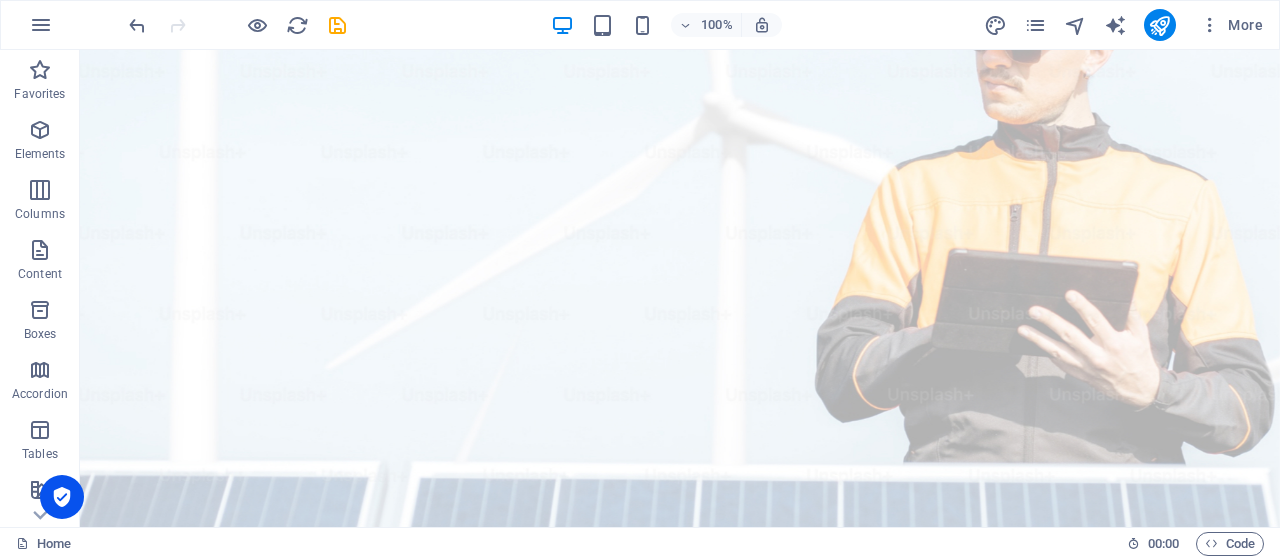 click on "Empowering businesses for a greener future and strategic growth" at bounding box center [680, 1227] 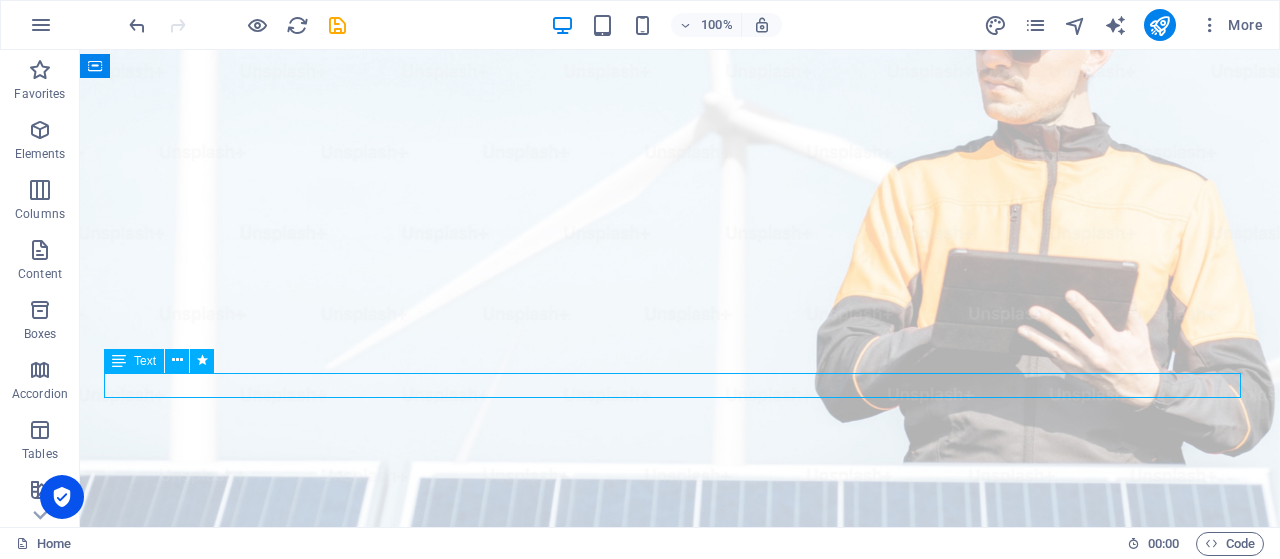 click on "Empowering businesses for a greener future and strategic growth" at bounding box center (680, 1227) 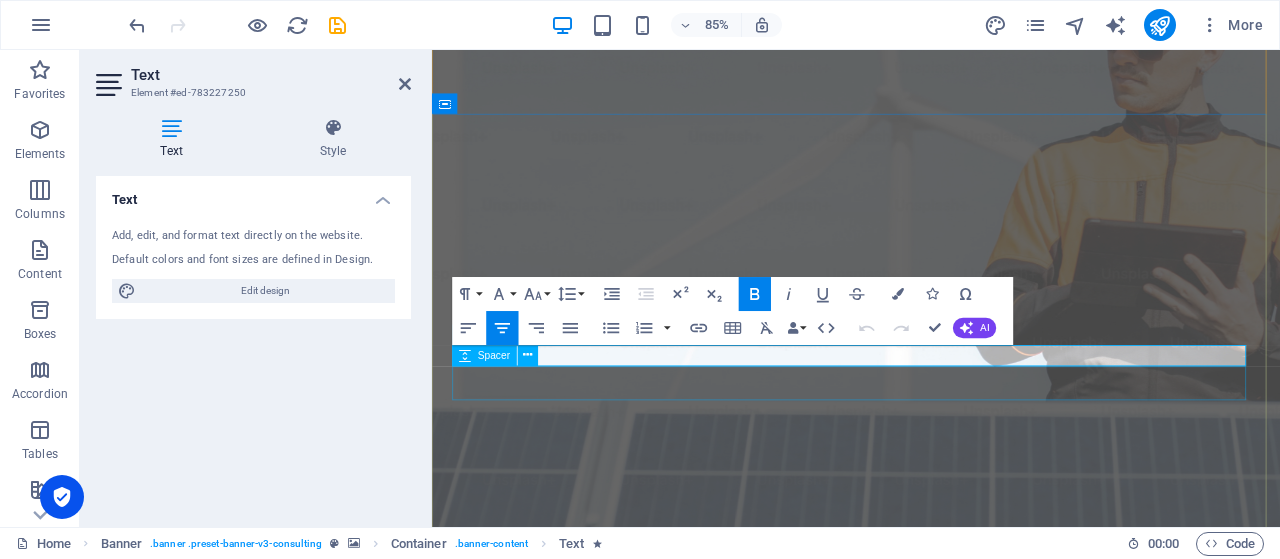 type 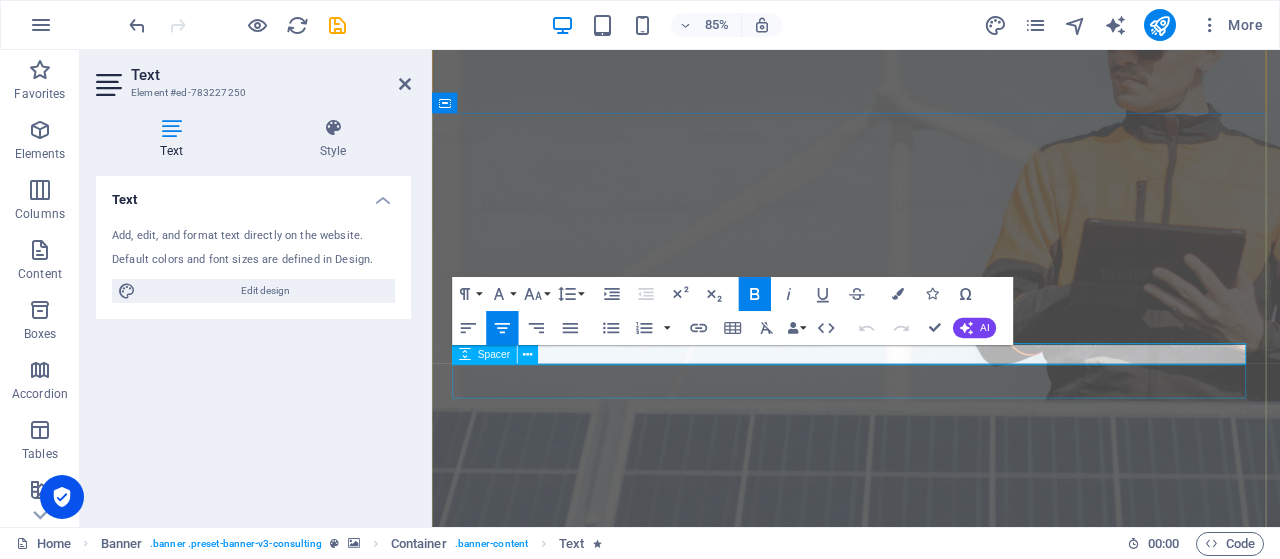 scroll, scrollTop: 203, scrollLeft: 0, axis: vertical 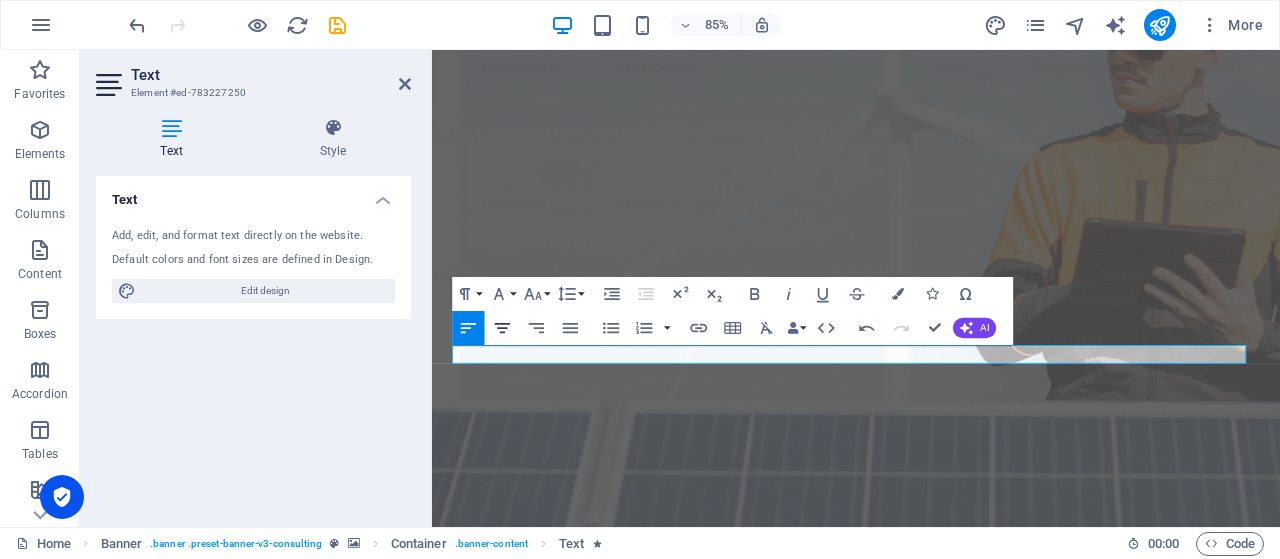 click 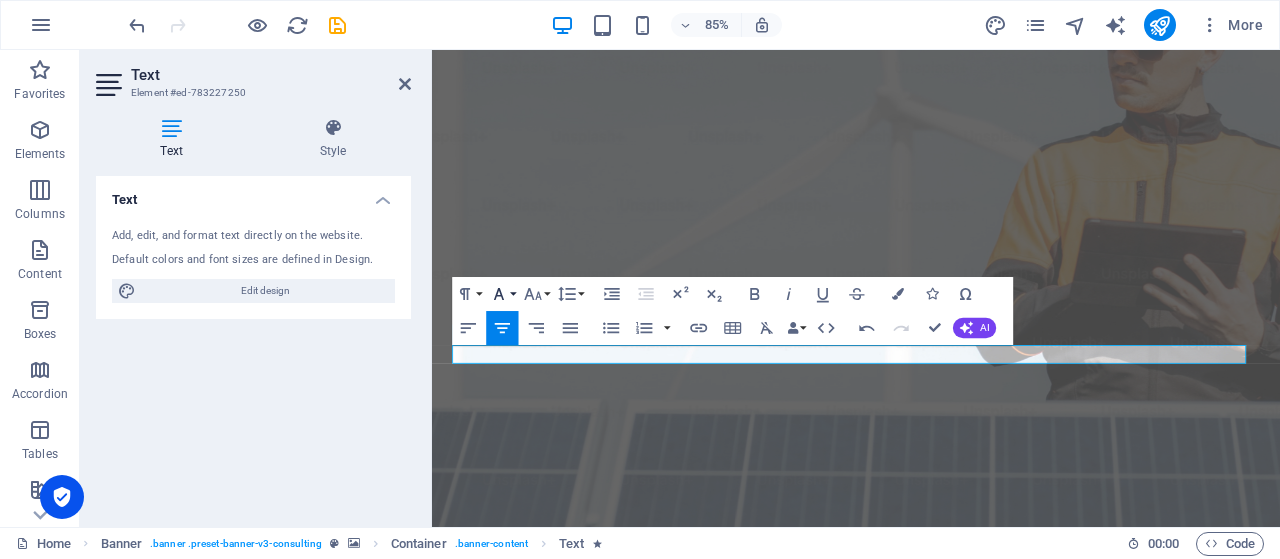 click on "Font Family" at bounding box center (502, 294) 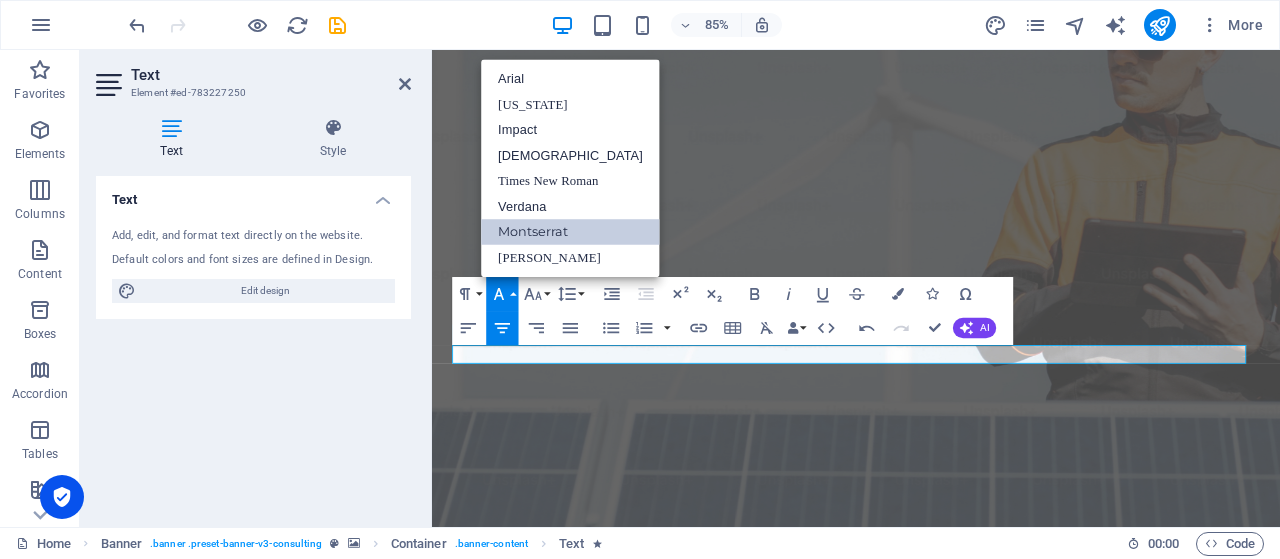 scroll, scrollTop: 0, scrollLeft: 0, axis: both 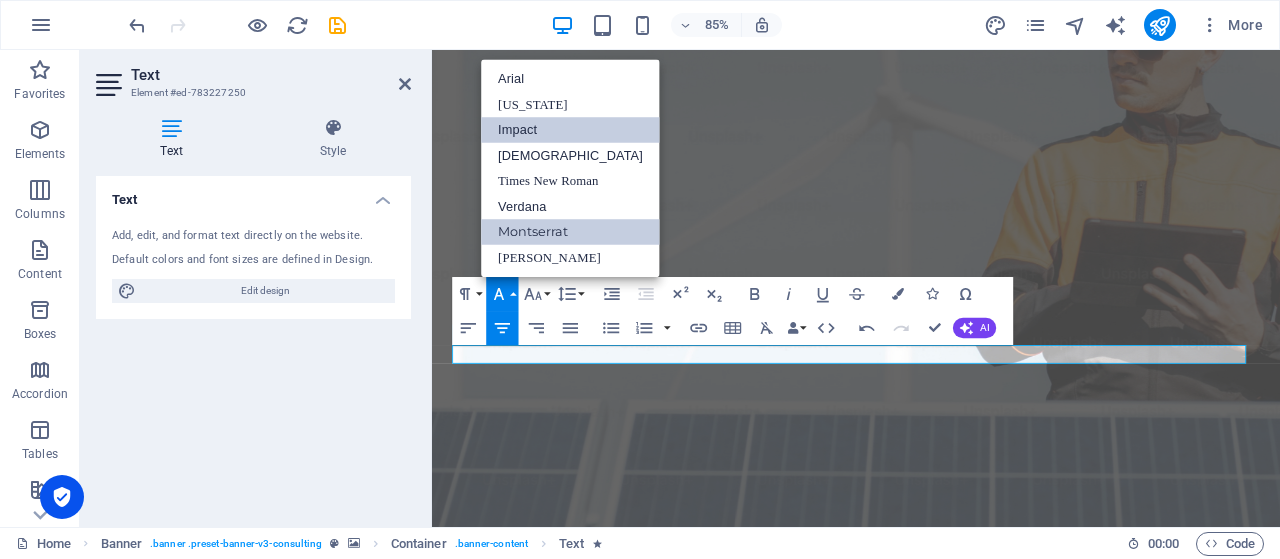 click on "Impact" at bounding box center [570, 130] 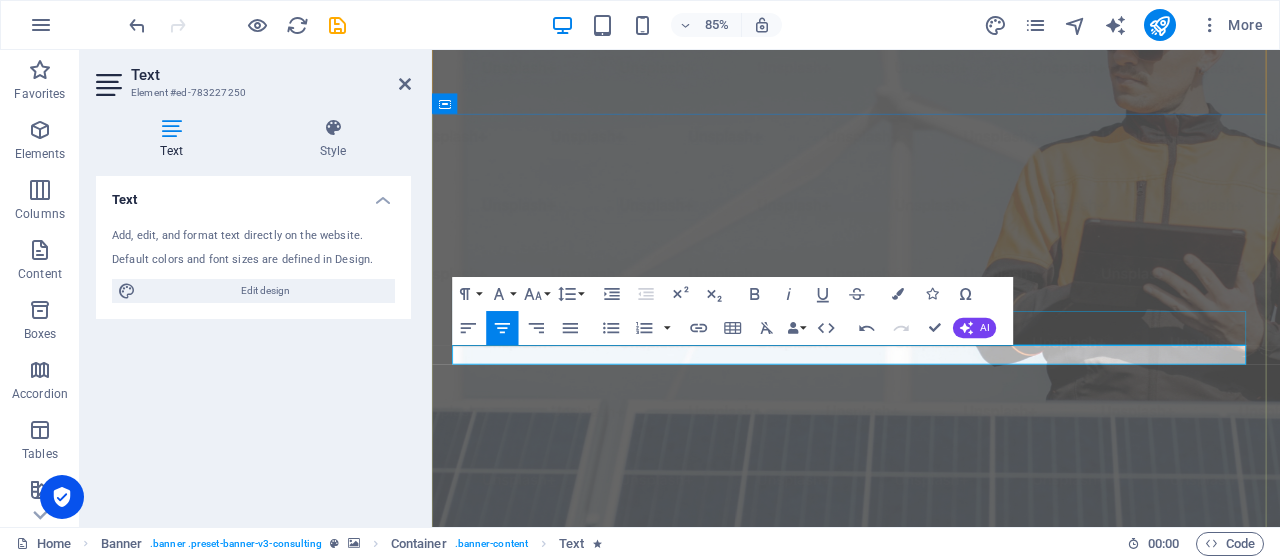 drag, startPoint x: 496, startPoint y: 403, endPoint x: 1363, endPoint y: 386, distance: 867.1666 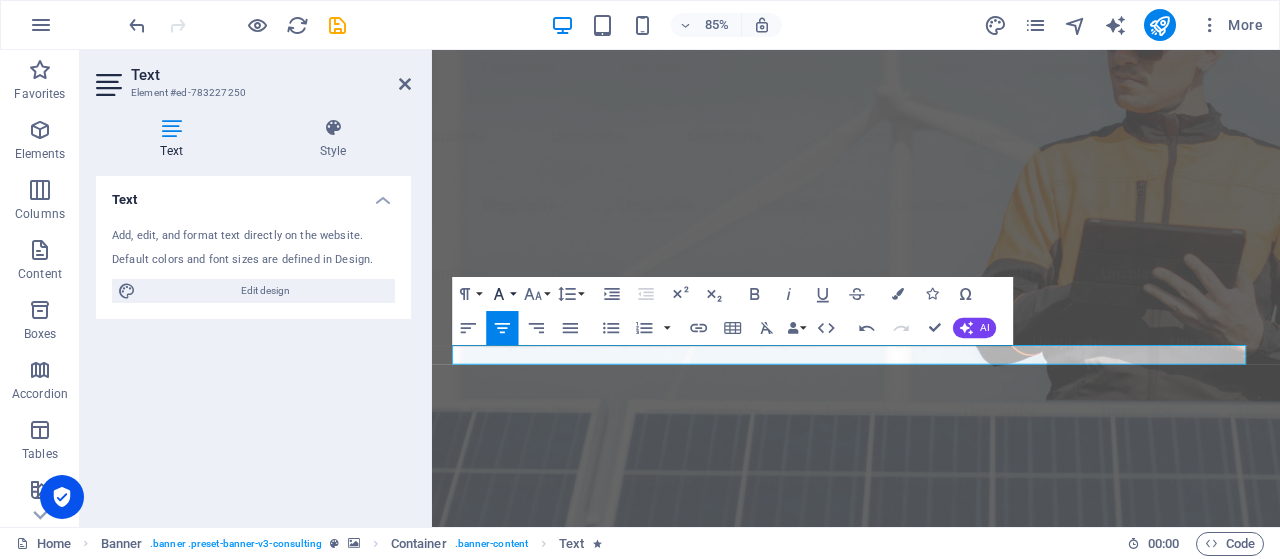click on "Font Family" at bounding box center (502, 294) 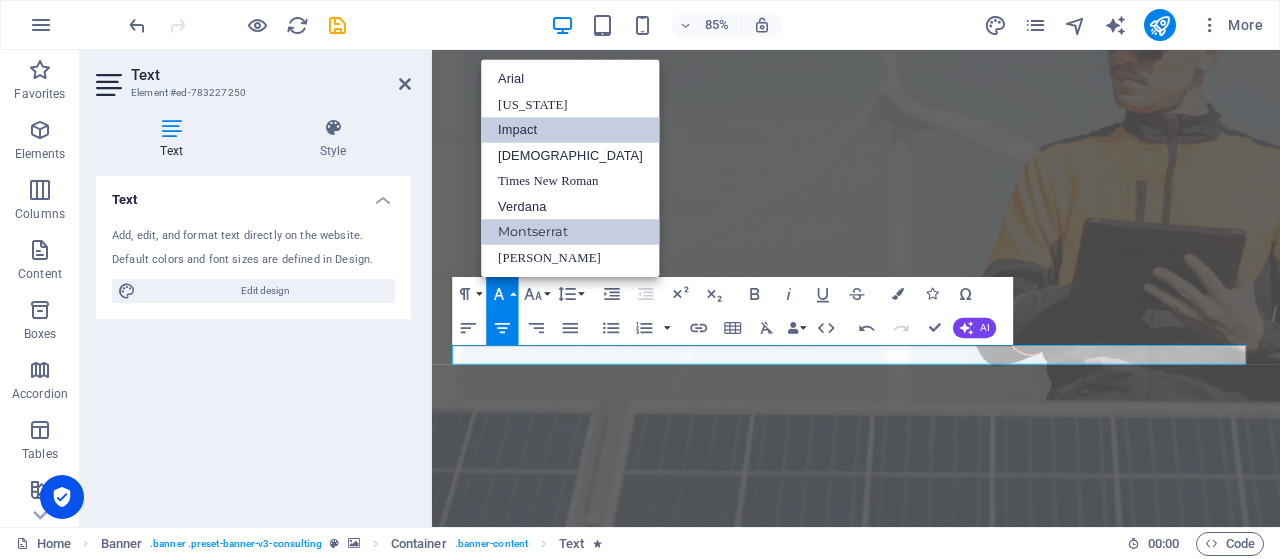scroll, scrollTop: 0, scrollLeft: 0, axis: both 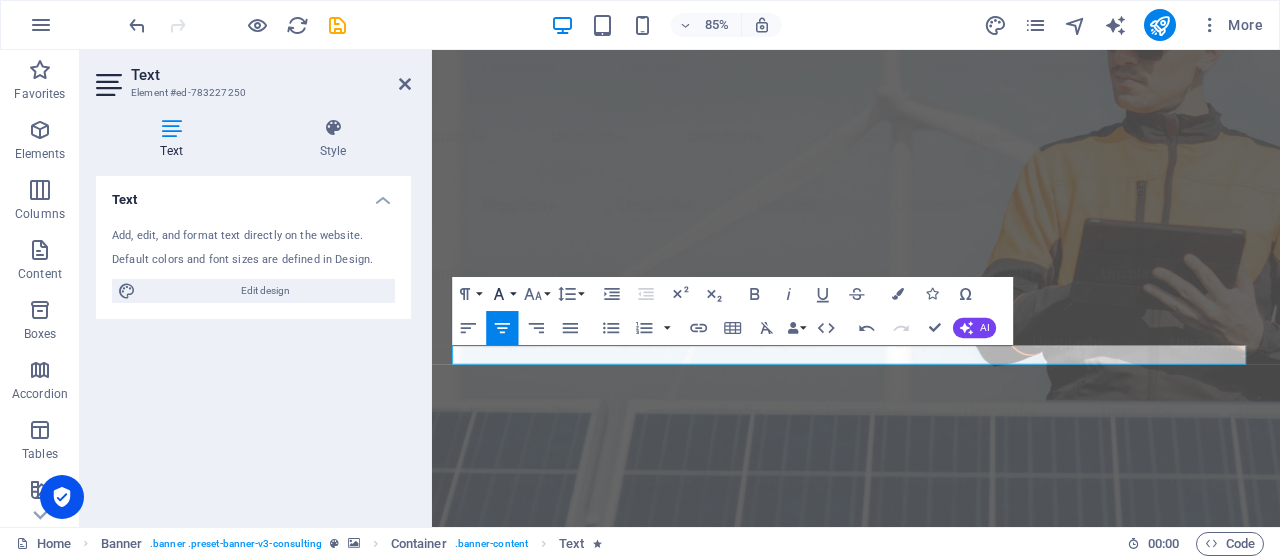 click on "Font Family" at bounding box center [502, 294] 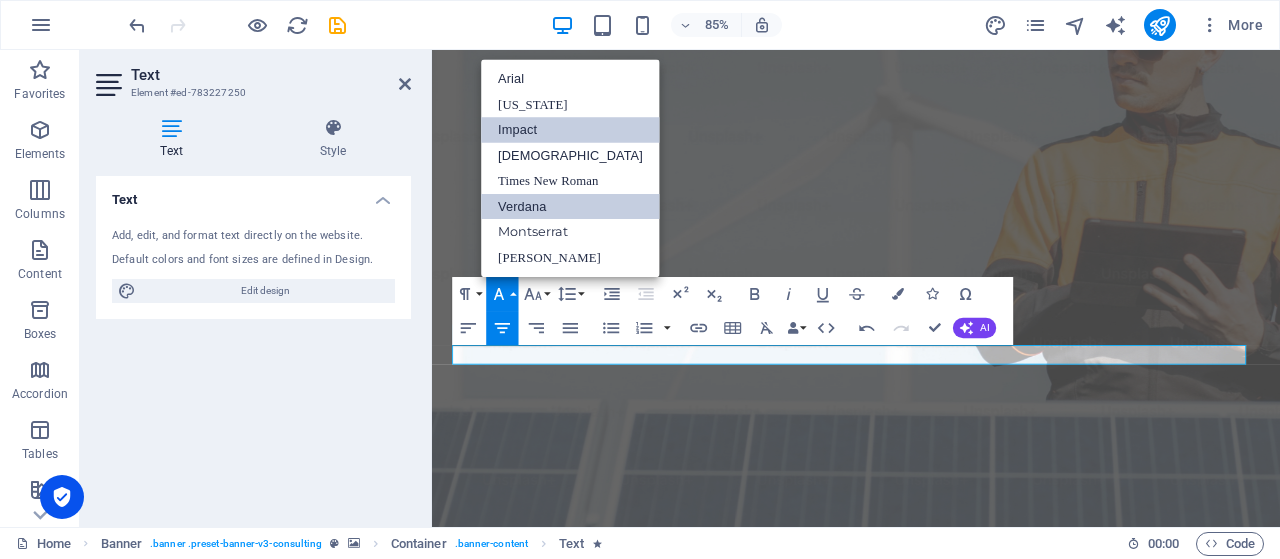 scroll, scrollTop: 0, scrollLeft: 0, axis: both 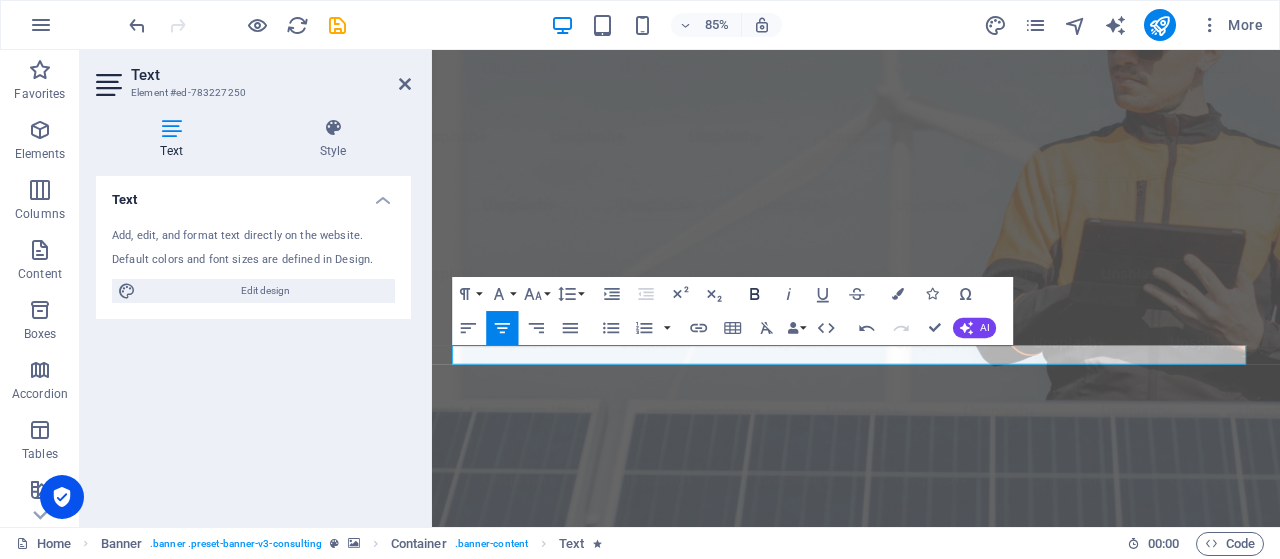 click 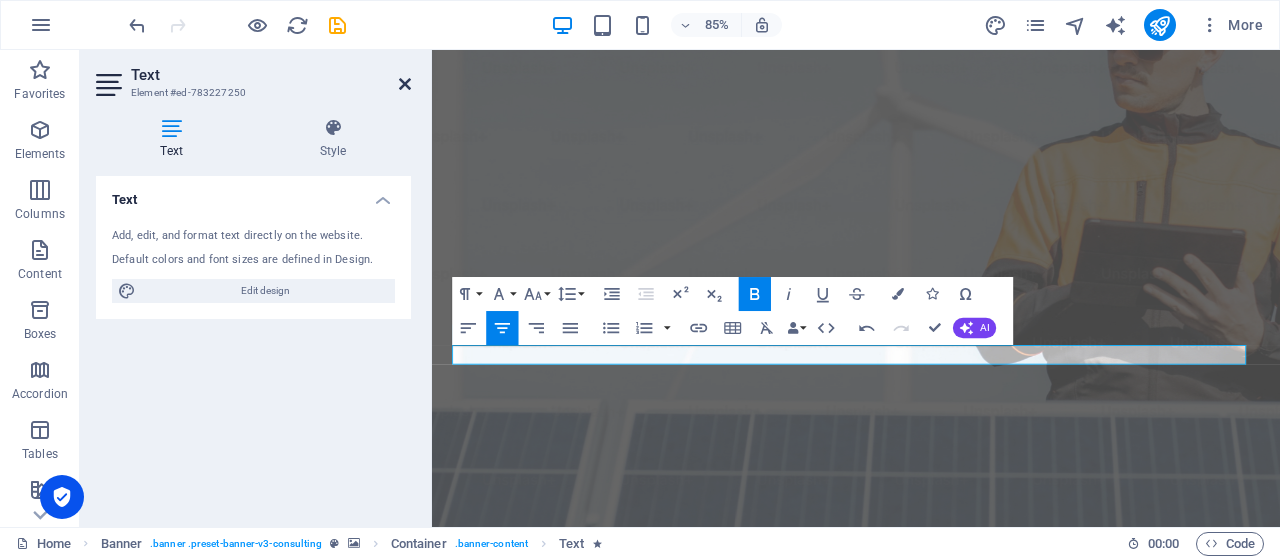 click at bounding box center [405, 84] 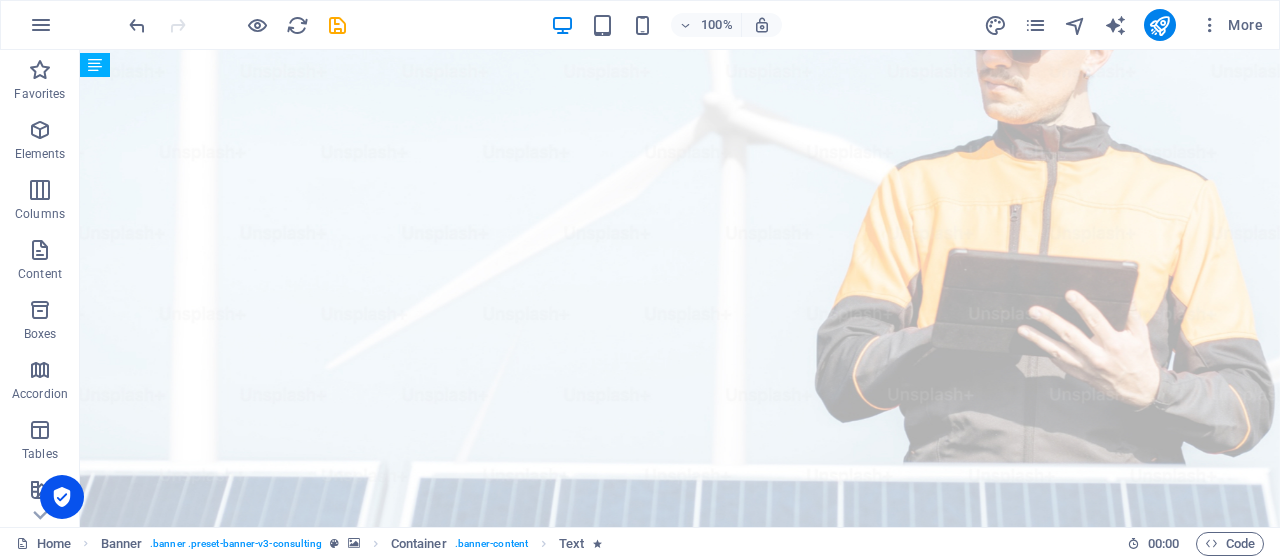 drag, startPoint x: 540, startPoint y: 385, endPoint x: 539, endPoint y: 371, distance: 14.035668 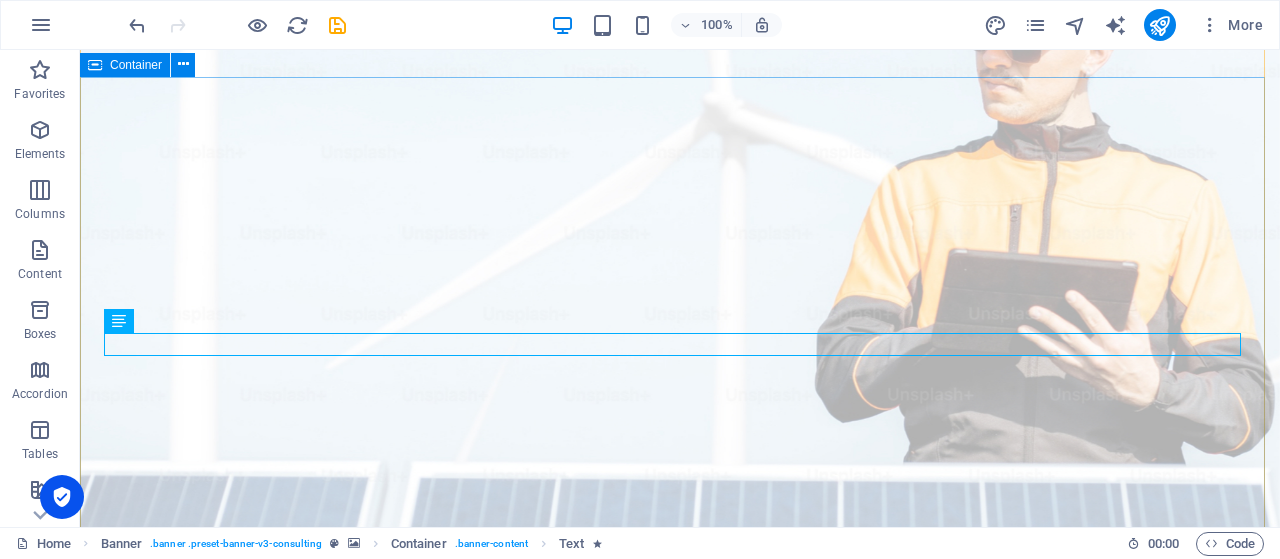 click on "PT. SINAR LENTERA DUNIA INDUSTRIAL MACHINERY SUPPLIER - CIVIL WORK - MECHANICAL - NDT SERVICES - GENERAL SUPPLIER Get Started" at bounding box center (680, 1254) 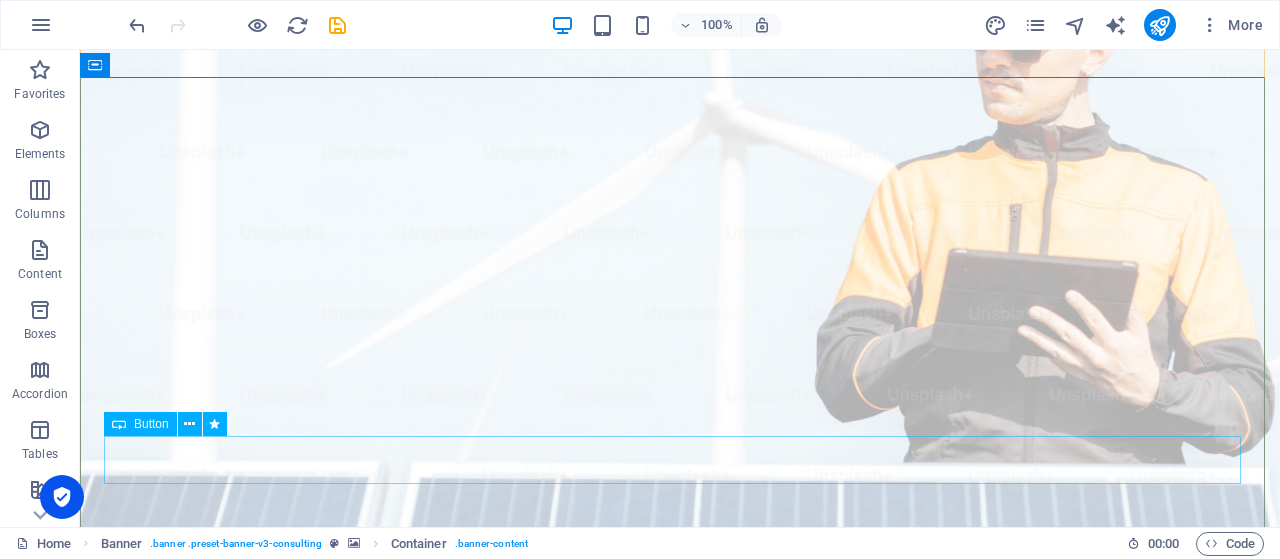click on "Get Started" at bounding box center (680, 1301) 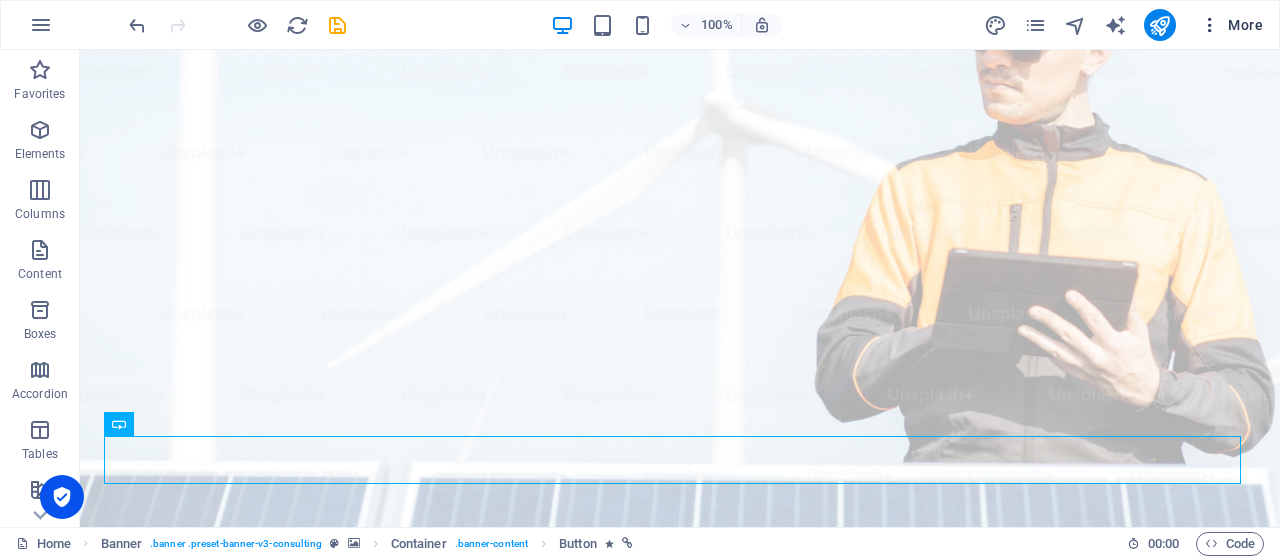 click at bounding box center [1210, 25] 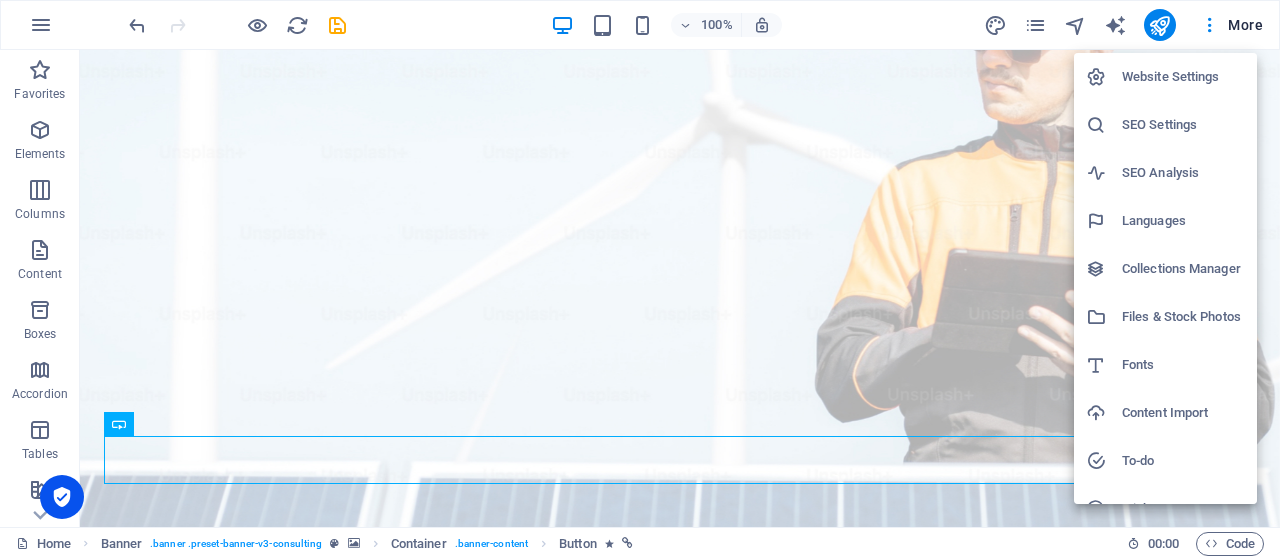click at bounding box center [640, 279] 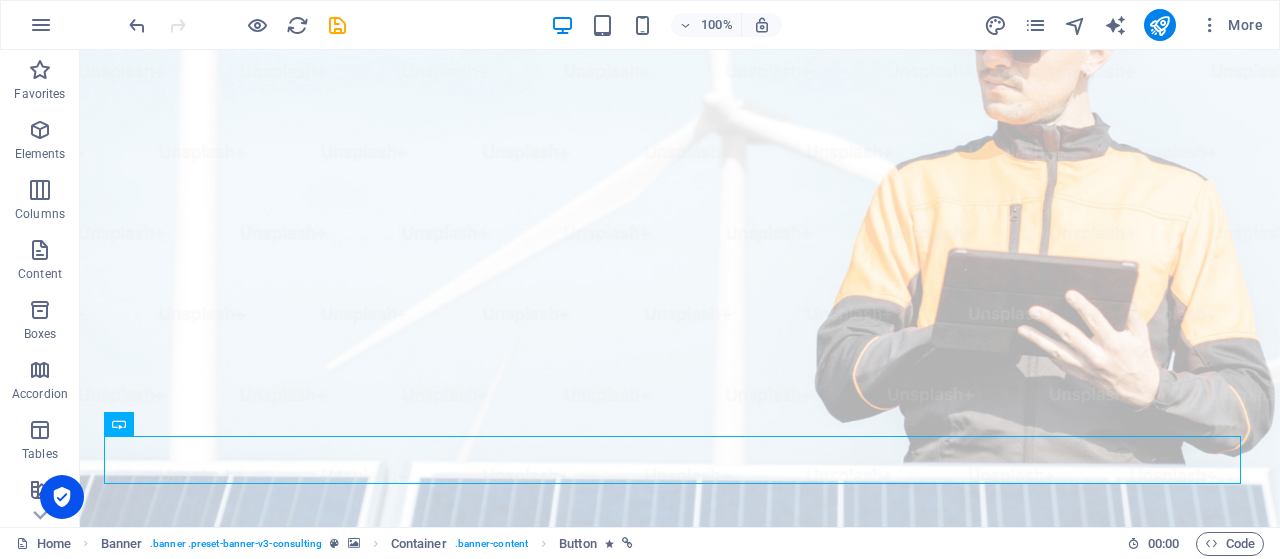 click on "More" at bounding box center [1231, 25] 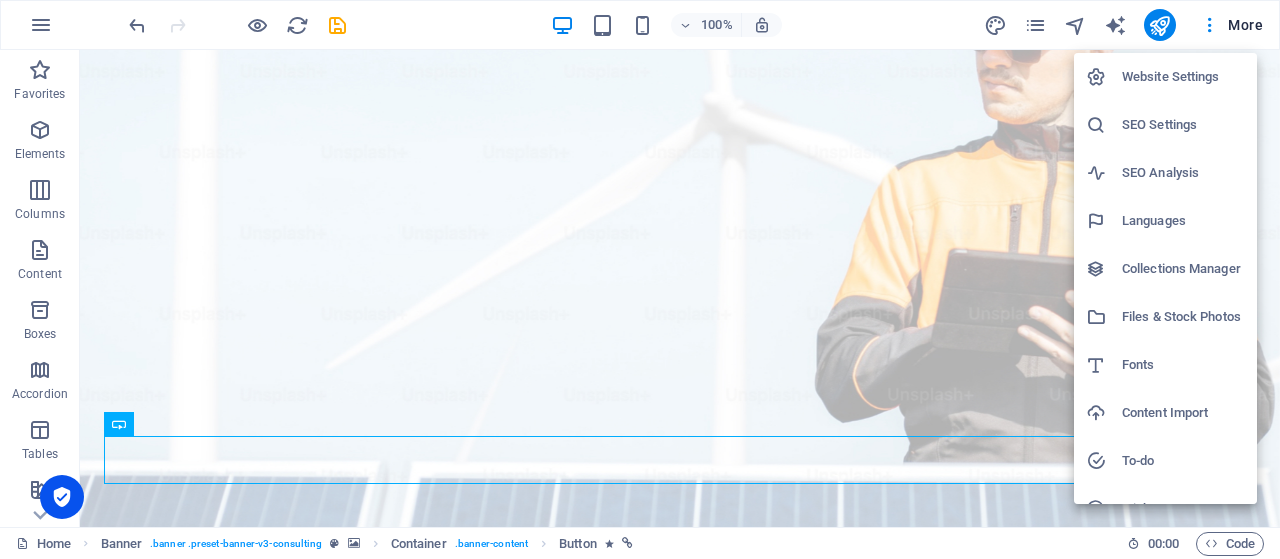 scroll, scrollTop: 76, scrollLeft: 0, axis: vertical 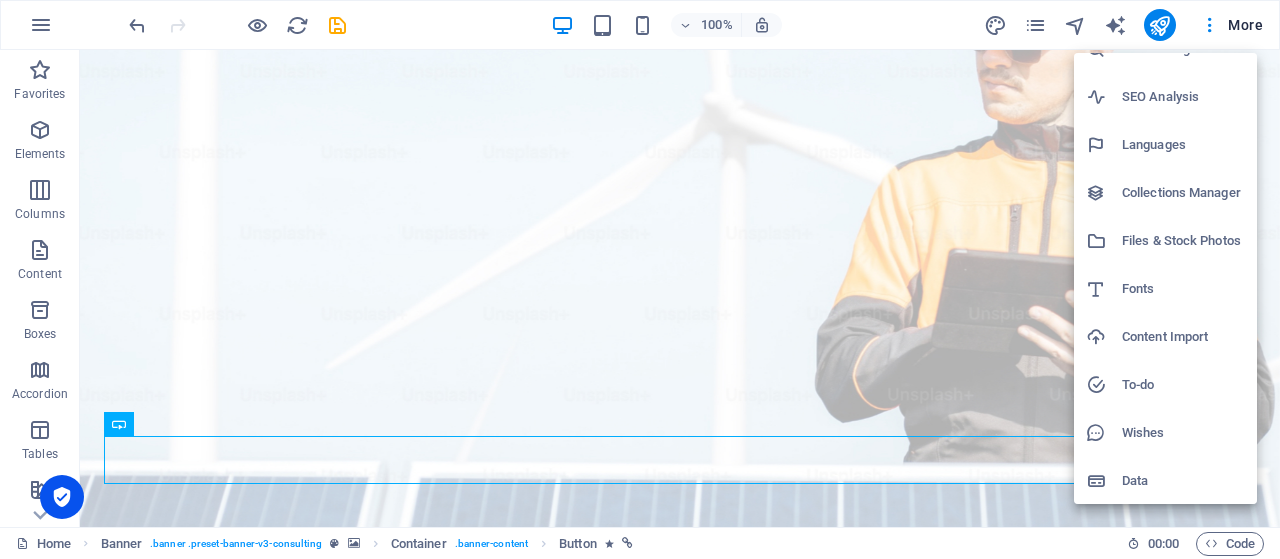 click at bounding box center [640, 279] 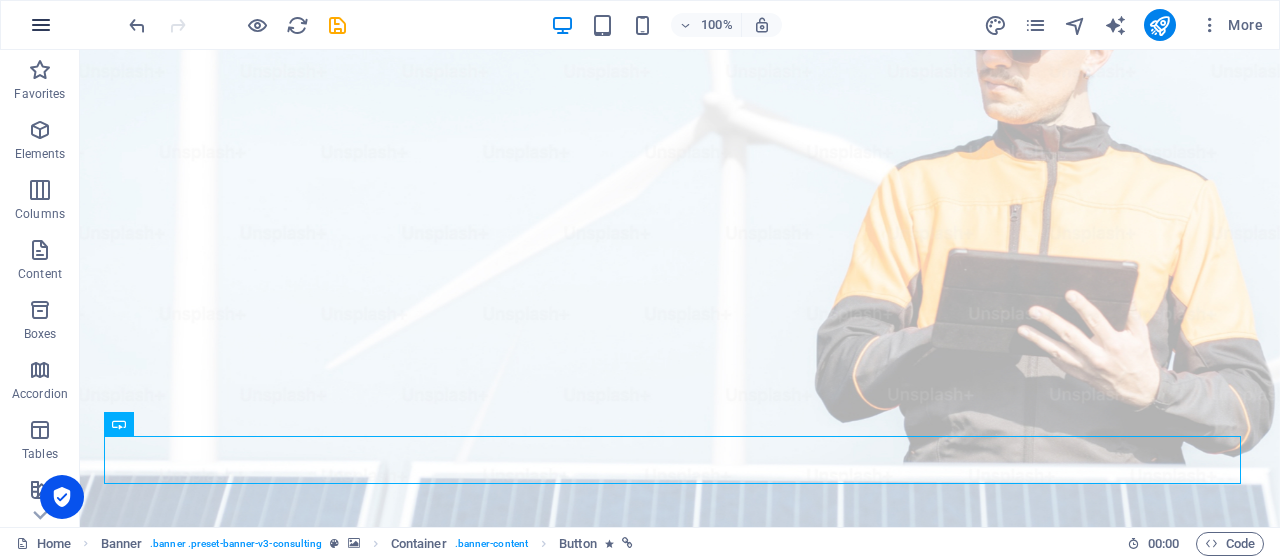 click at bounding box center [41, 25] 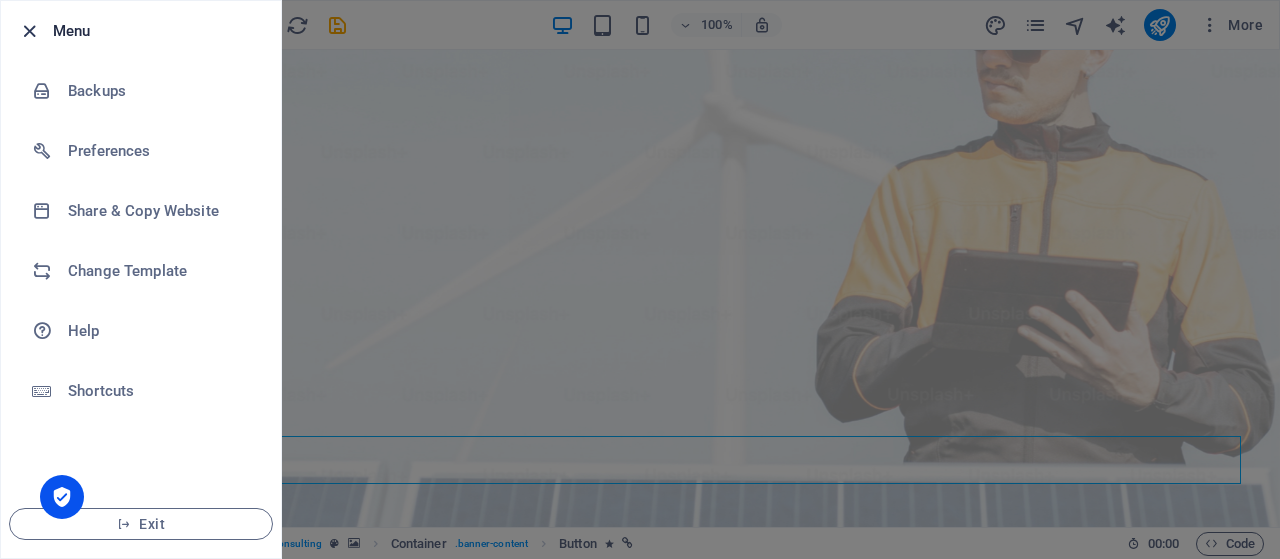 click at bounding box center [29, 31] 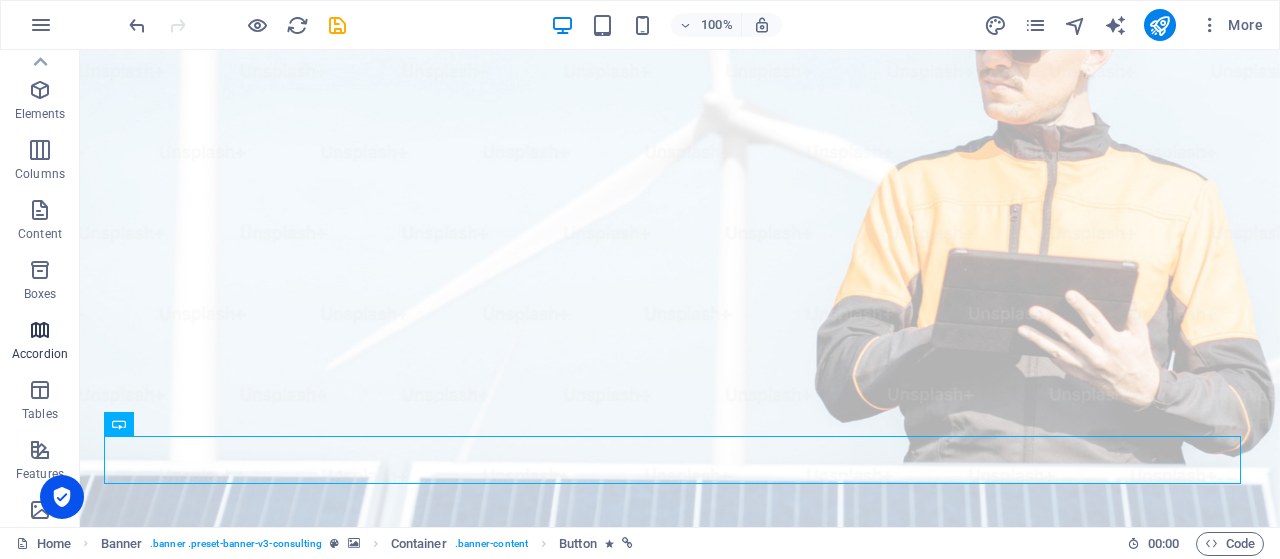 scroll, scrollTop: 0, scrollLeft: 0, axis: both 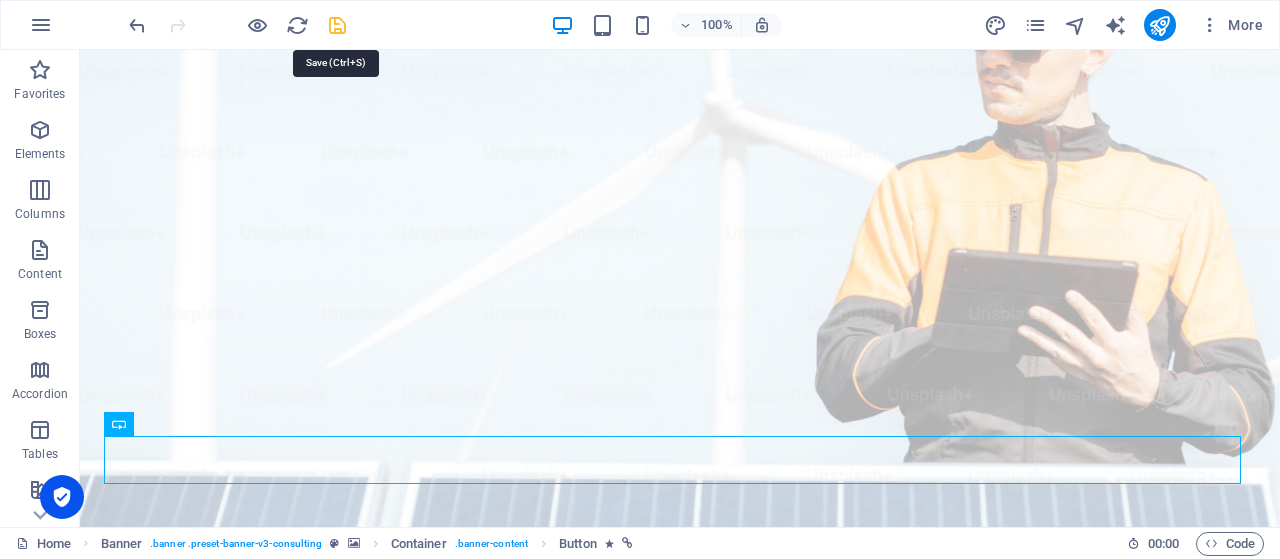 click at bounding box center (337, 25) 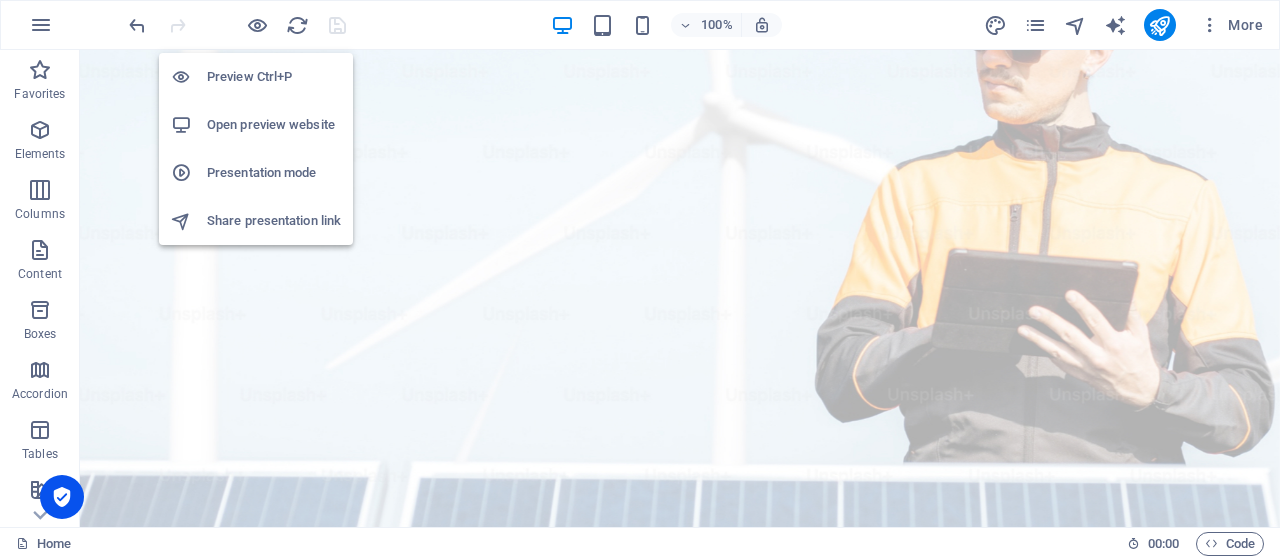 click on "Preview Ctrl+P" at bounding box center [274, 77] 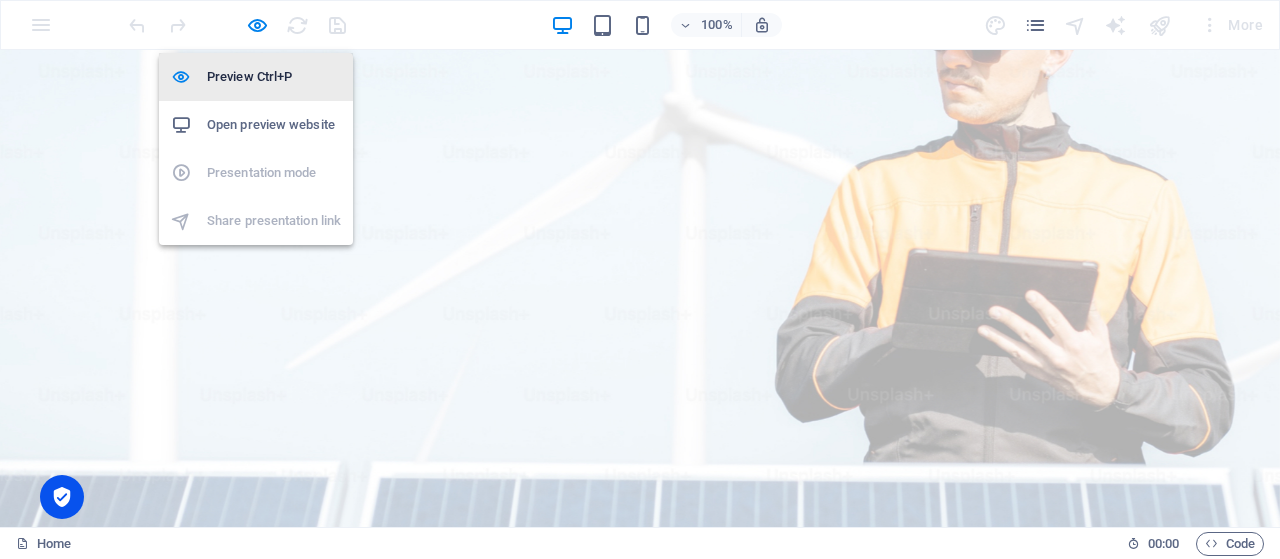 click on "Preview Ctrl+P" at bounding box center [274, 77] 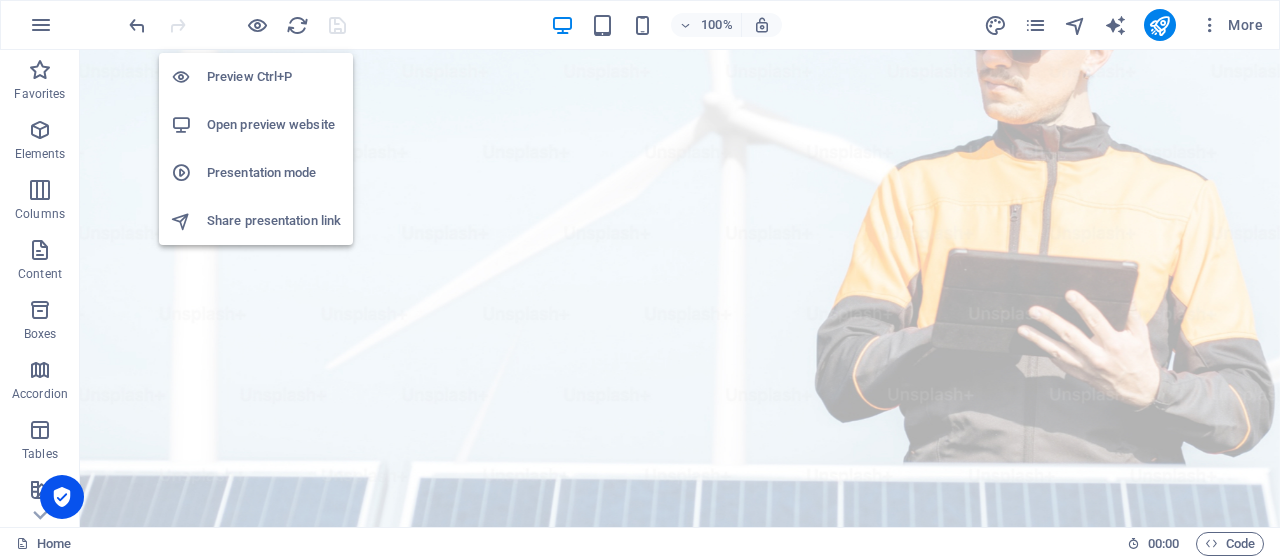 click on "Preview Ctrl+P" at bounding box center (274, 77) 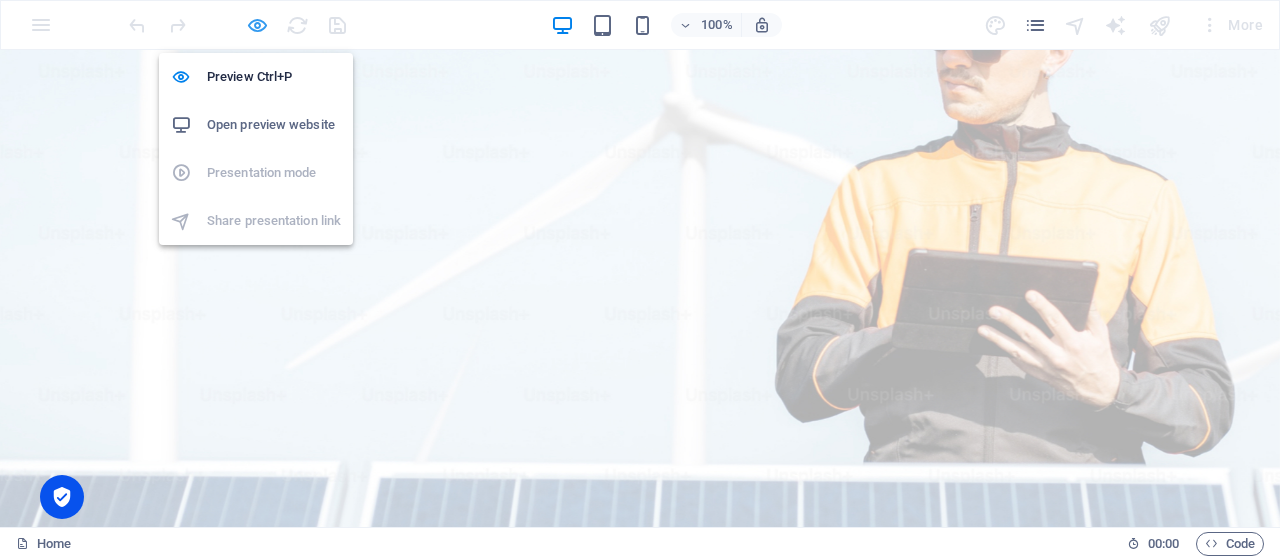 click at bounding box center (257, 25) 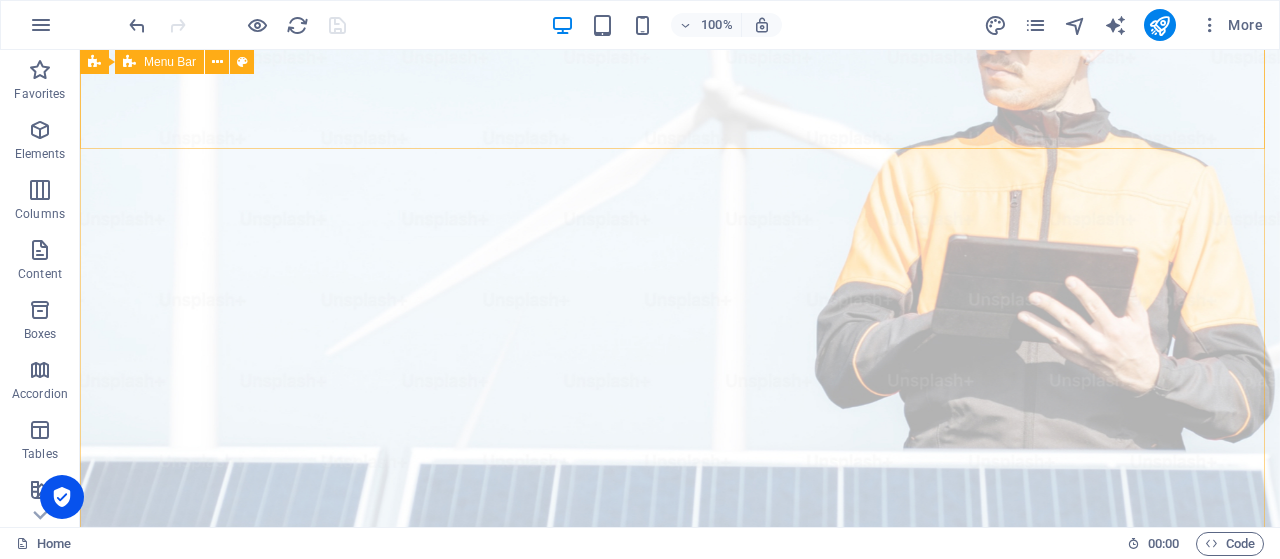 scroll, scrollTop: 0, scrollLeft: 0, axis: both 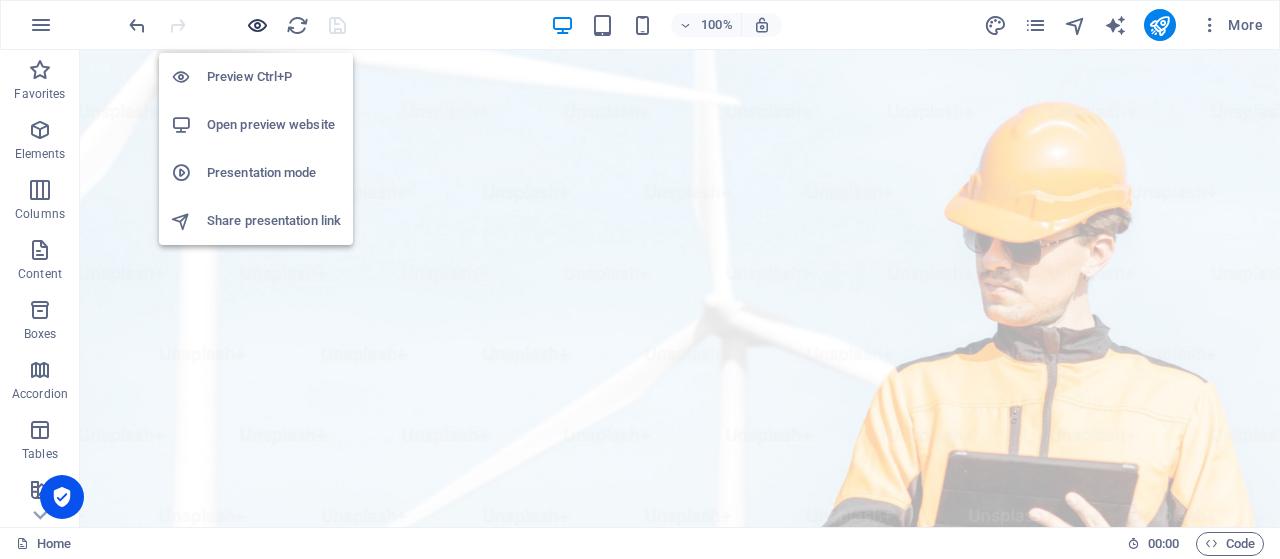 click at bounding box center [257, 25] 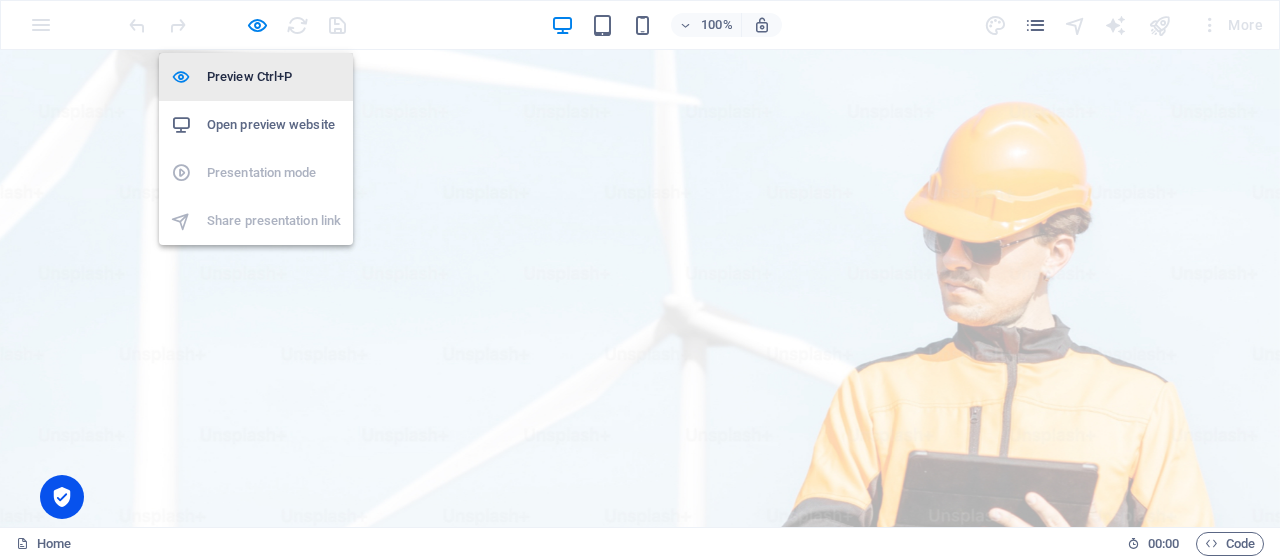 click on "Preview Ctrl+P" at bounding box center (274, 77) 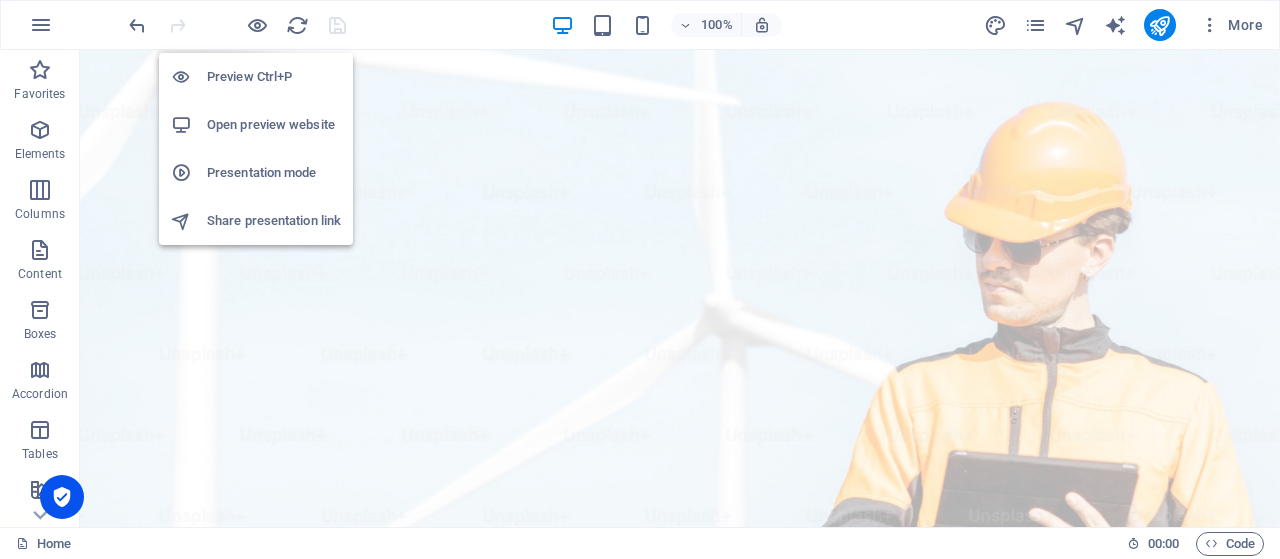 click on "Preview Ctrl+P" at bounding box center [274, 77] 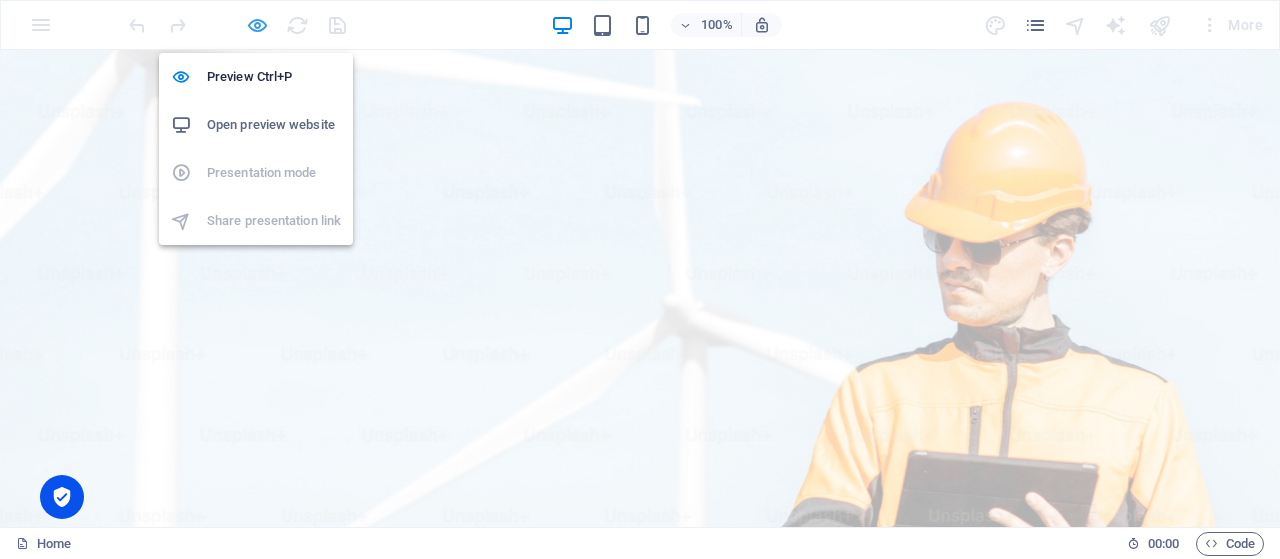 click at bounding box center (257, 25) 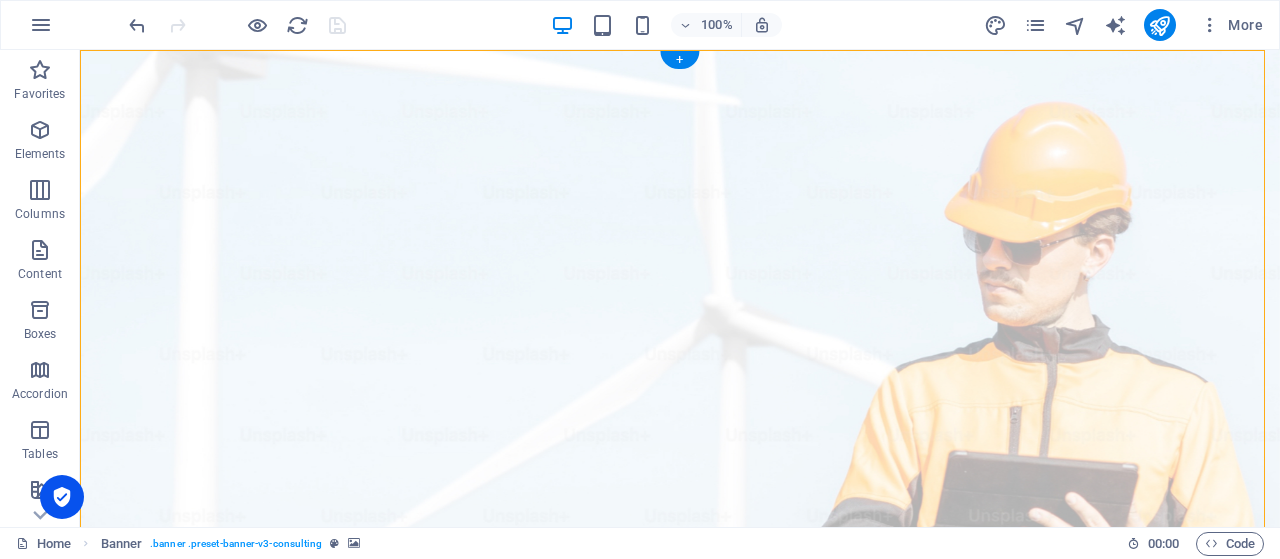 drag, startPoint x: 596, startPoint y: 478, endPoint x: 586, endPoint y: 407, distance: 71.70077 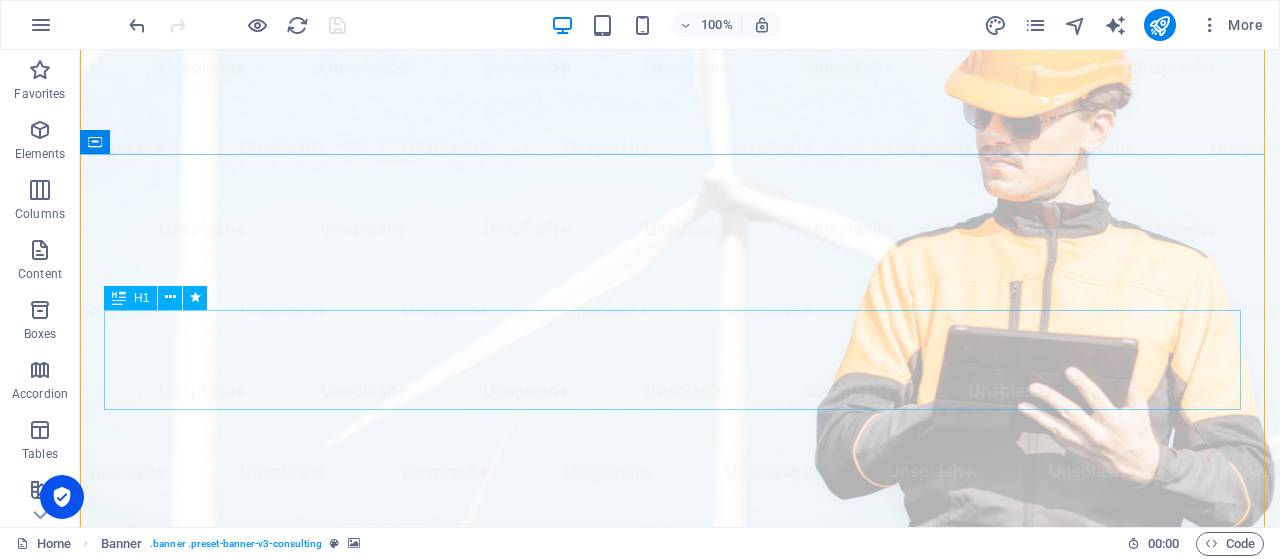 scroll, scrollTop: 126, scrollLeft: 0, axis: vertical 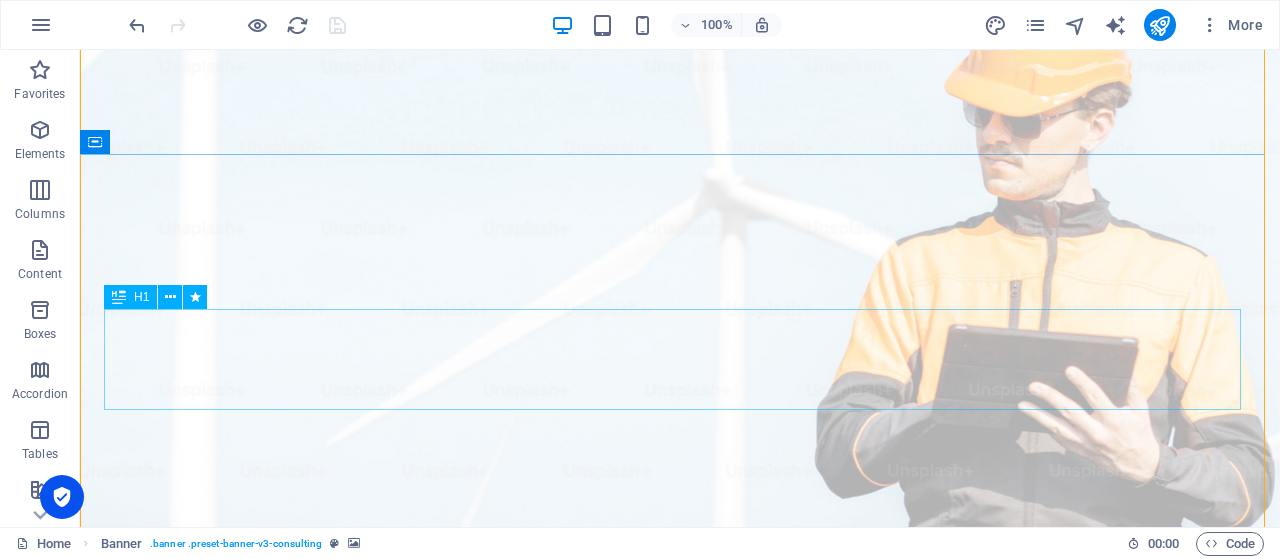 click on "PT. SINAR LENTERA DUNIA" at bounding box center (680, 1200) 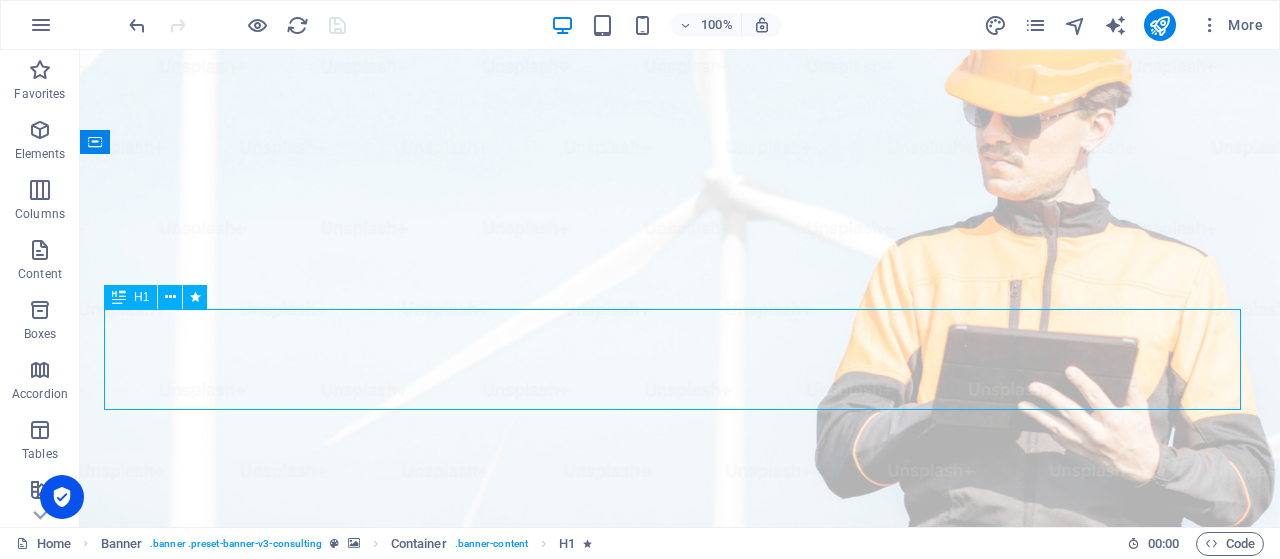 click on "PT. SINAR LENTERA DUNIA" at bounding box center (680, 1200) 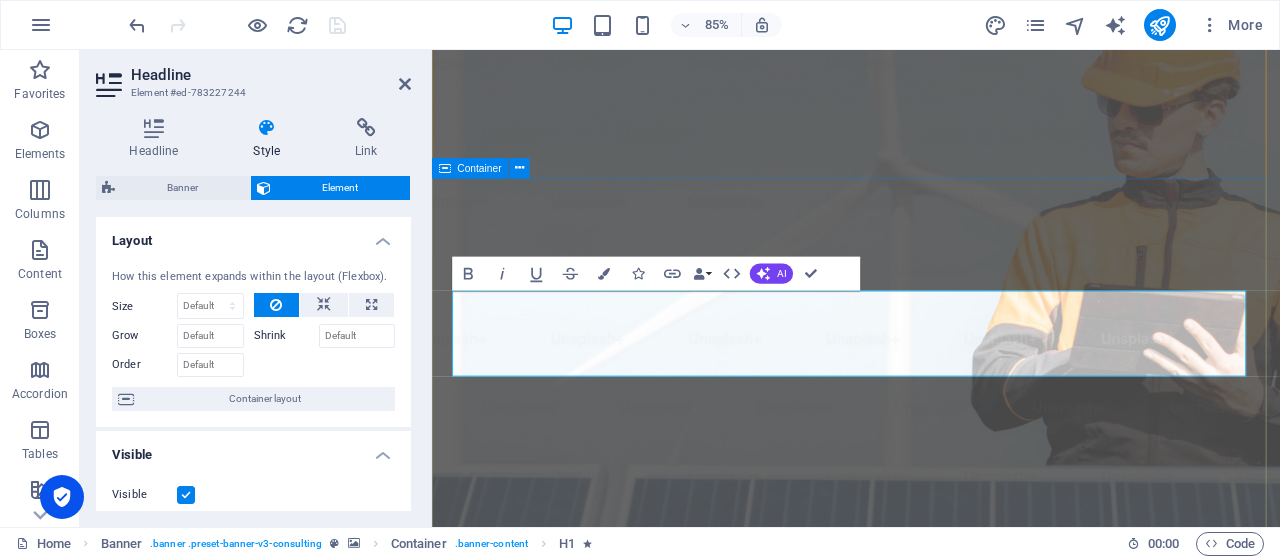 click on "PT. SINAR LENTERA DUNIA INDUSTRIAL MACHINERY SUPPLIER - CIVIL WORK - MECHANICAL - NDT SERVICES - GENERAL SUPPLIER Get Started" at bounding box center [931, 1330] 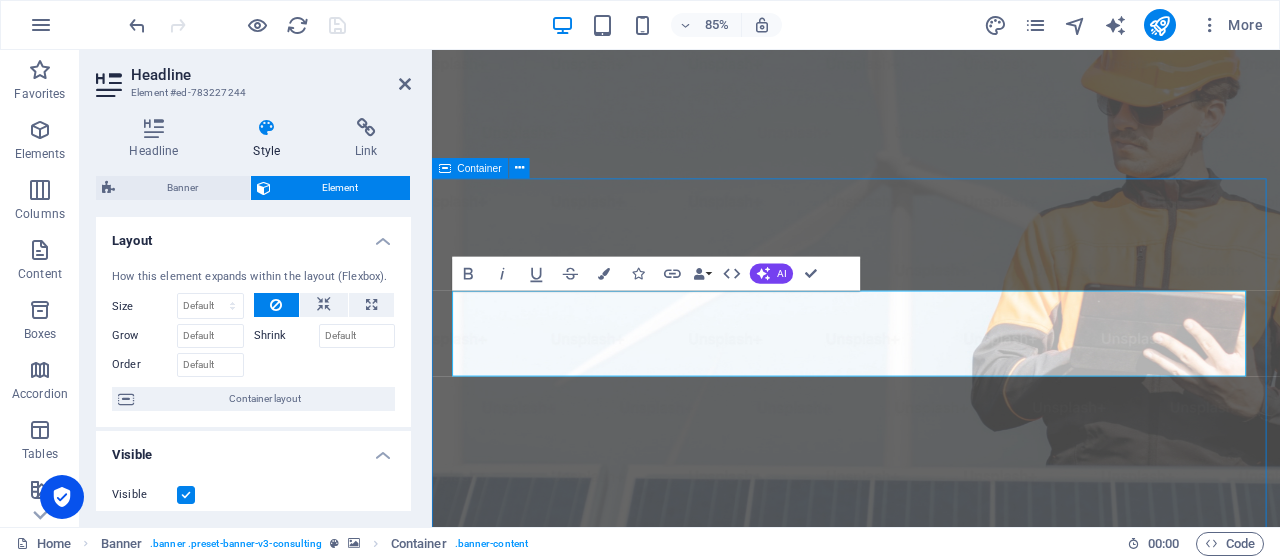 scroll, scrollTop: 102, scrollLeft: 0, axis: vertical 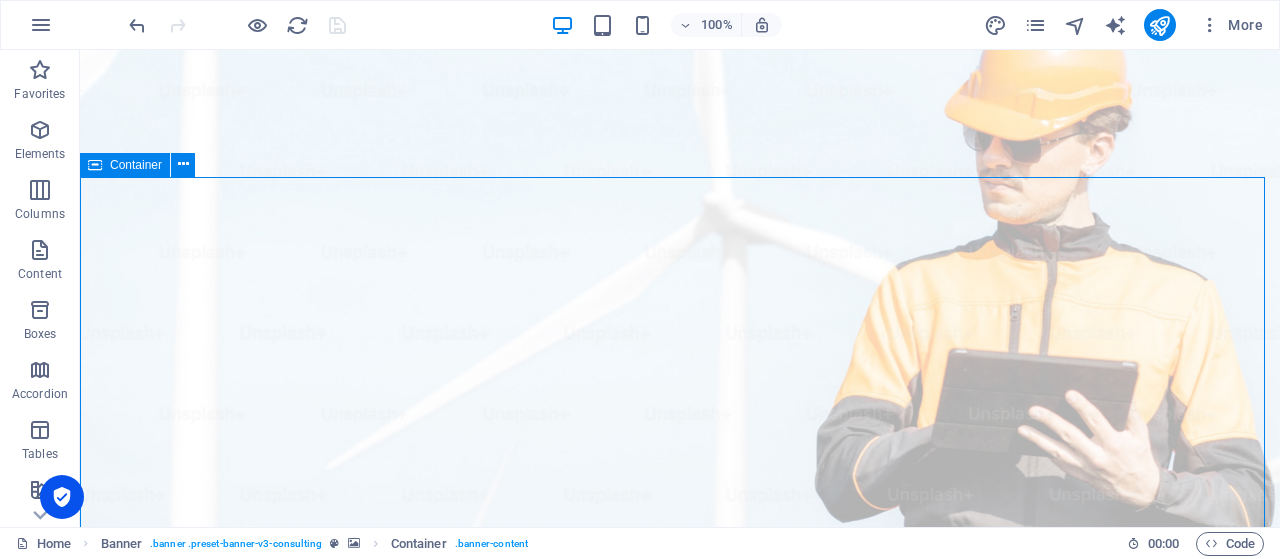 drag, startPoint x: 546, startPoint y: 283, endPoint x: 543, endPoint y: 249, distance: 34.132095 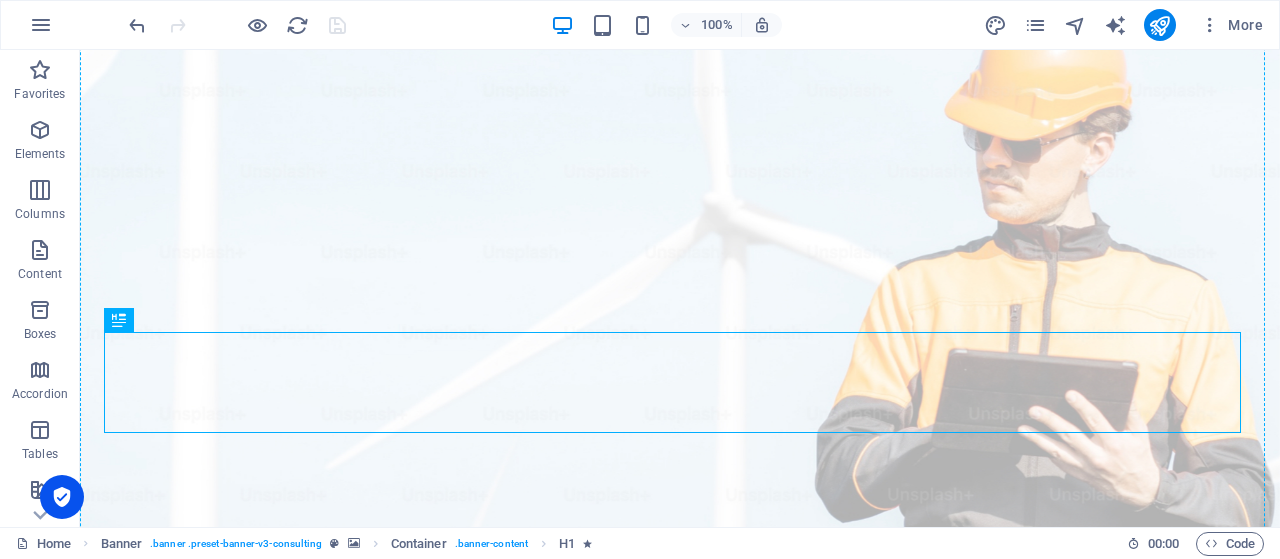 drag, startPoint x: 552, startPoint y: 371, endPoint x: 540, endPoint y: 229, distance: 142.50613 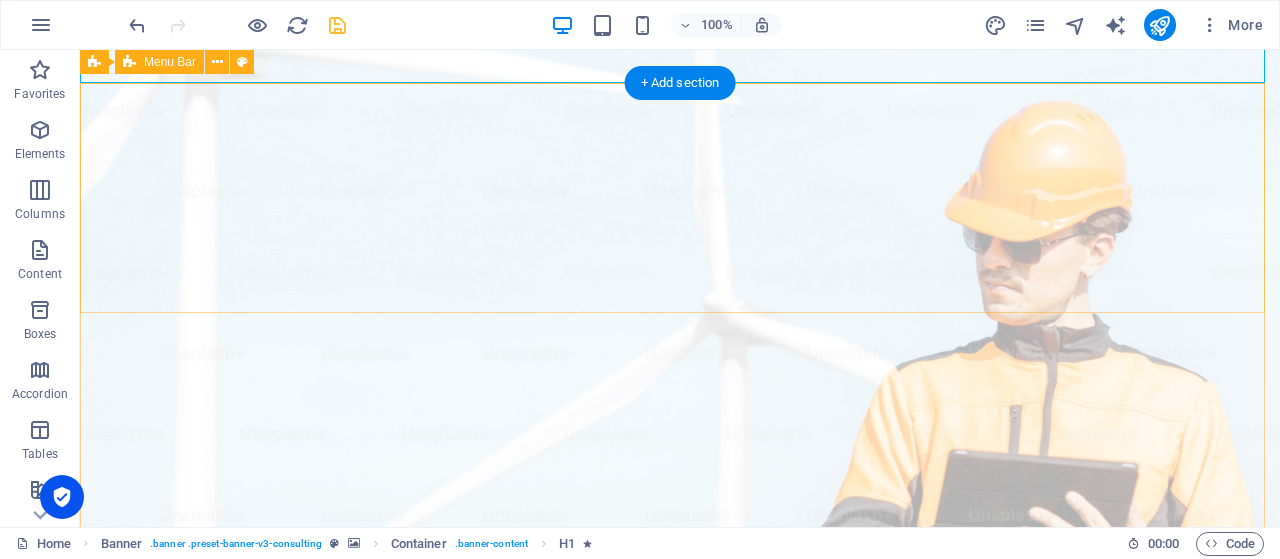 scroll, scrollTop: 0, scrollLeft: 0, axis: both 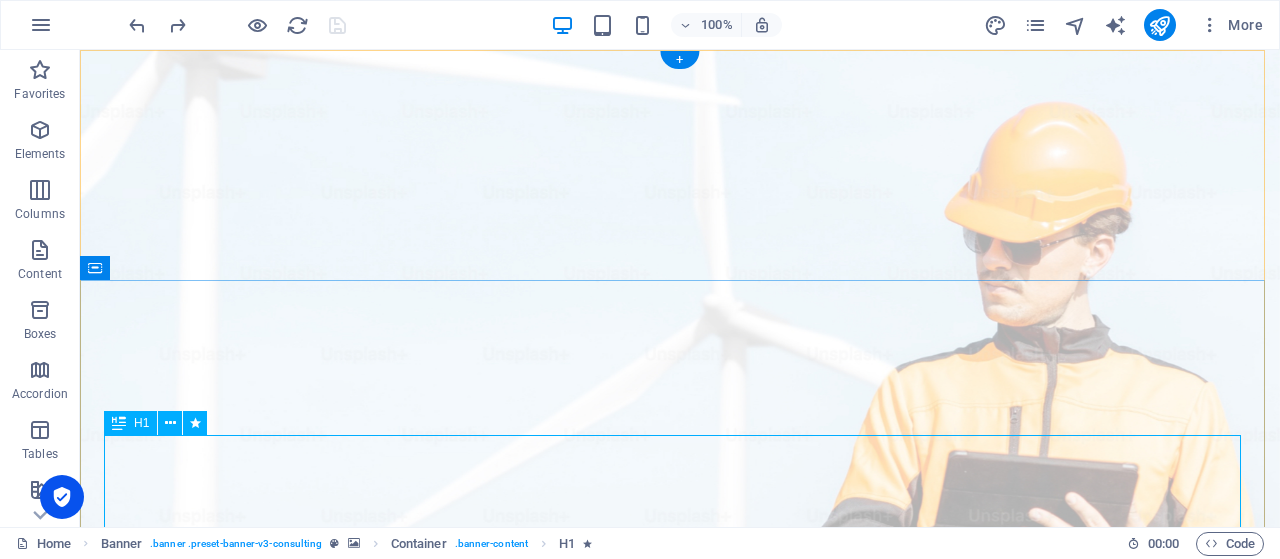 click on "PT. SINAR LENTERA DUNIA" at bounding box center (680, 1326) 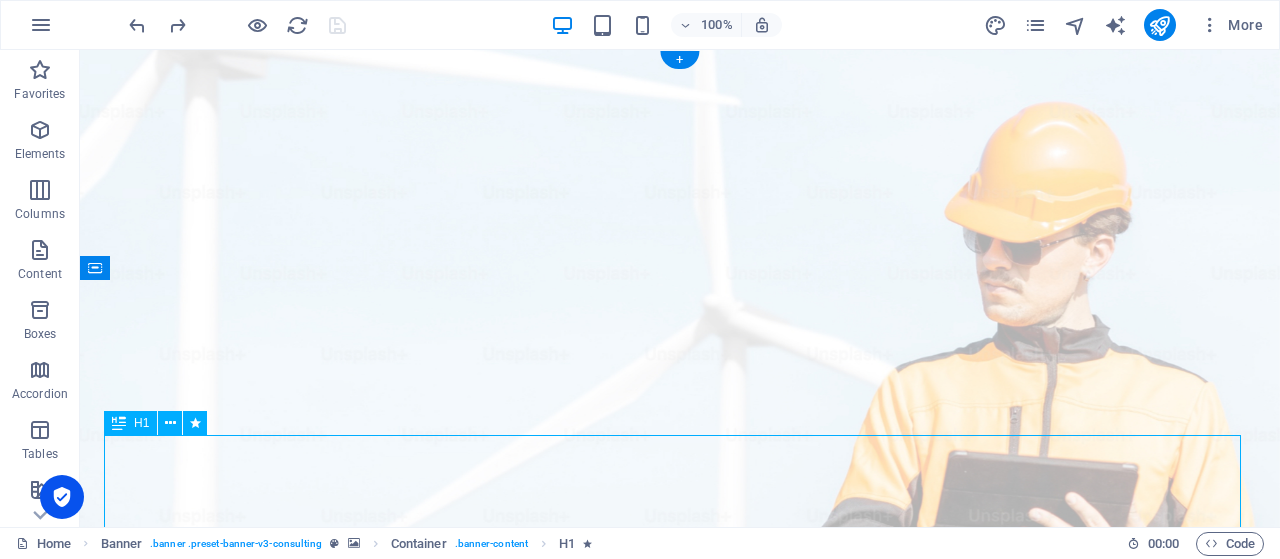 drag, startPoint x: 555, startPoint y: 463, endPoint x: 555, endPoint y: 451, distance: 12 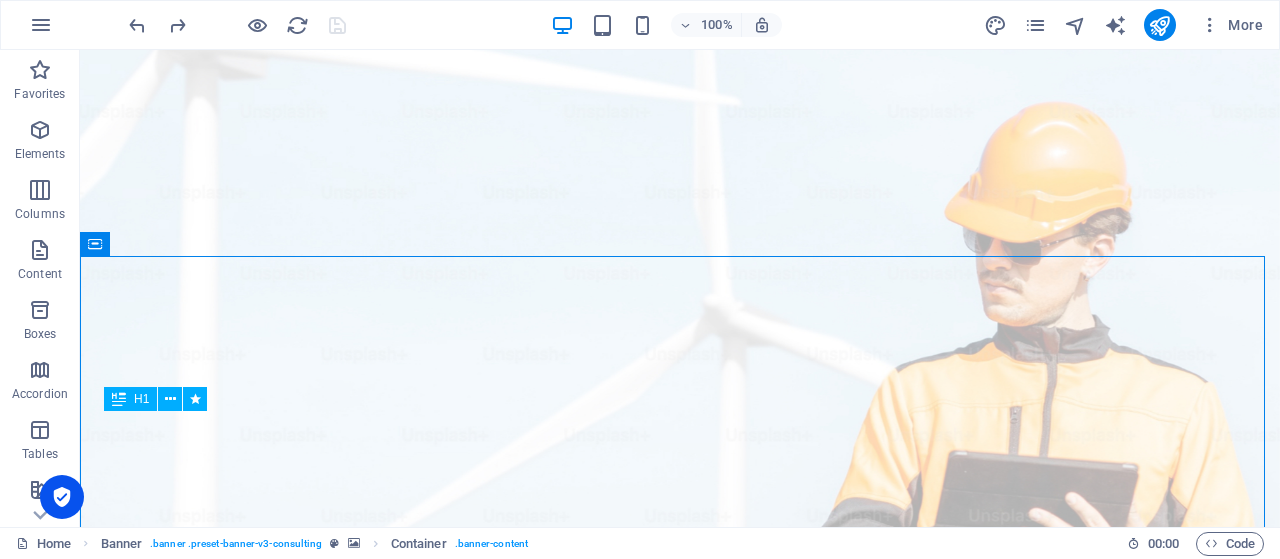 scroll, scrollTop: 47, scrollLeft: 0, axis: vertical 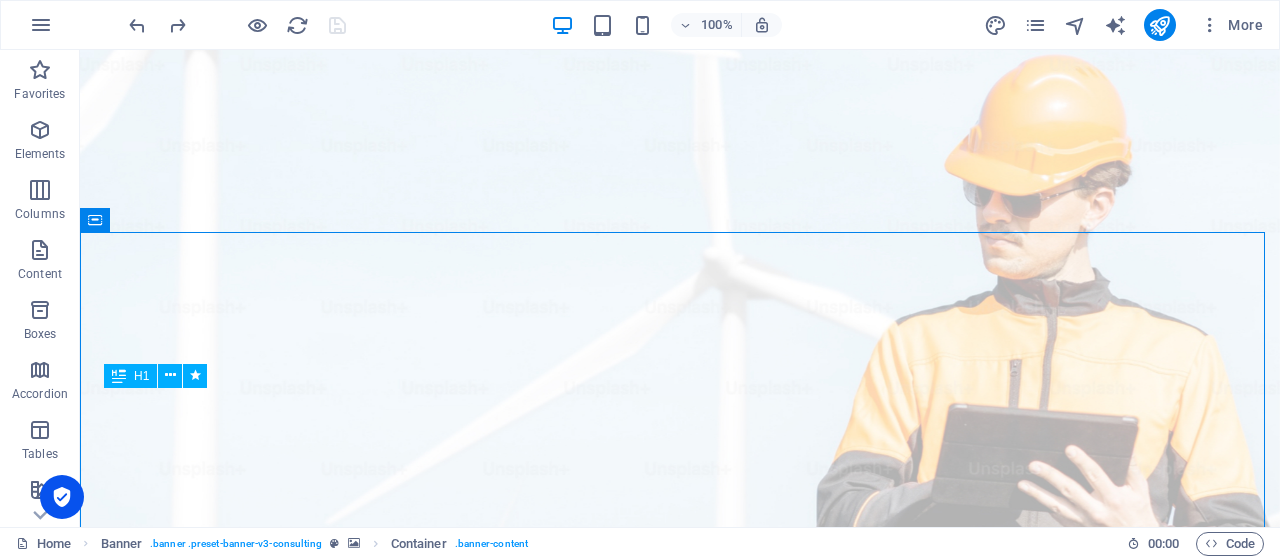 click on "PT. SINAR LENTERA DUNIA" at bounding box center (680, 1279) 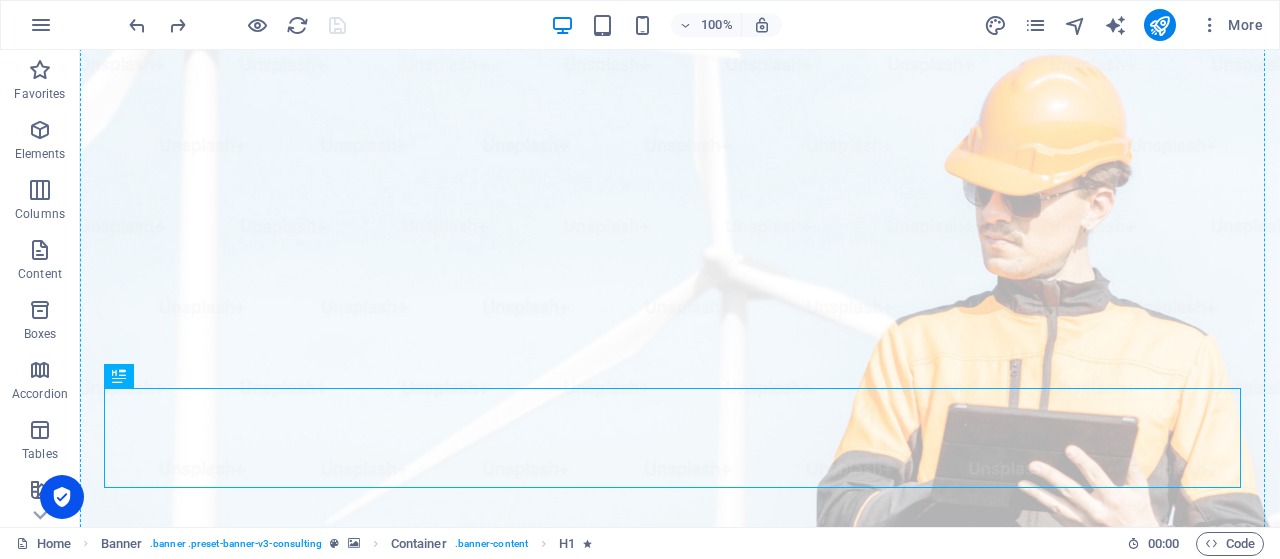drag, startPoint x: 555, startPoint y: 451, endPoint x: 547, endPoint y: 374, distance: 77.41447 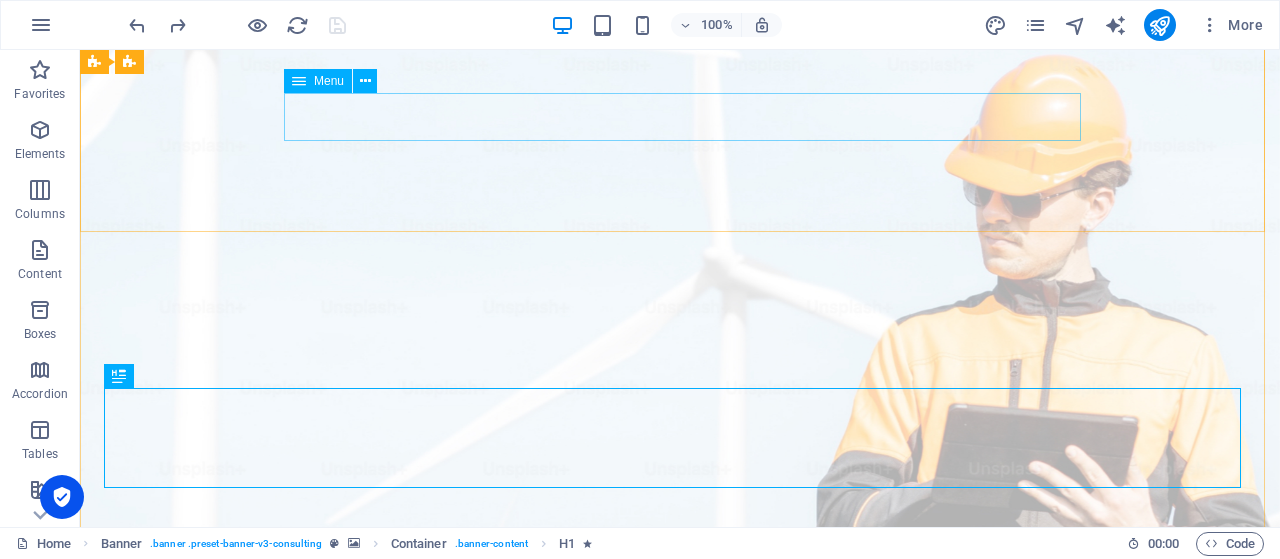 click on "Our Story Our Team Our Strengths Projects Contact Us" at bounding box center (680, 1125) 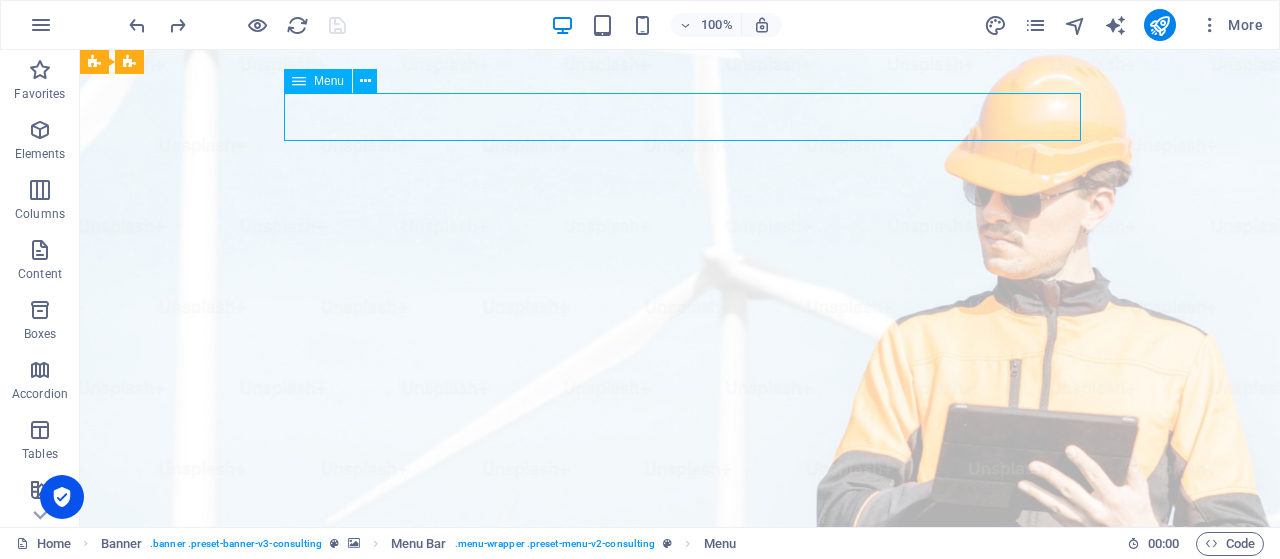 click on "Our Story Our Team Our Strengths Projects Contact Us" at bounding box center [680, 1125] 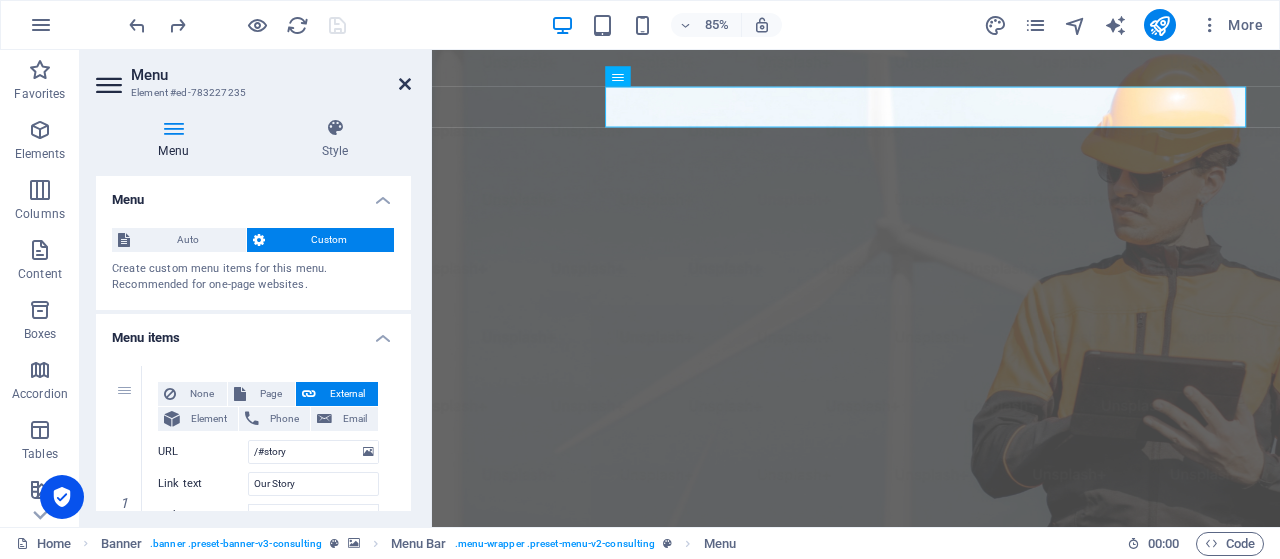 click at bounding box center [405, 84] 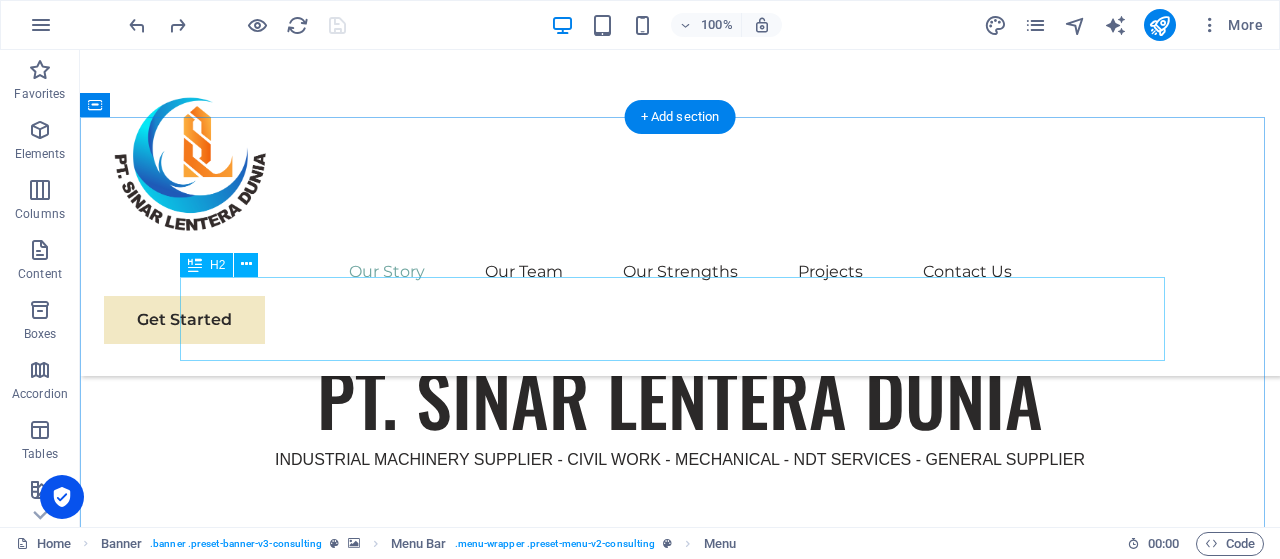 scroll, scrollTop: 833, scrollLeft: 0, axis: vertical 